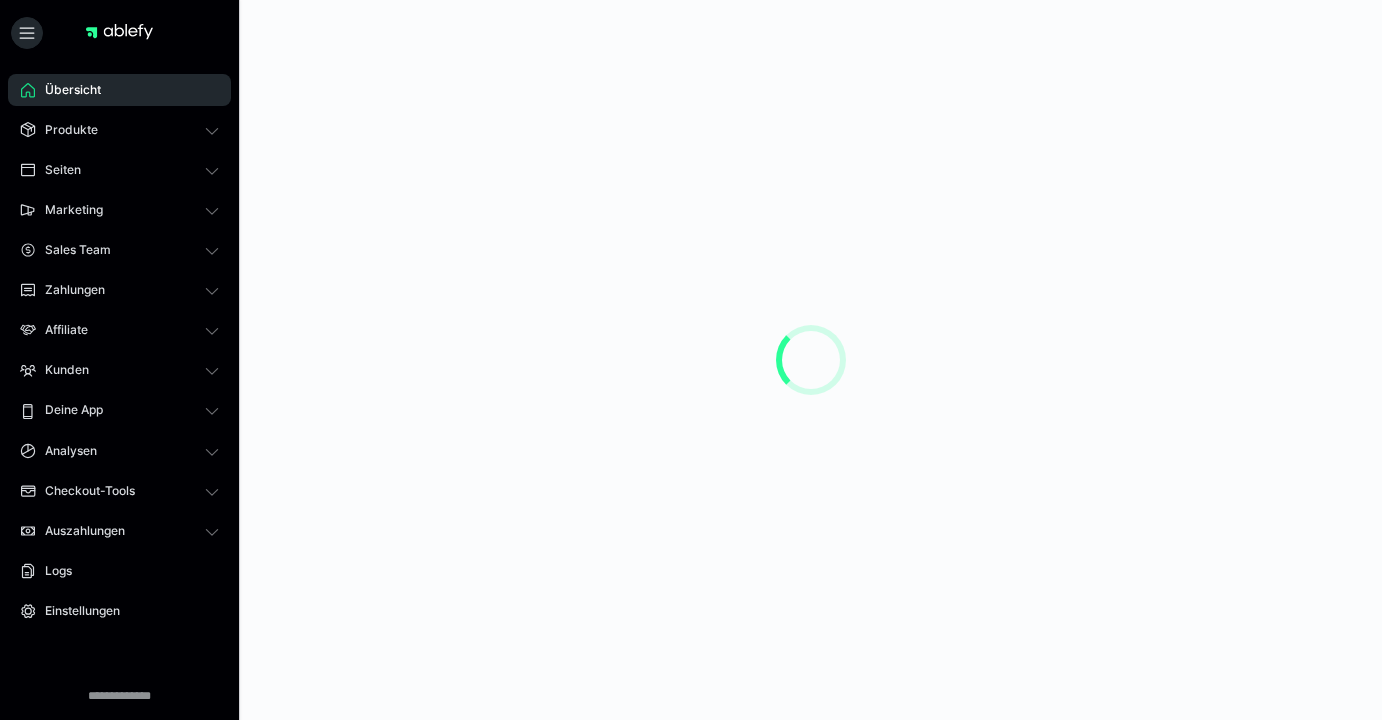 scroll, scrollTop: 0, scrollLeft: 0, axis: both 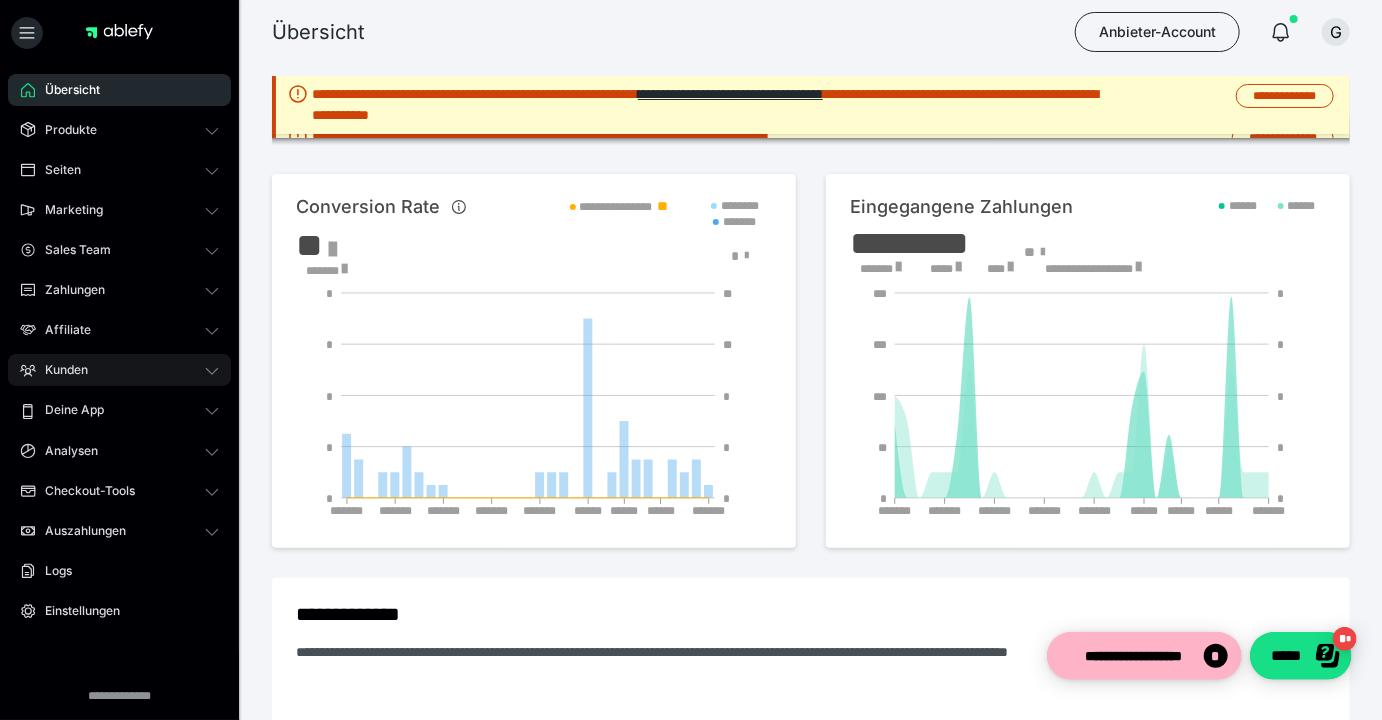 click on "Kunden" at bounding box center [119, 370] 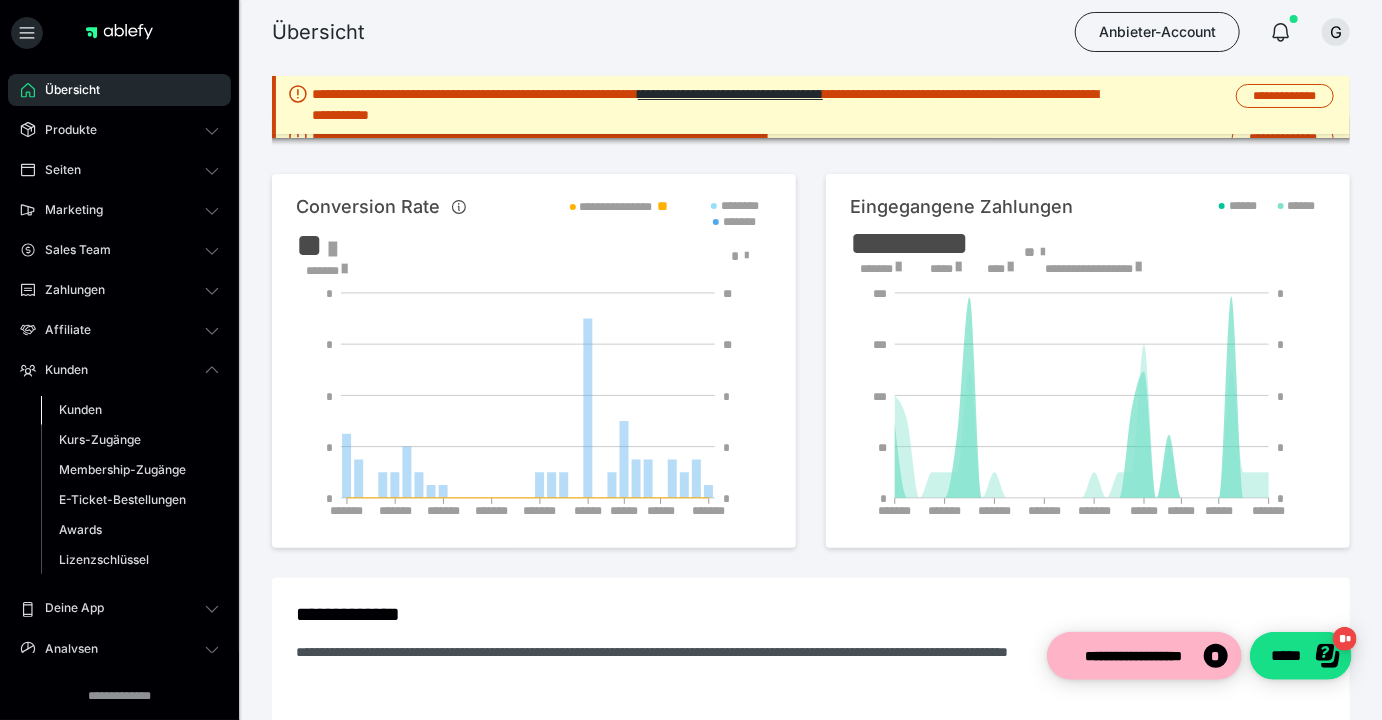 click on "Kunden" at bounding box center (80, 409) 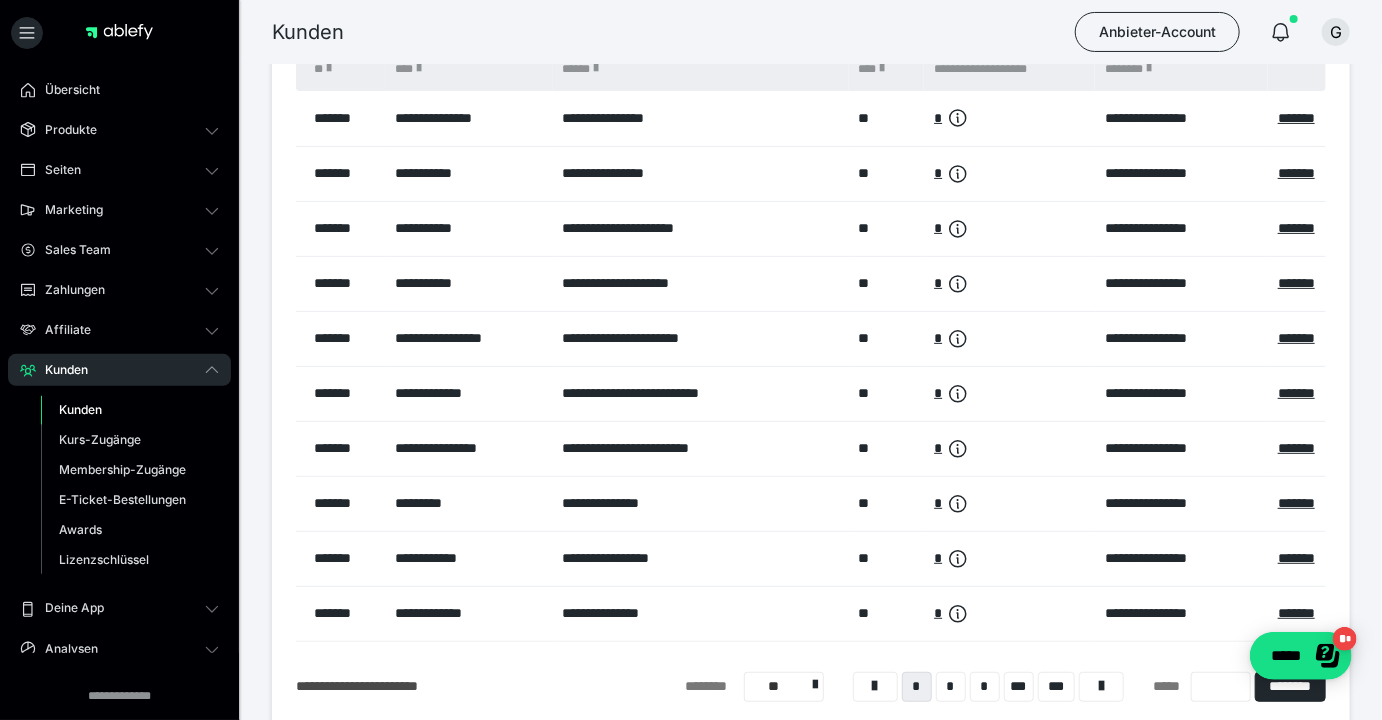 scroll, scrollTop: 0, scrollLeft: 0, axis: both 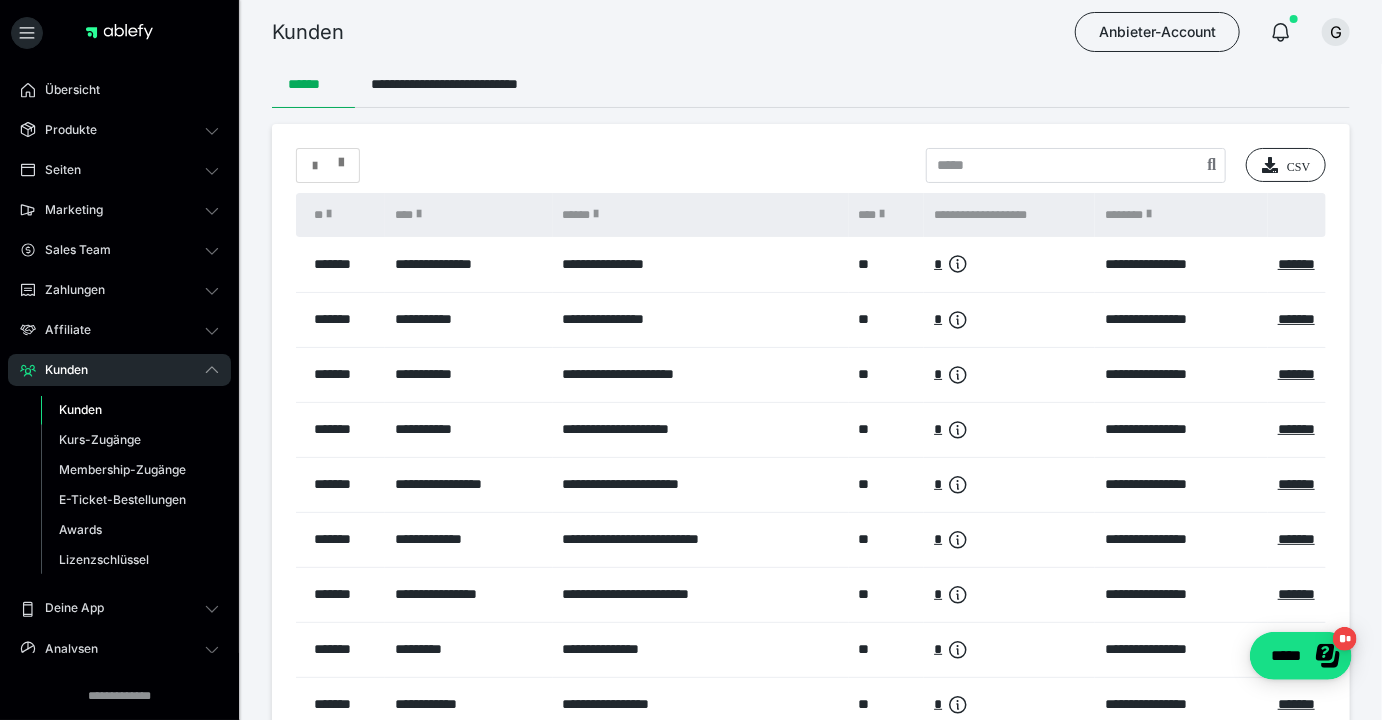 click at bounding box center (328, 166) 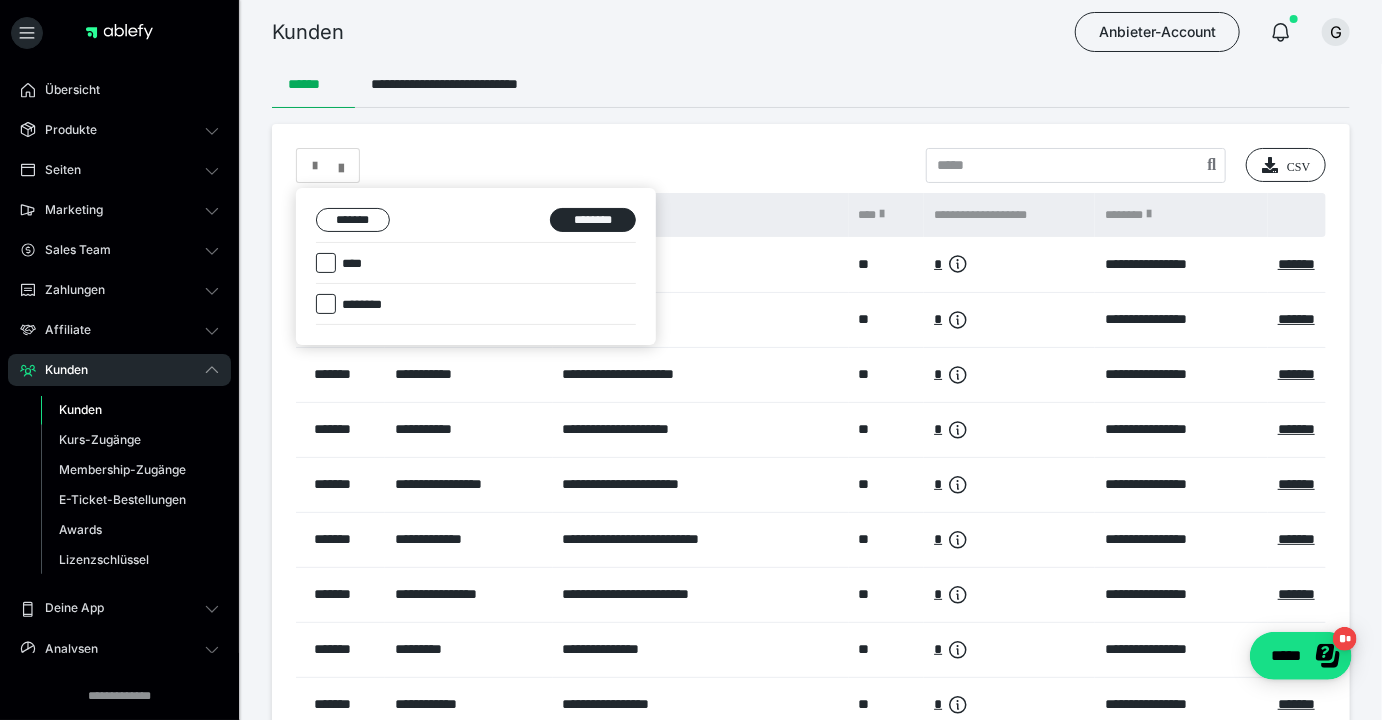 click at bounding box center [691, 360] 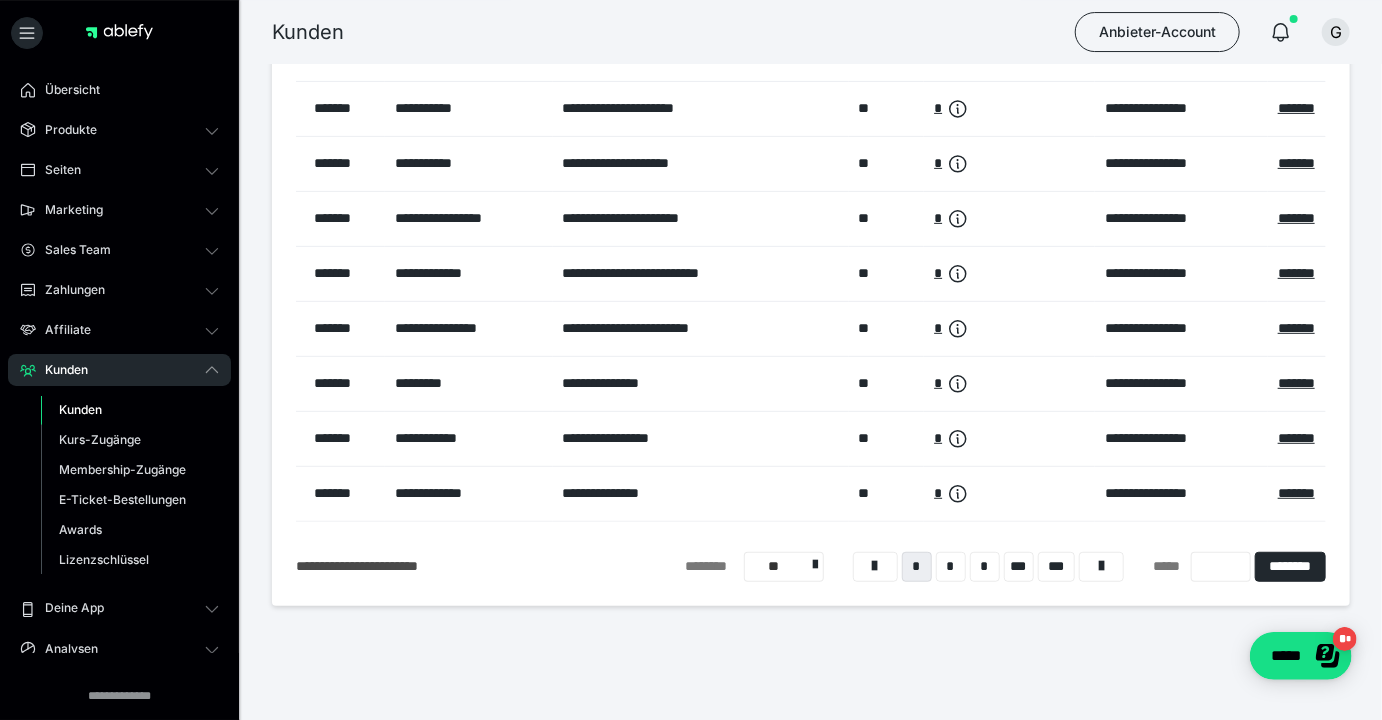 scroll, scrollTop: 267, scrollLeft: 0, axis: vertical 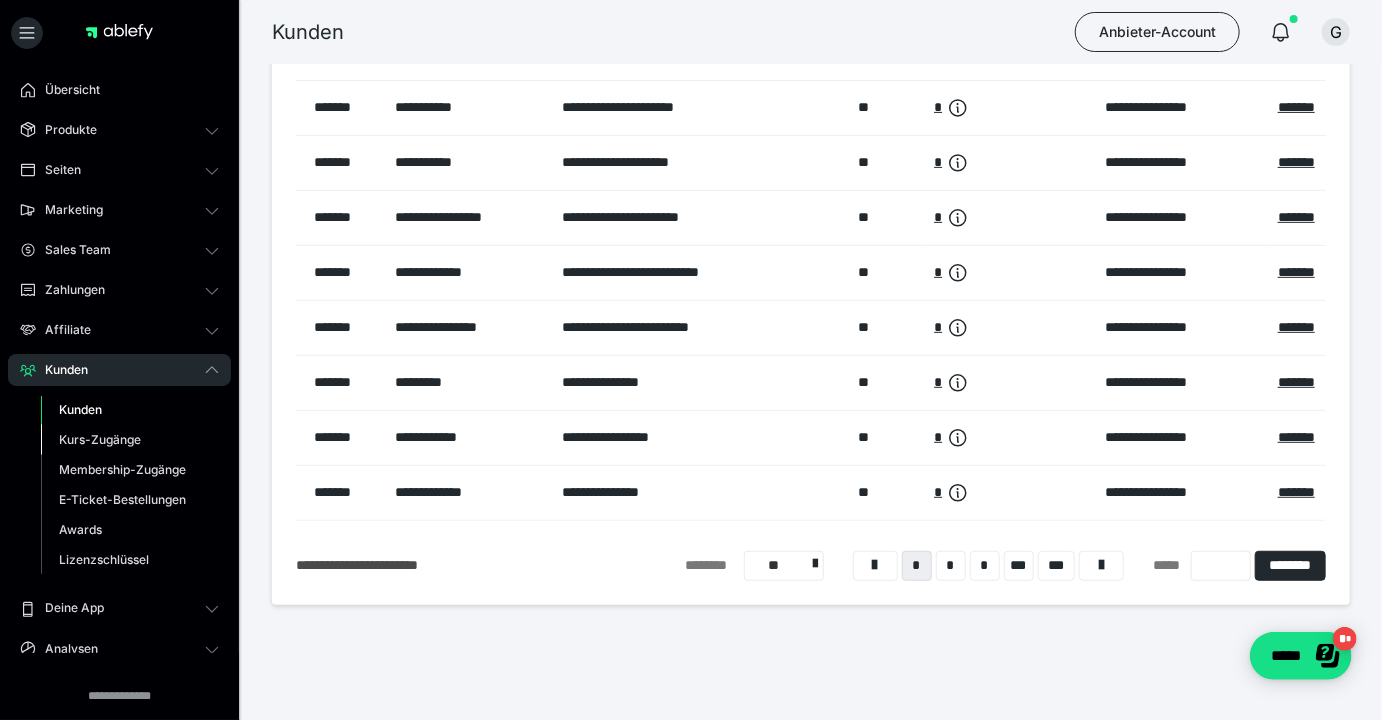 click on "Kurs-Zugänge" at bounding box center [100, 439] 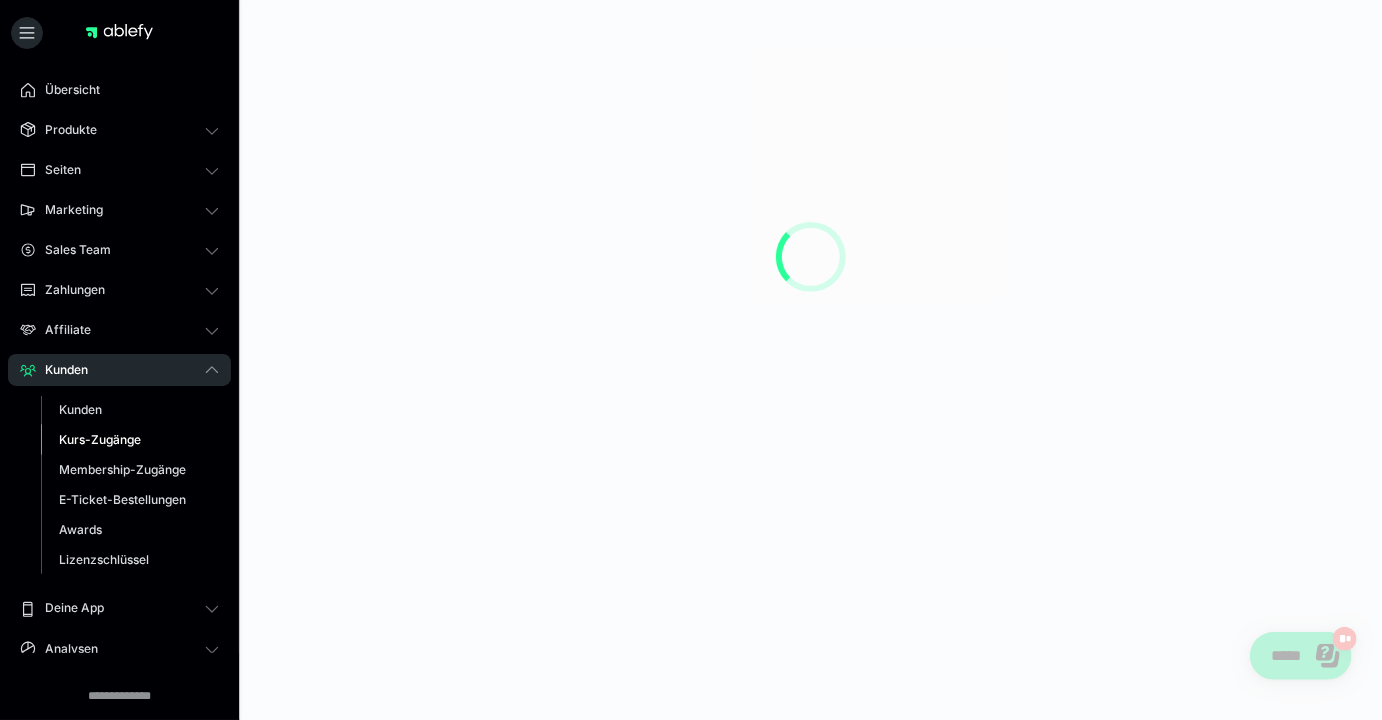 scroll, scrollTop: 0, scrollLeft: 0, axis: both 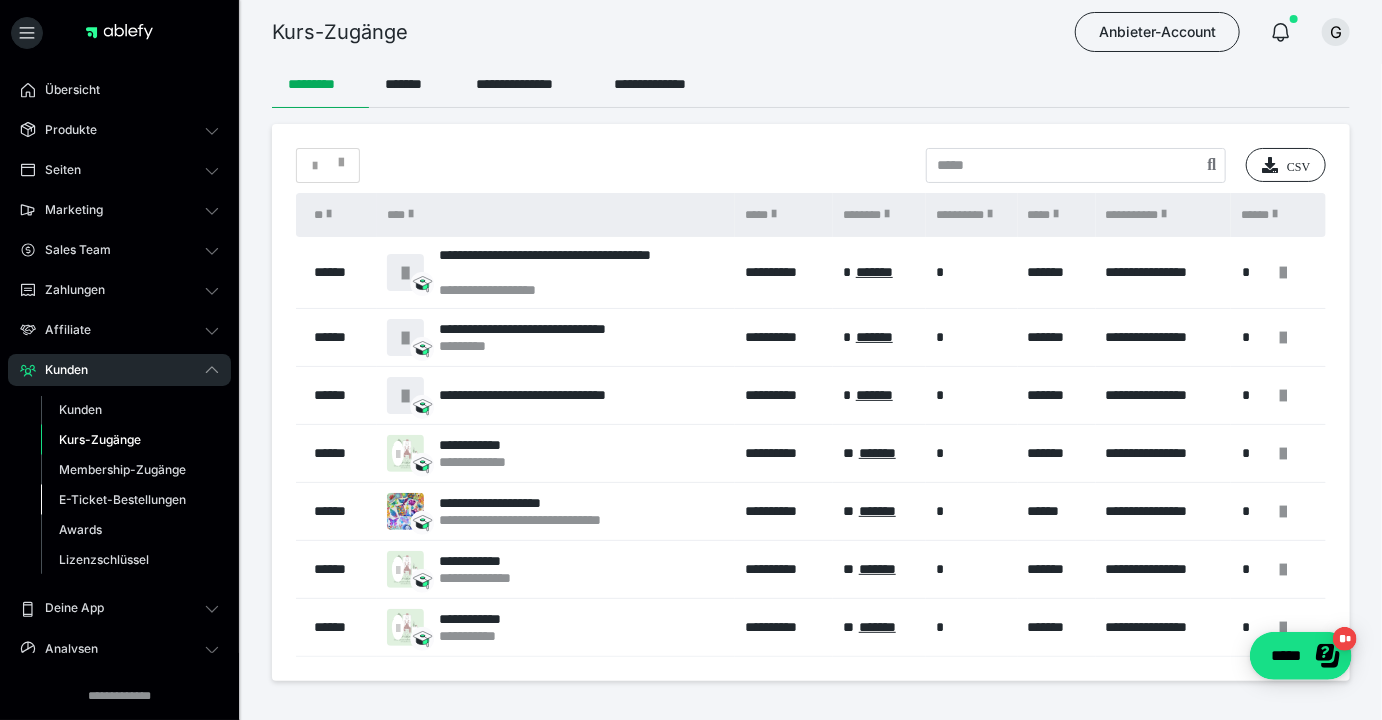 click on "E-Ticket-Bestellungen" at bounding box center (122, 499) 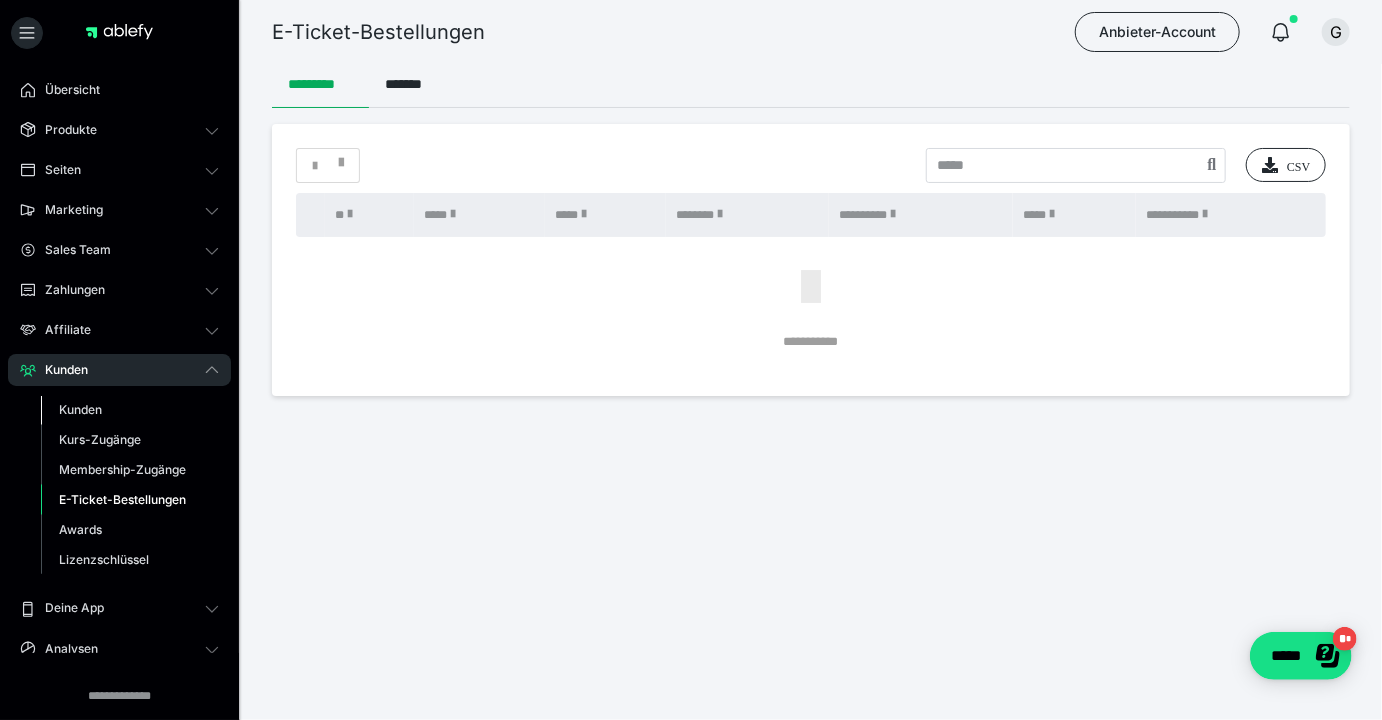 click on "Kunden" at bounding box center [80, 409] 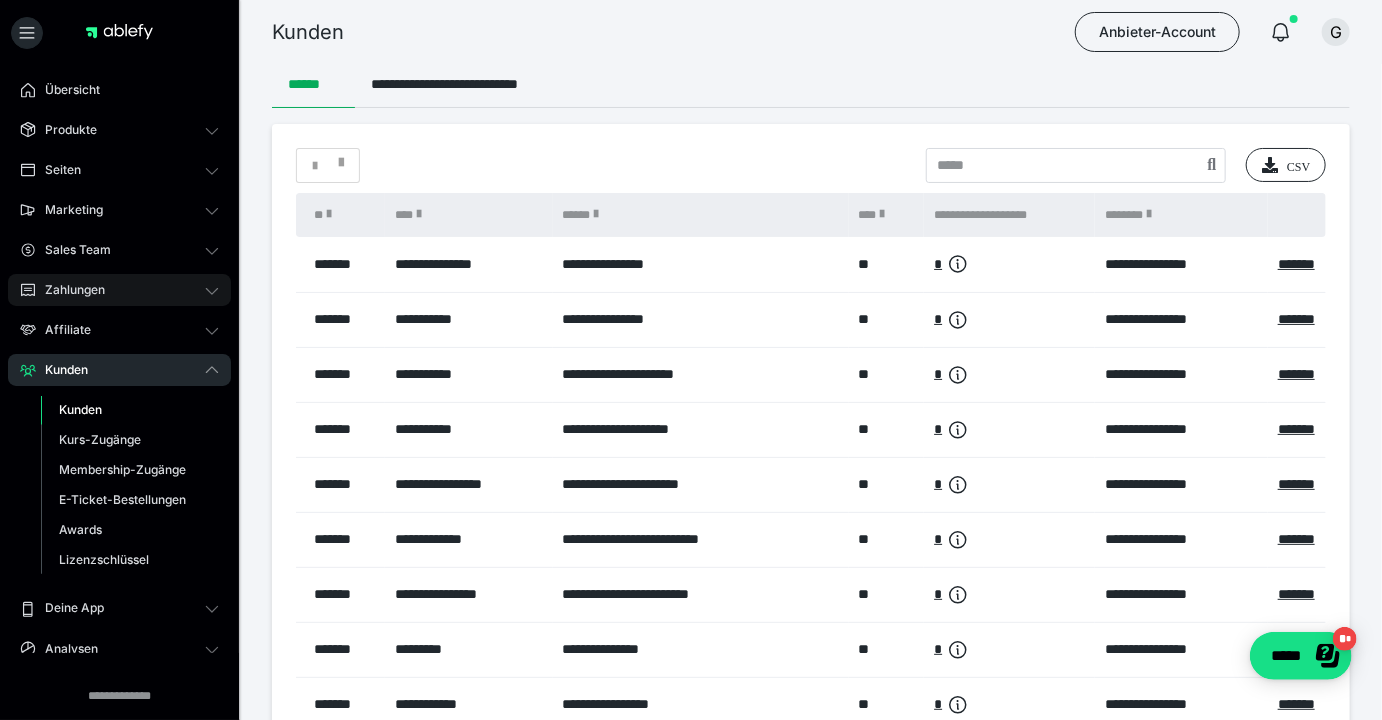 click on "Zahlungen" at bounding box center [119, 290] 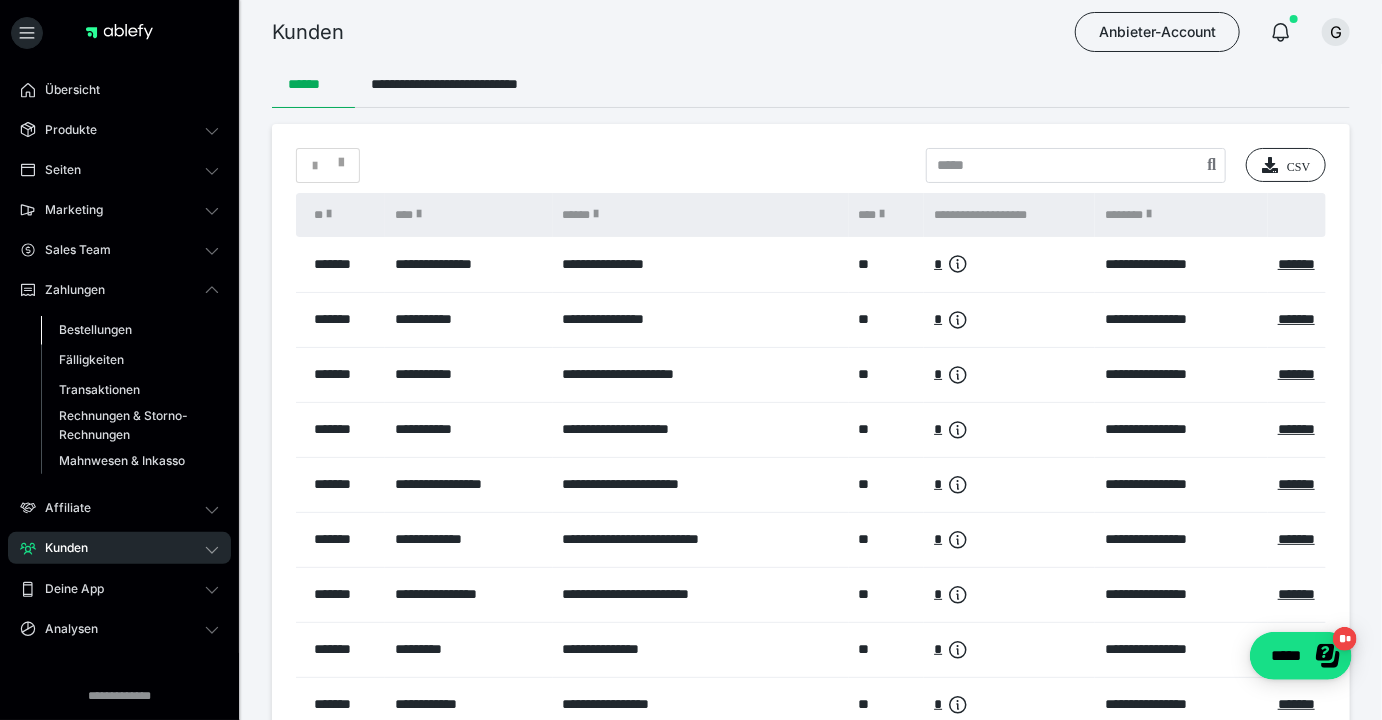 click on "Bestellungen" at bounding box center (95, 329) 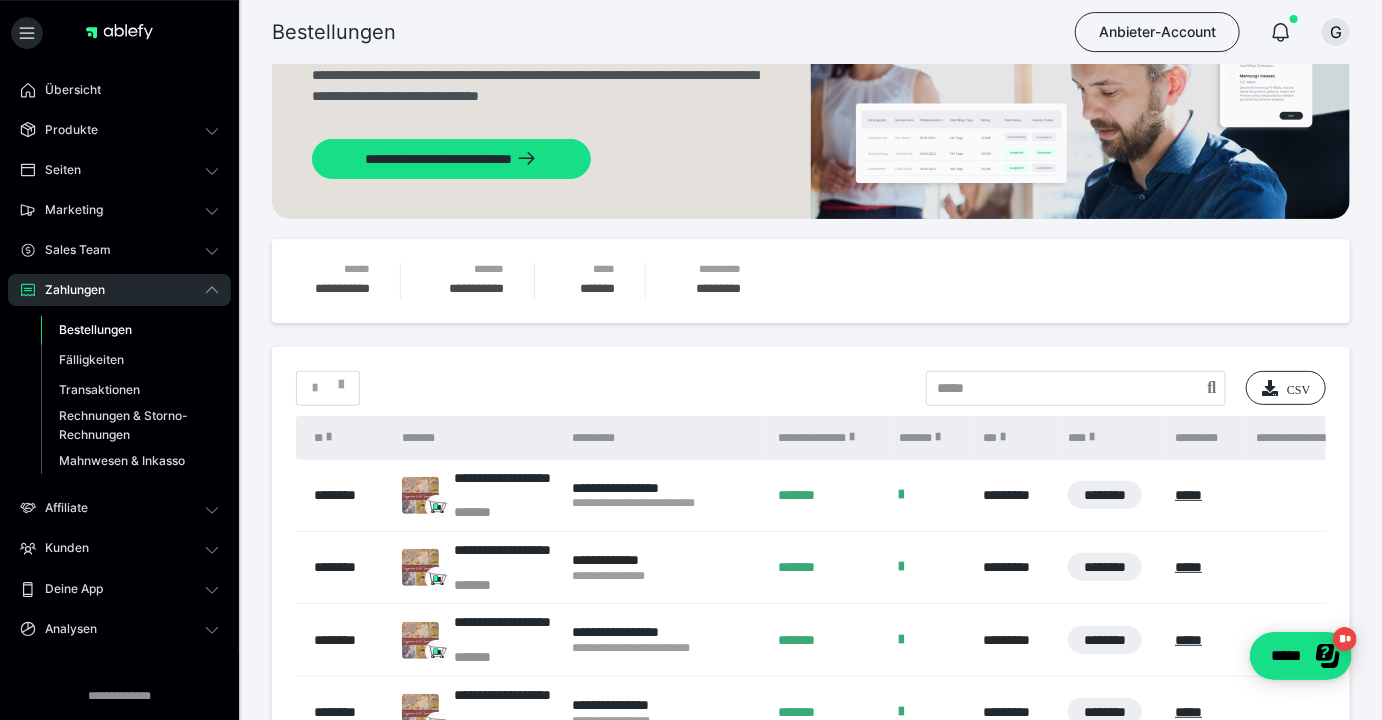 scroll, scrollTop: 216, scrollLeft: 0, axis: vertical 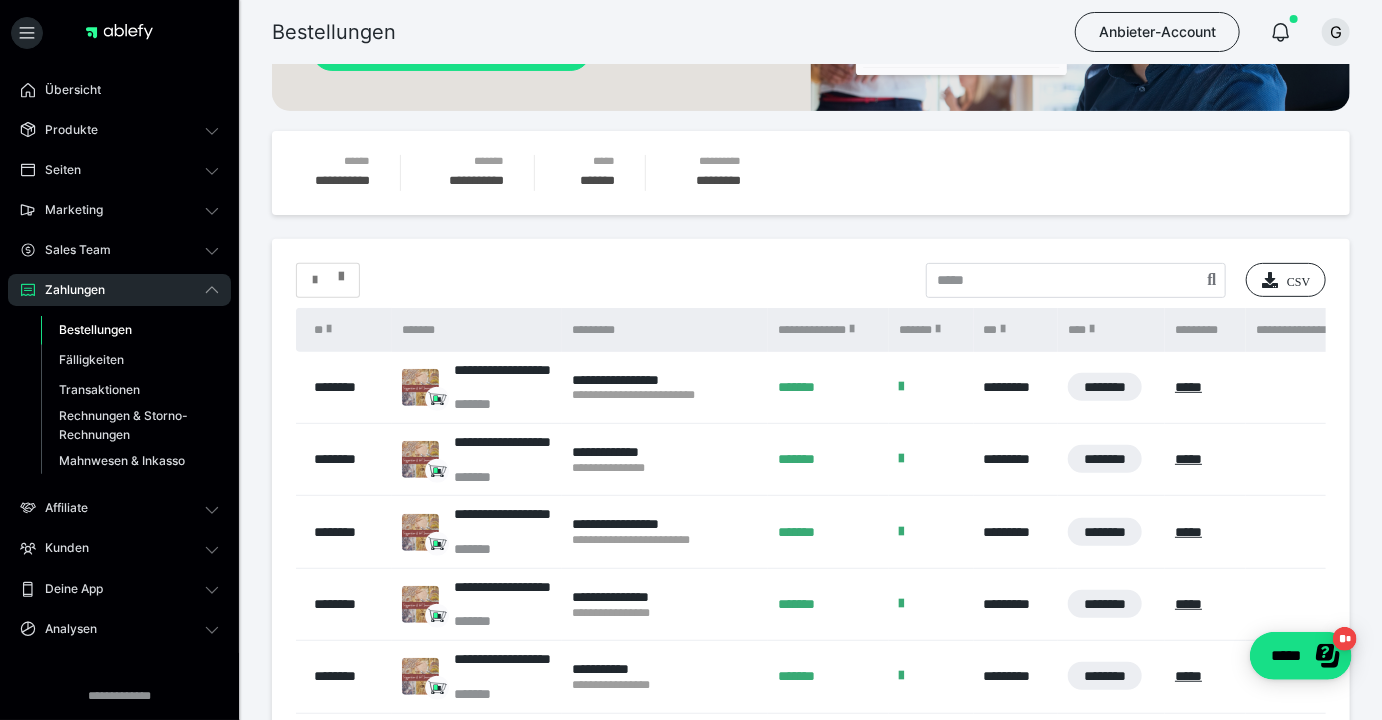 click at bounding box center (341, 272) 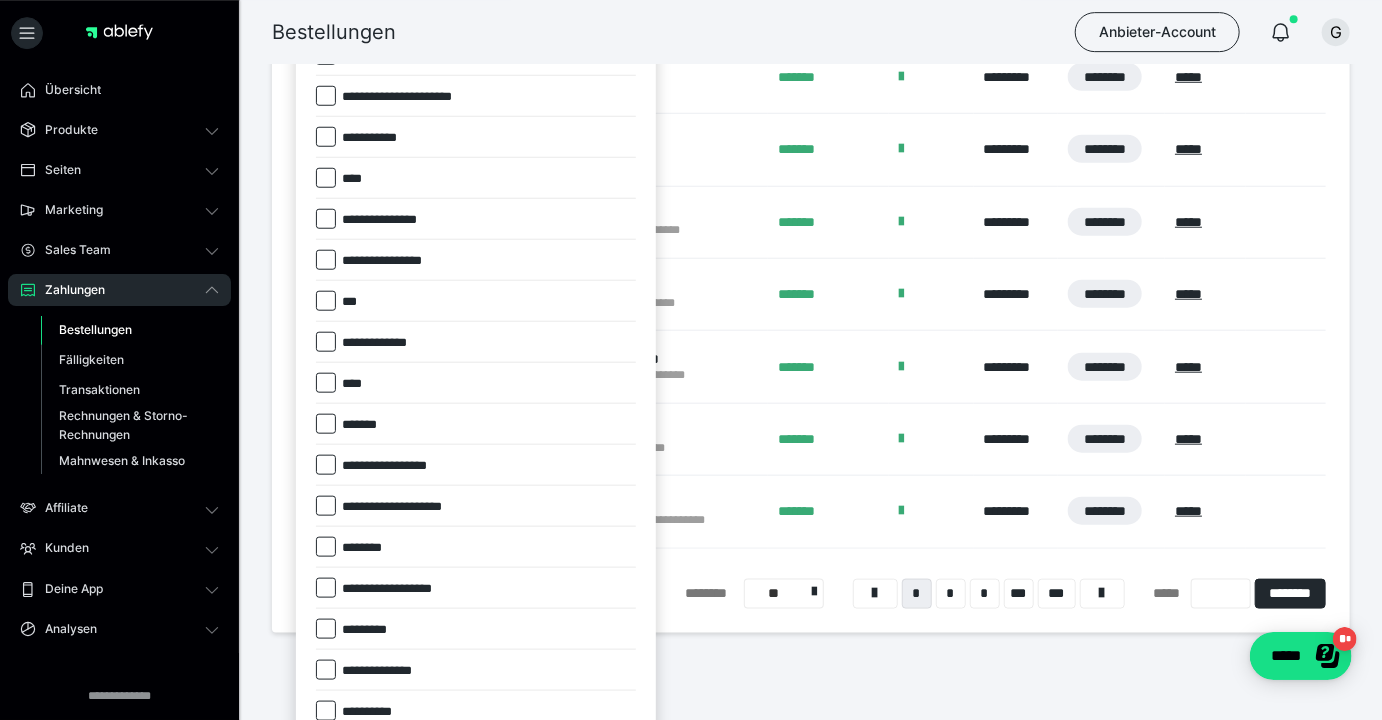scroll, scrollTop: 864, scrollLeft: 0, axis: vertical 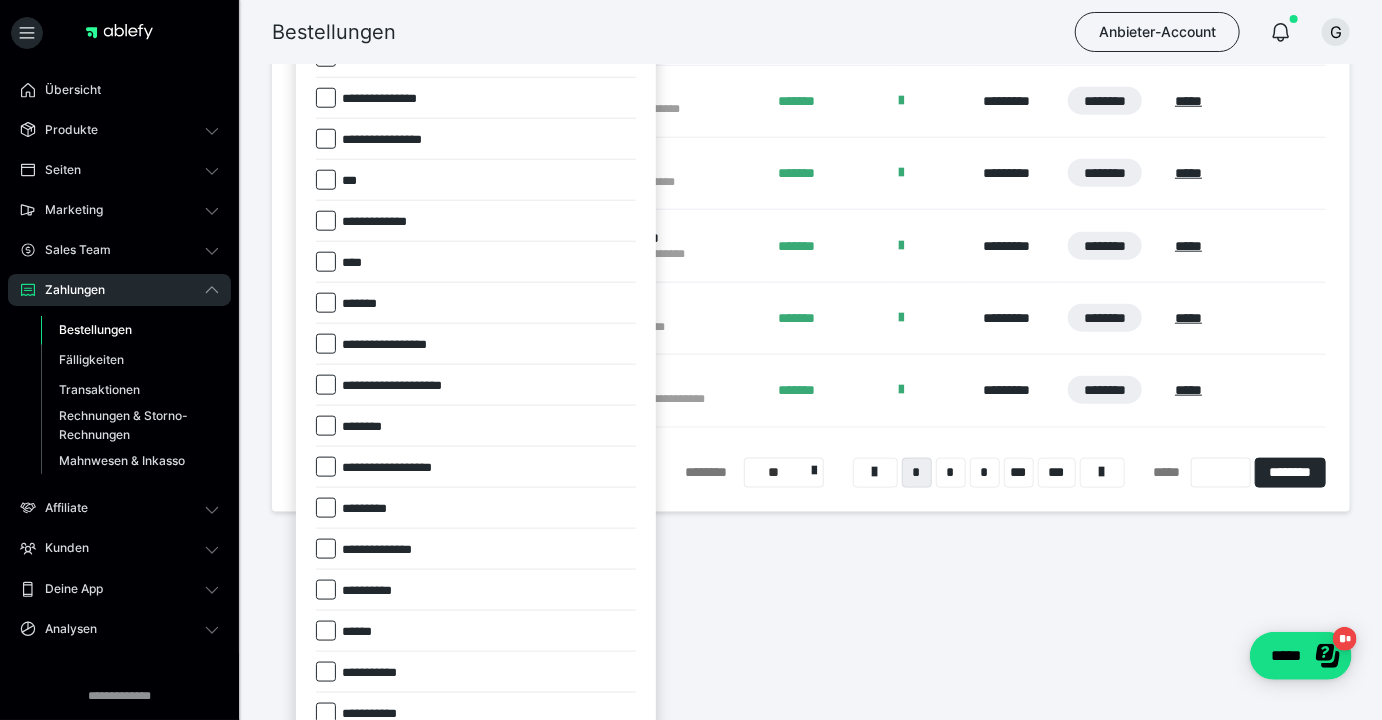 click at bounding box center [326, 303] 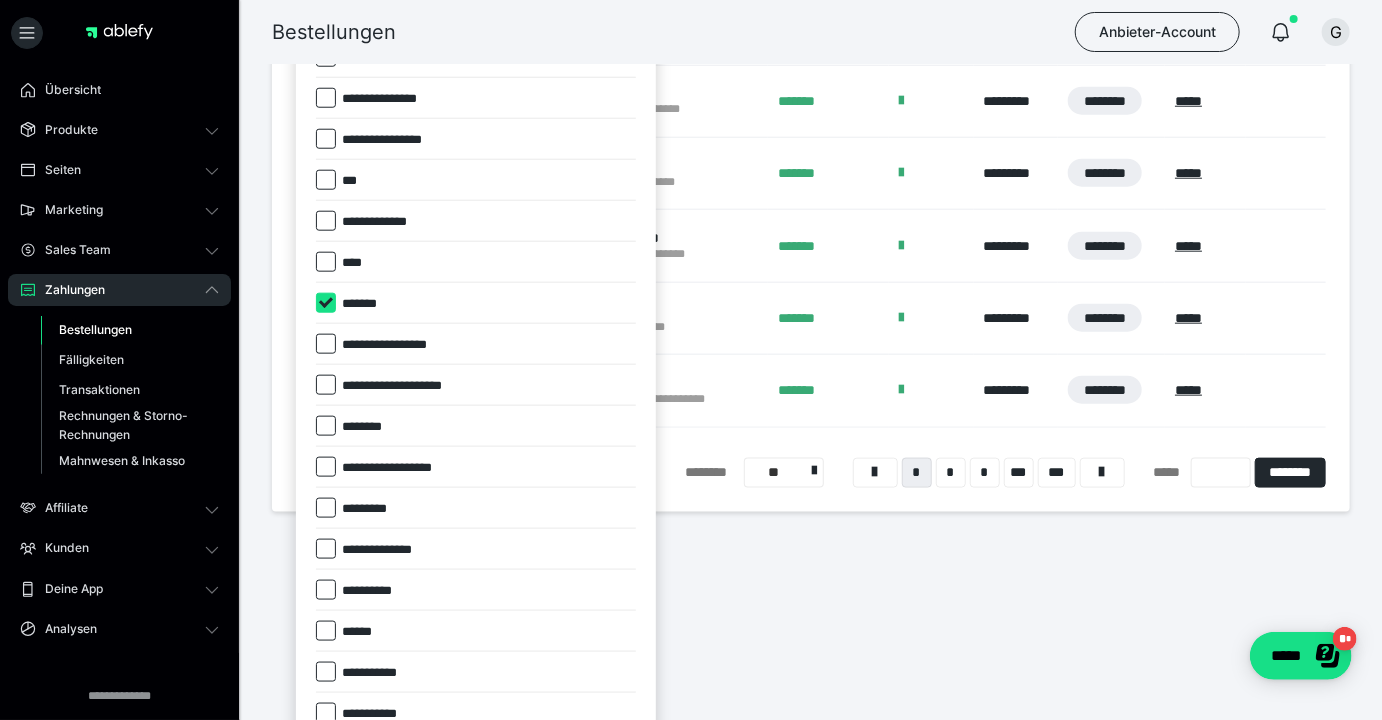 checkbox on "****" 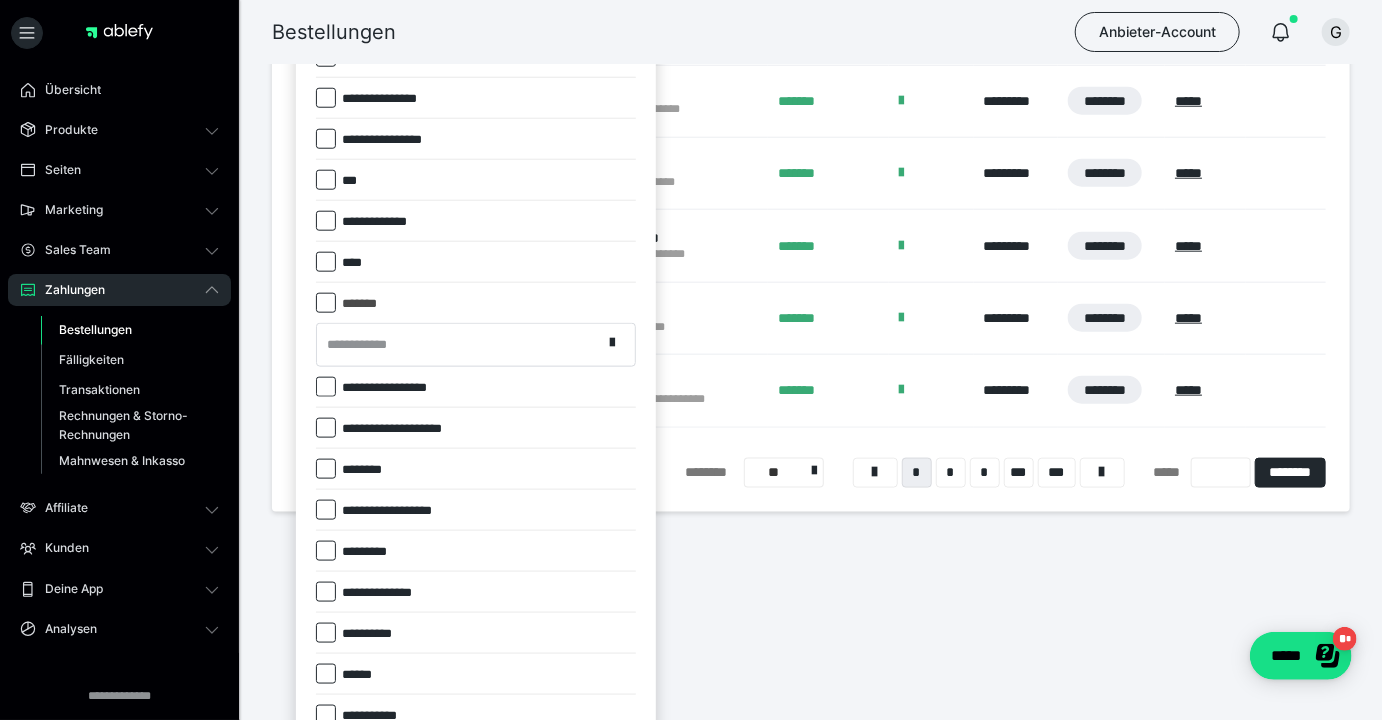 click on "**********" at bounding box center (363, 345) 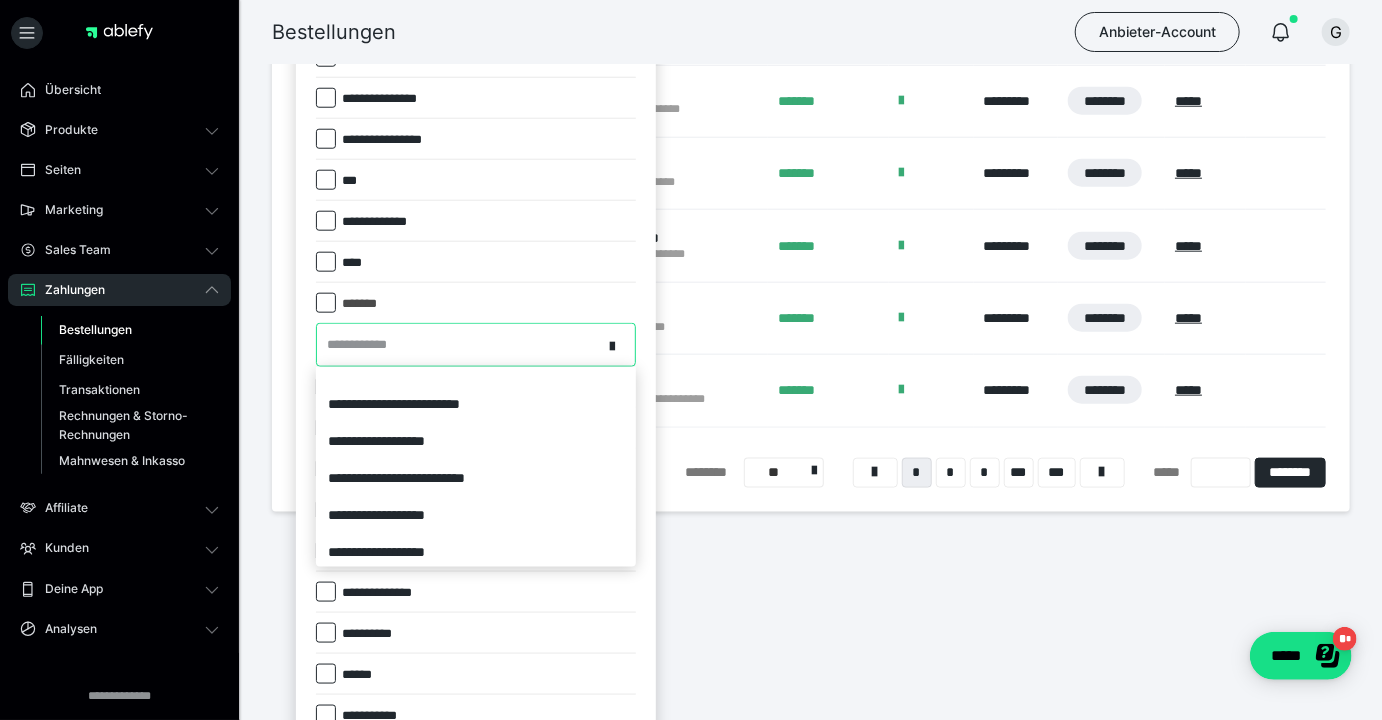 scroll, scrollTop: 205, scrollLeft: 0, axis: vertical 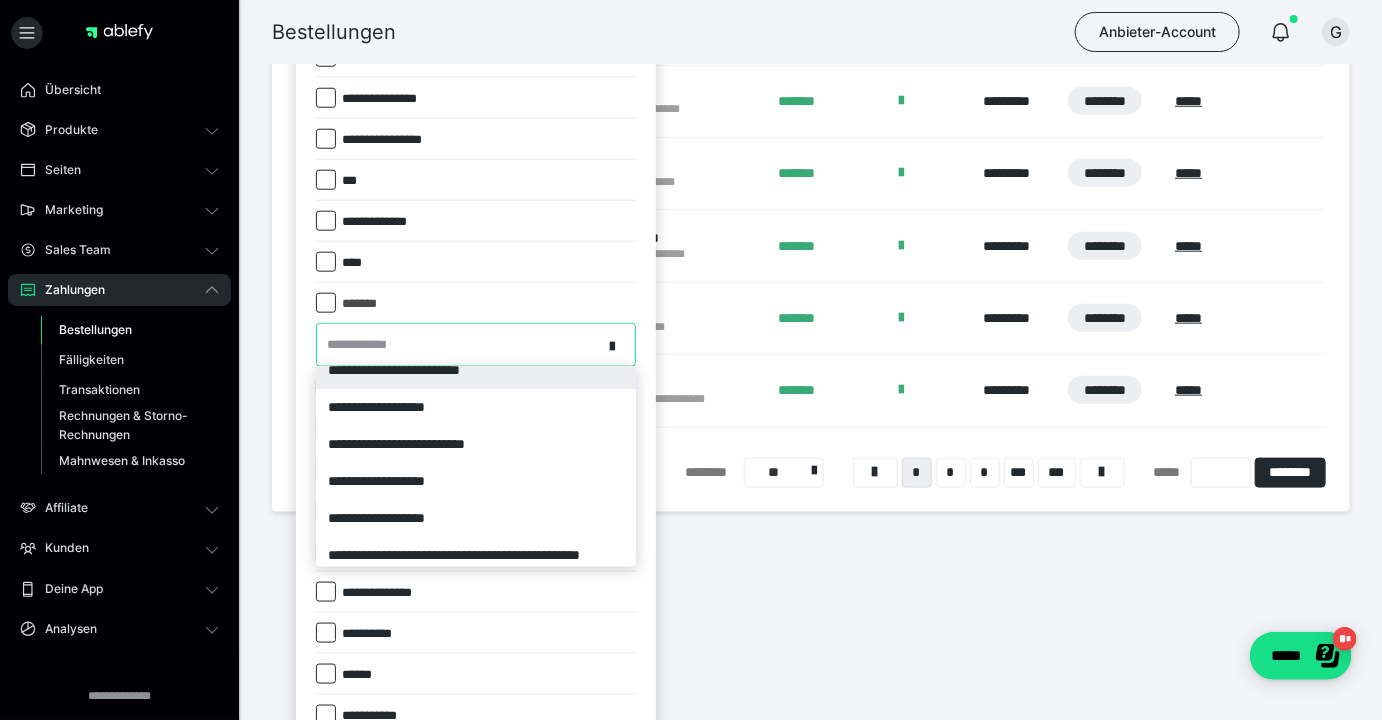 click on "**********" at bounding box center [476, 370] 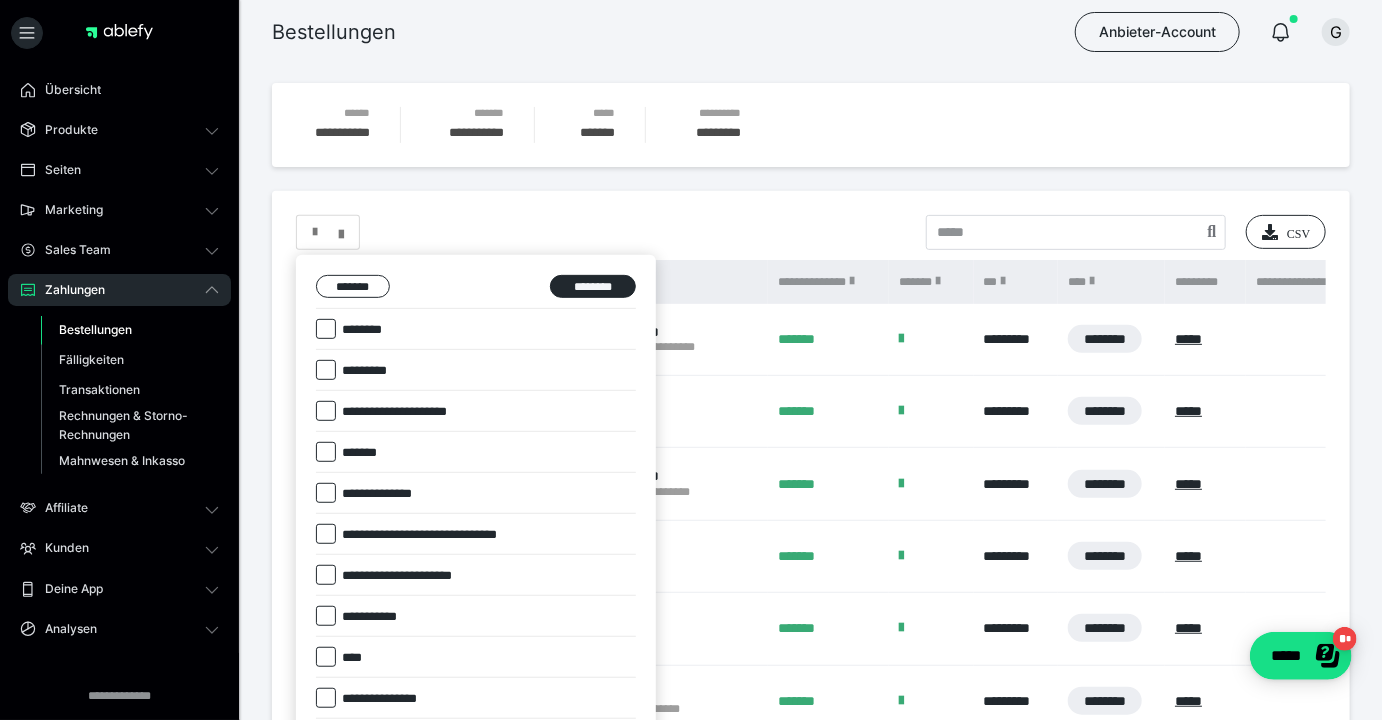 scroll, scrollTop: 81, scrollLeft: 0, axis: vertical 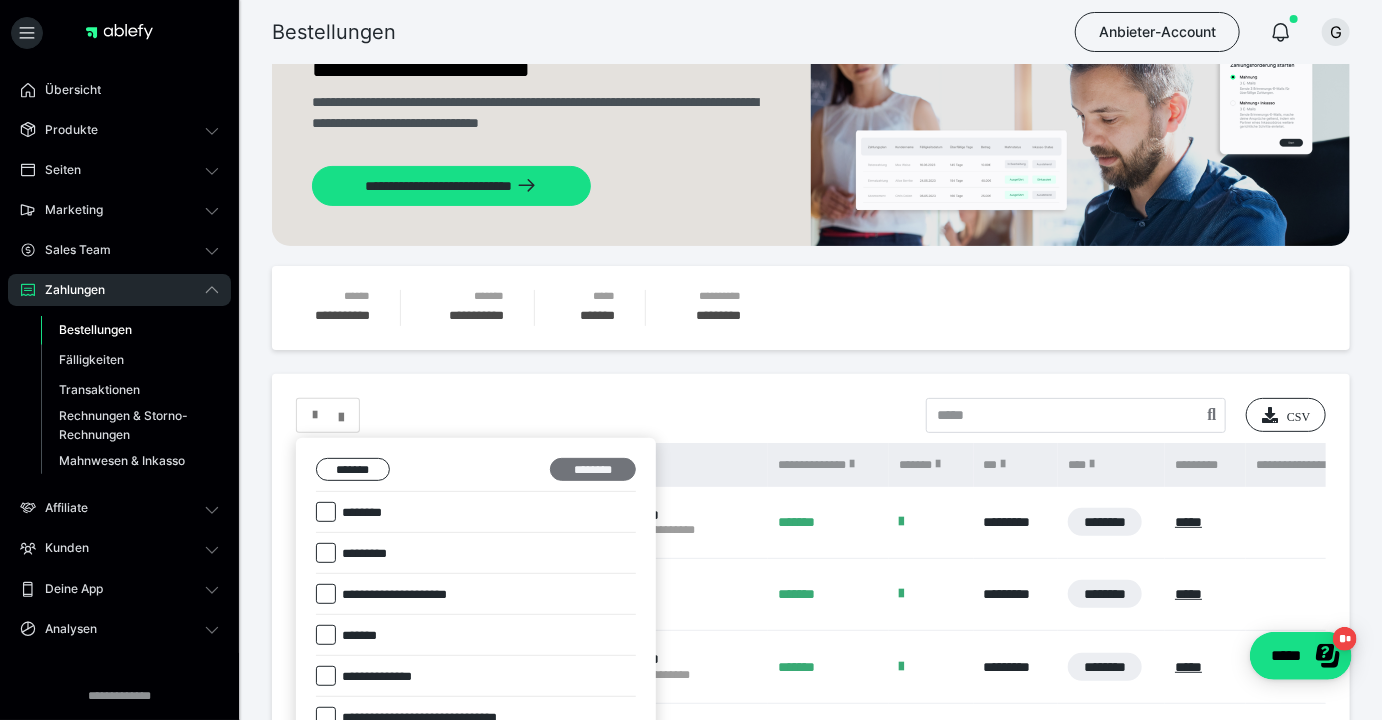 click on "********" at bounding box center [593, 470] 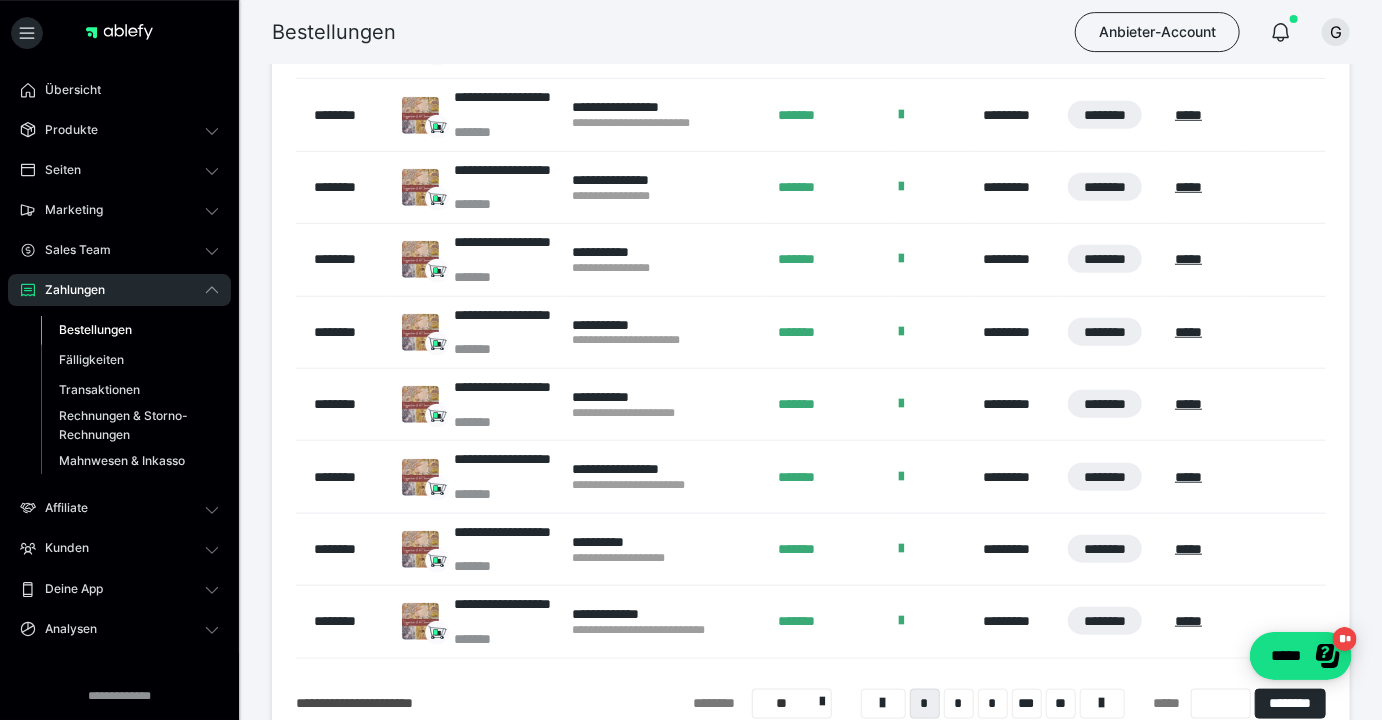 scroll, scrollTop: 778, scrollLeft: 0, axis: vertical 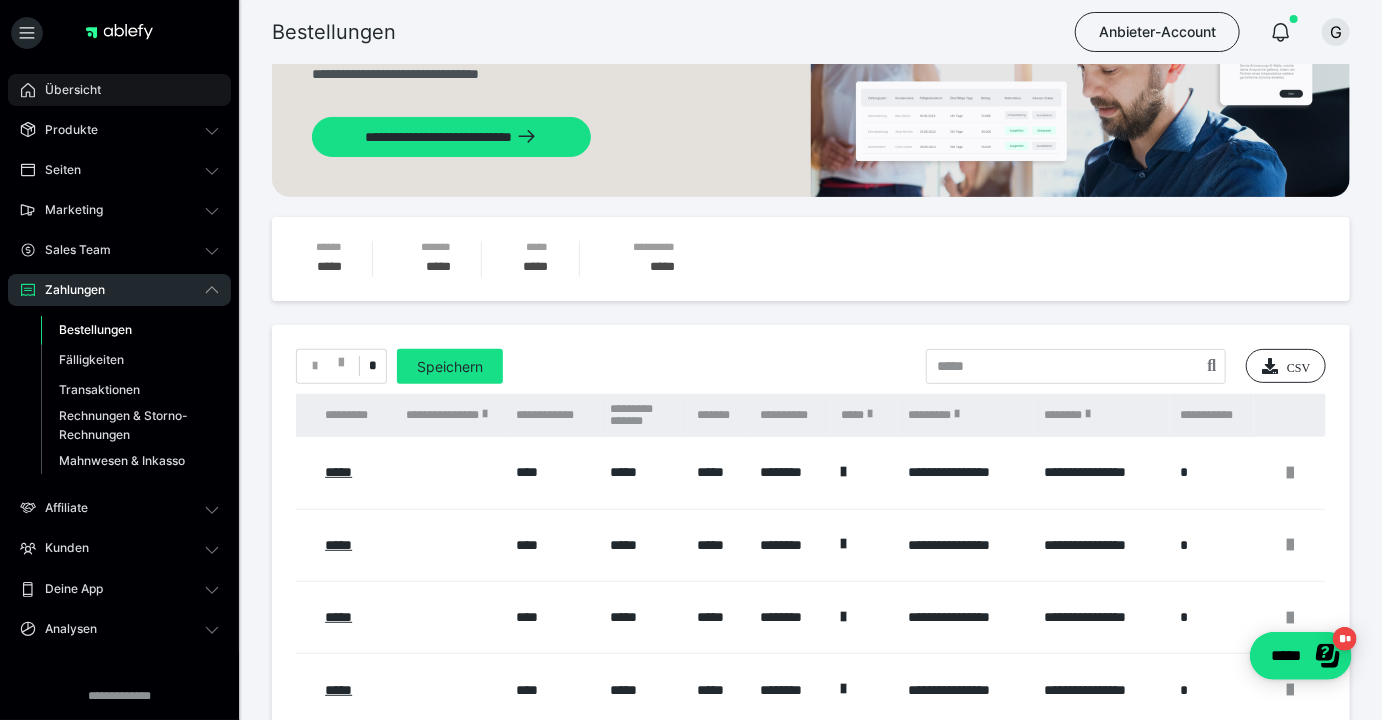 click on "Übersicht" at bounding box center (119, 90) 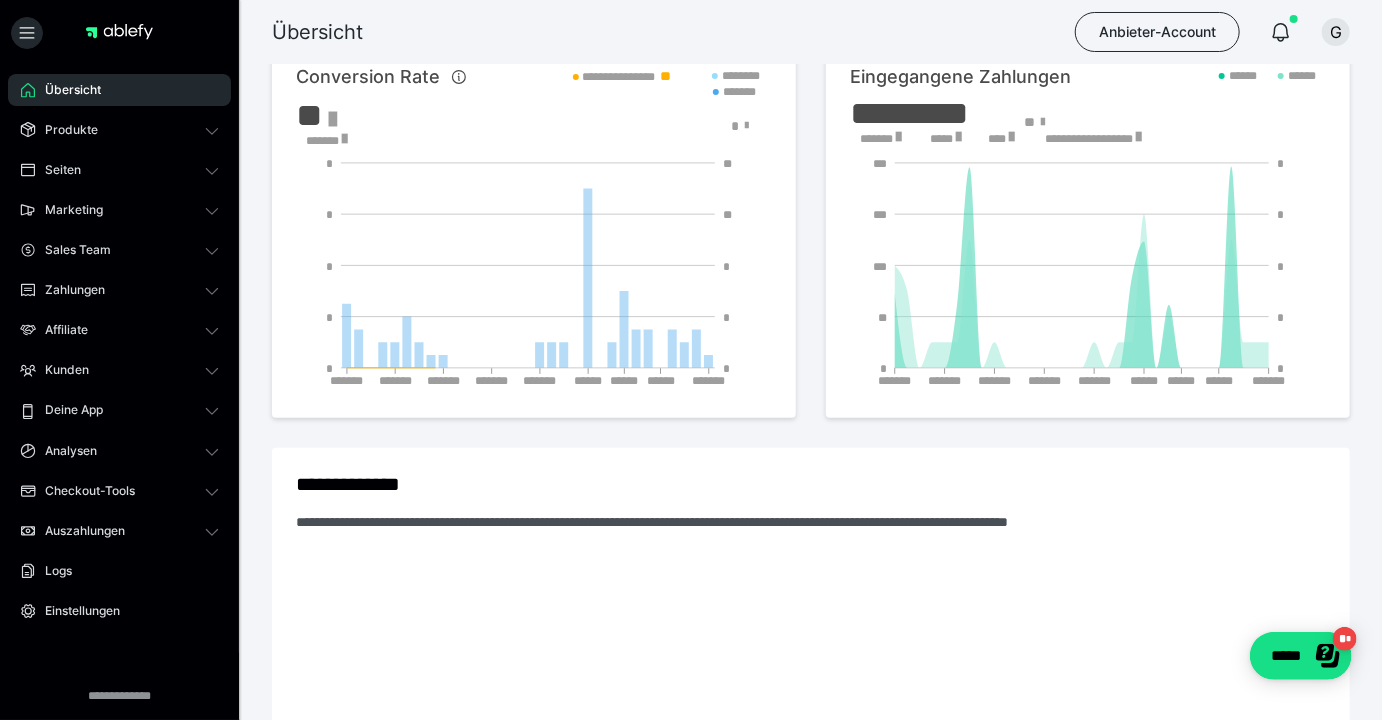 scroll, scrollTop: 0, scrollLeft: 0, axis: both 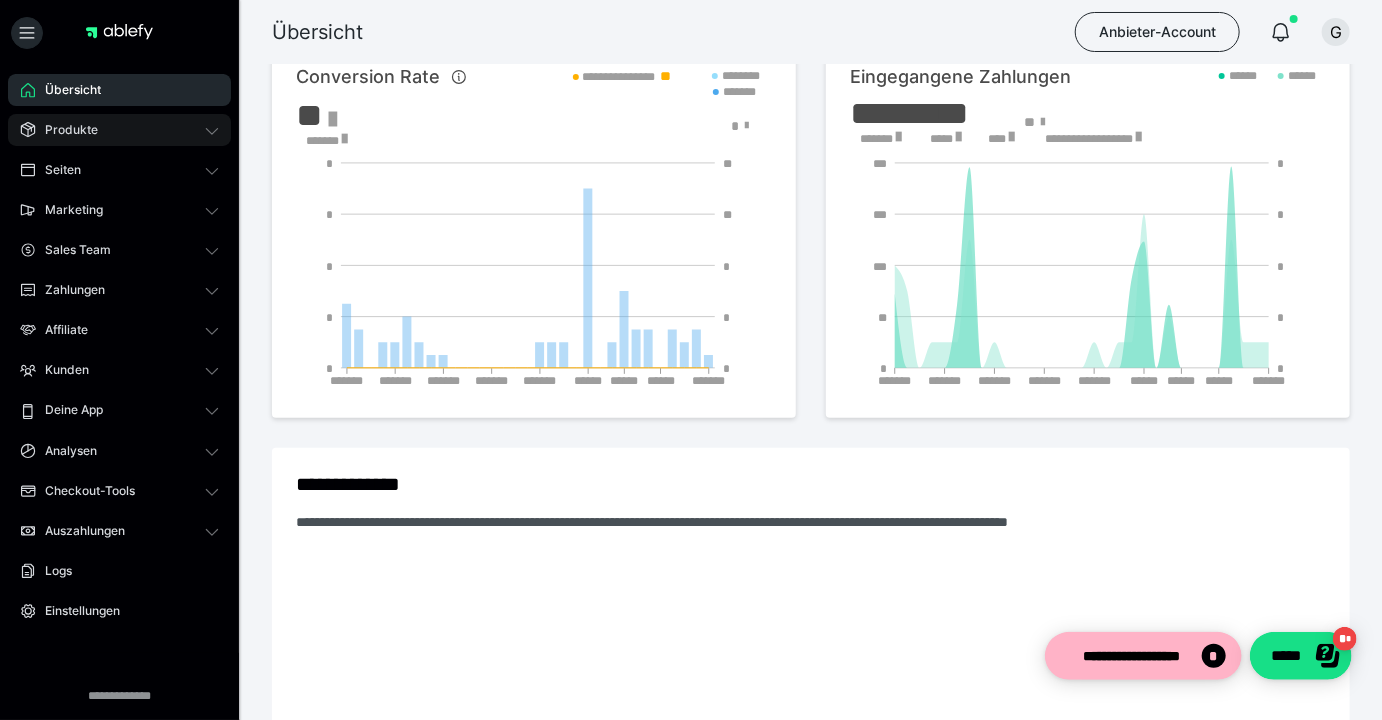 click on "Produkte" at bounding box center (119, 130) 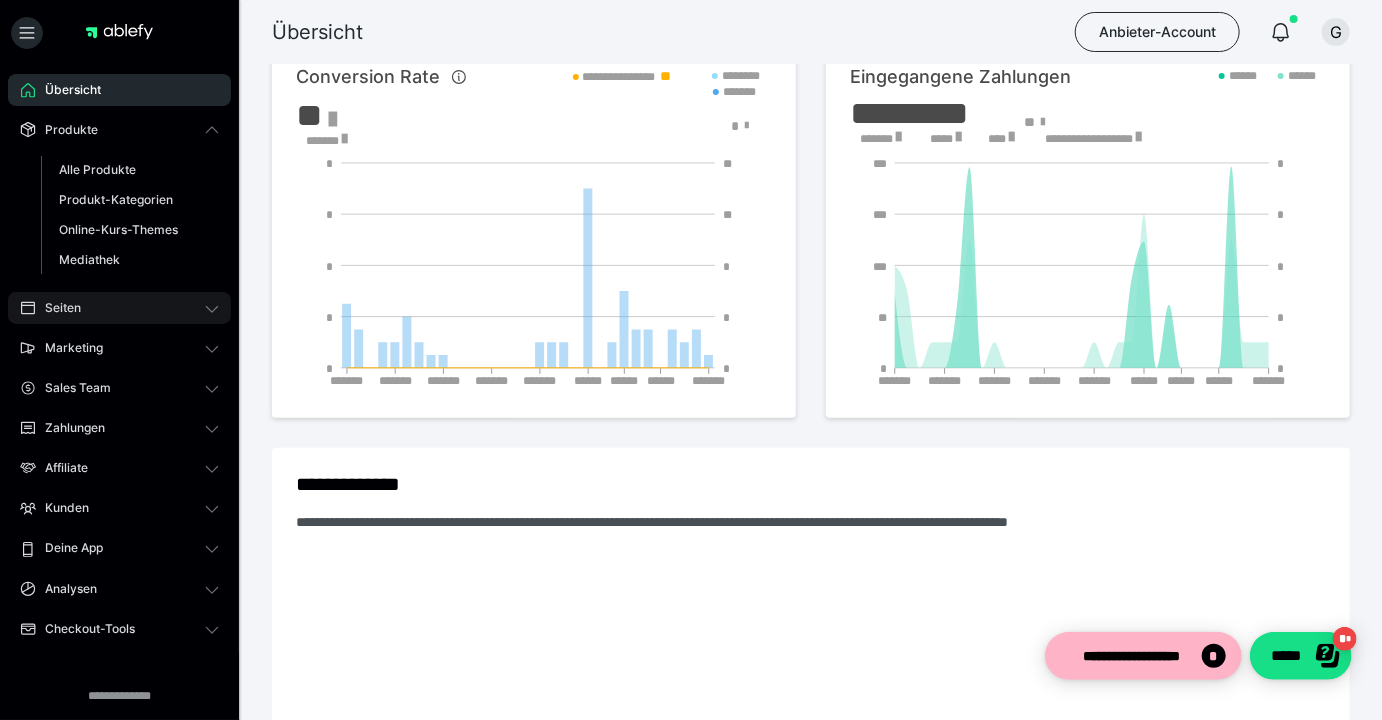 click on "Seiten" at bounding box center [56, 308] 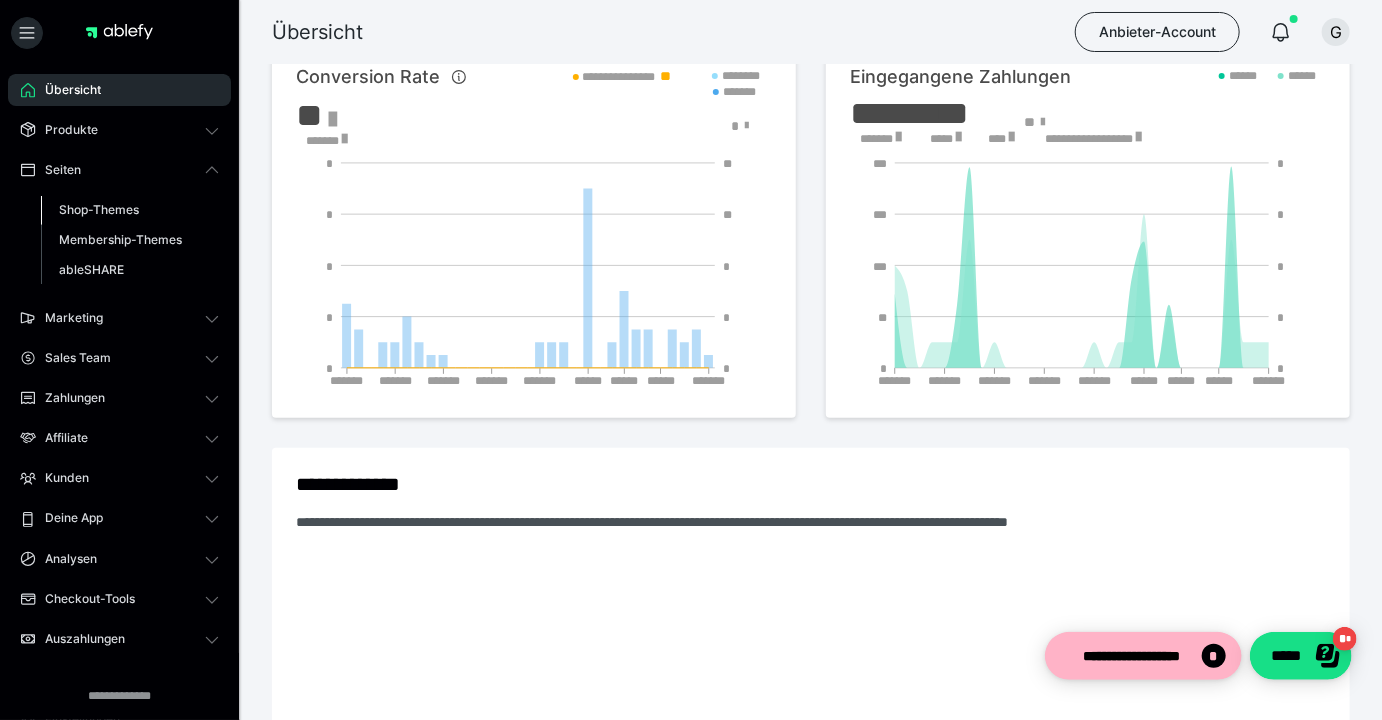 click on "Shop-Themes" at bounding box center (99, 209) 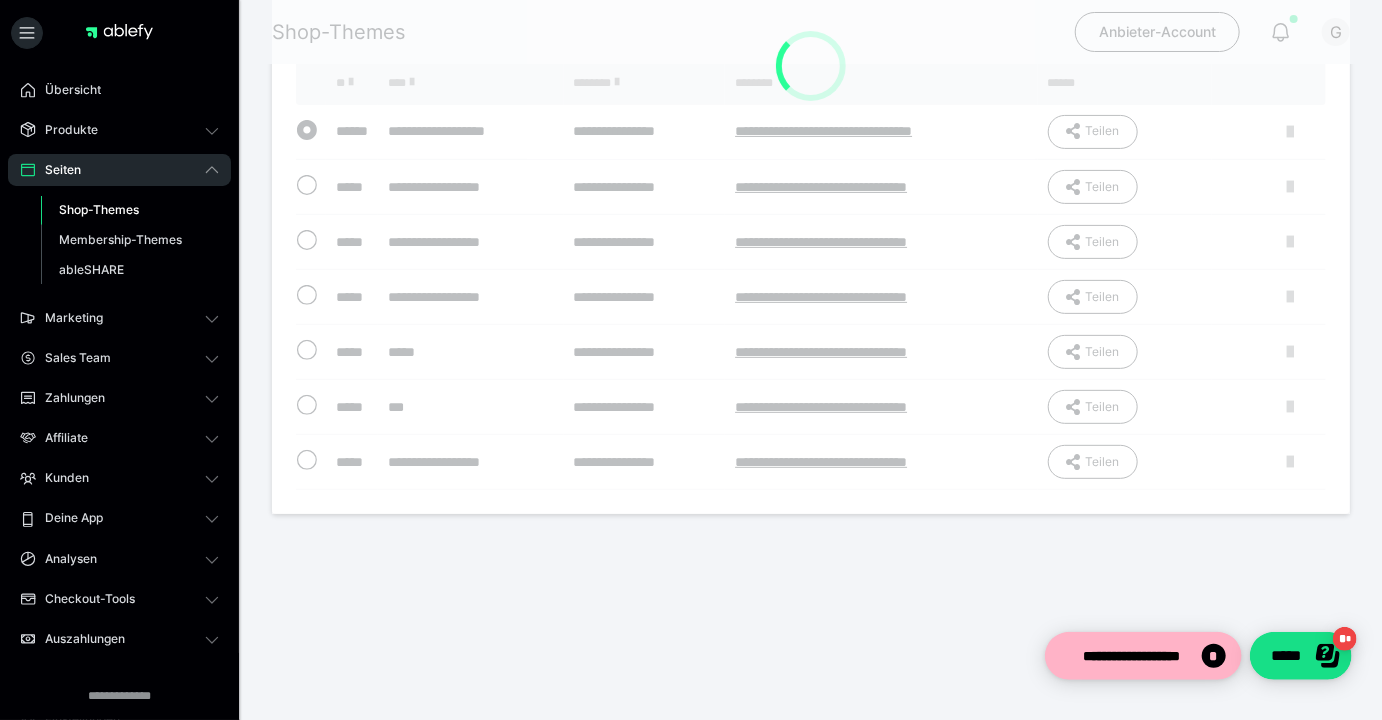 scroll, scrollTop: 0, scrollLeft: 0, axis: both 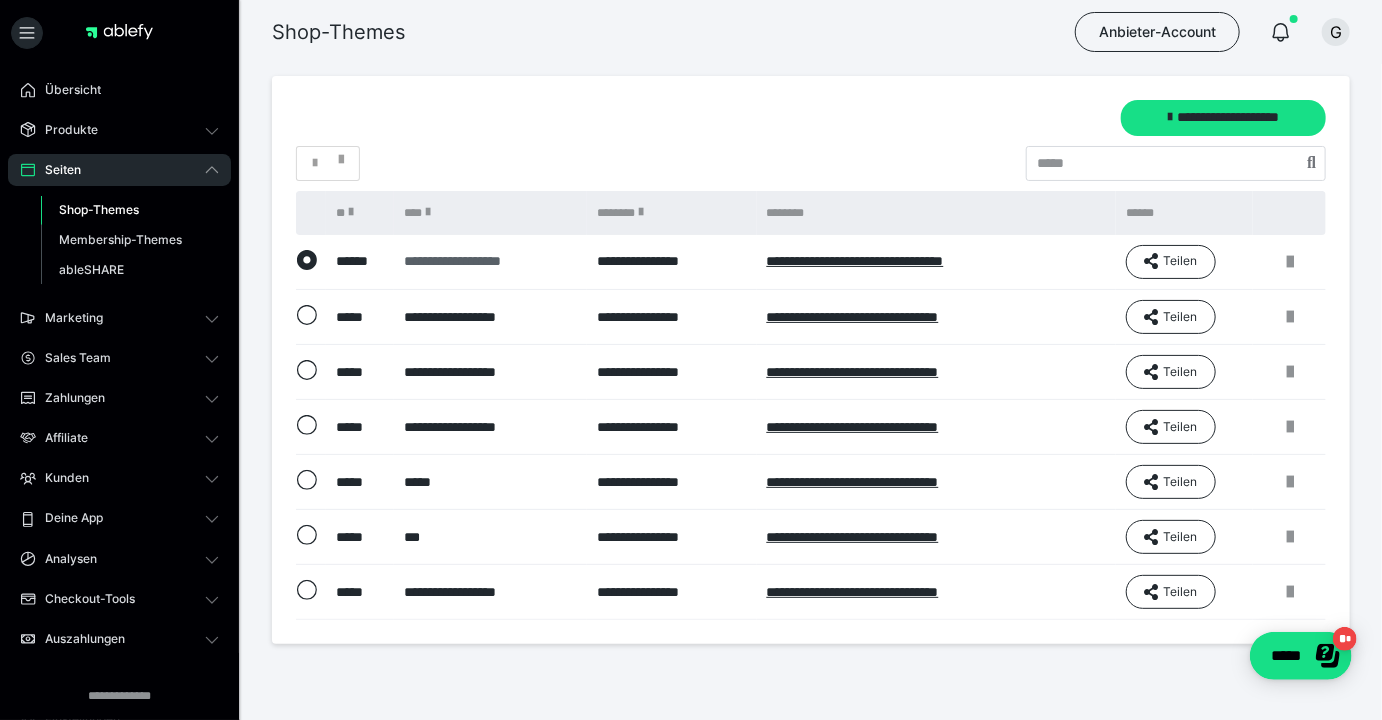 click on "**********" at bounding box center (489, 261) 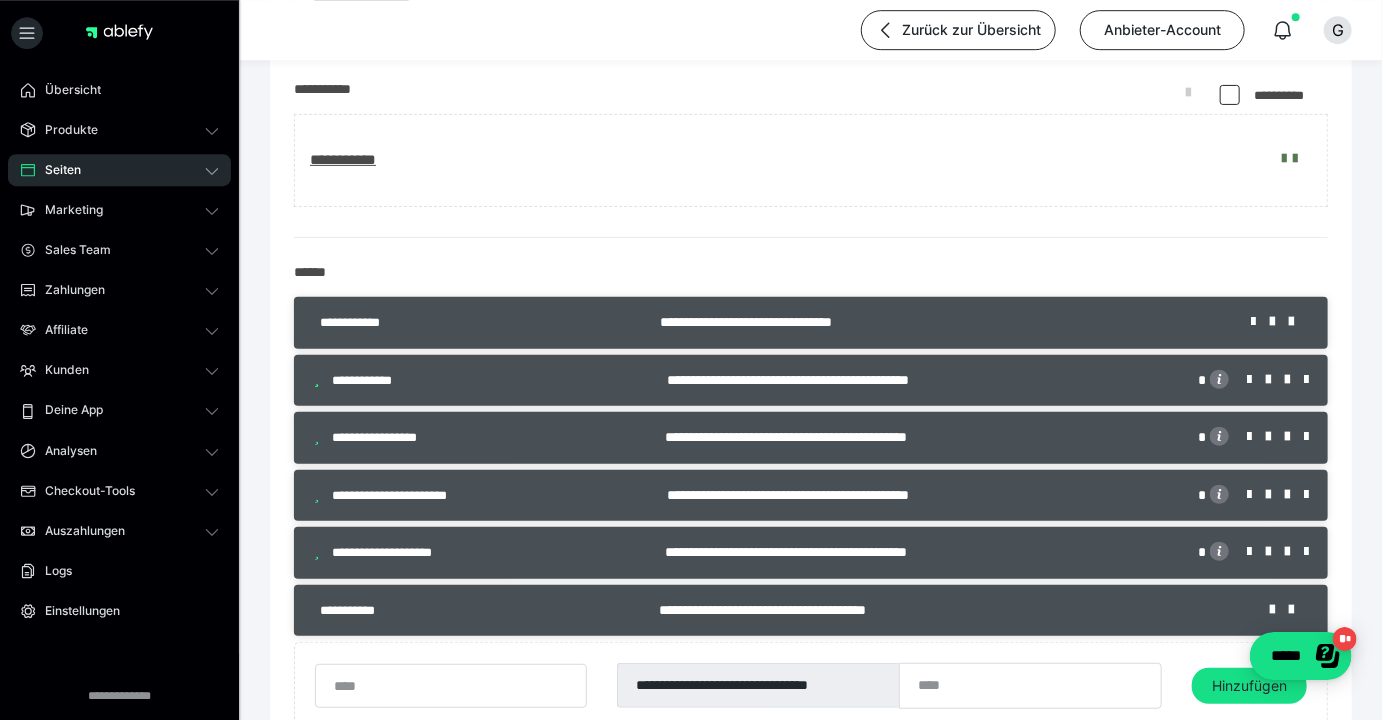 scroll, scrollTop: 216, scrollLeft: 0, axis: vertical 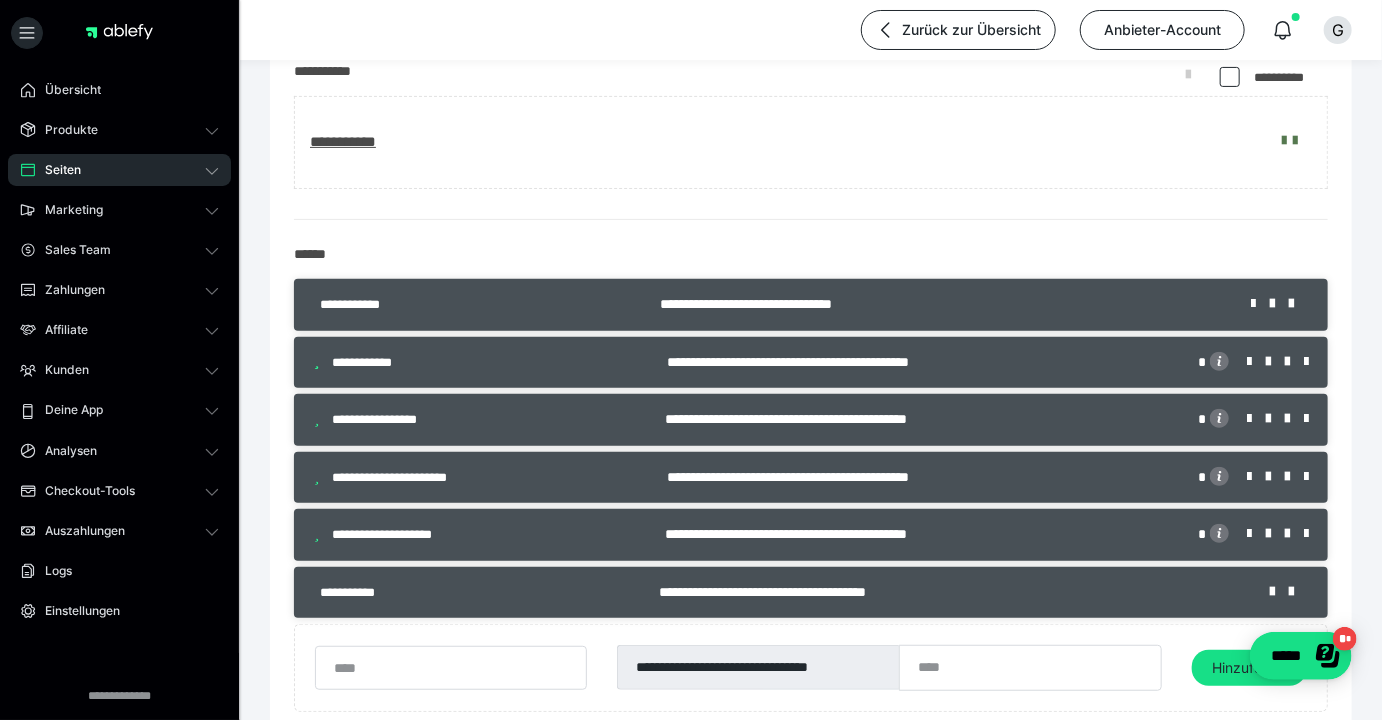click on "**********" at bounding box center (918, 362) 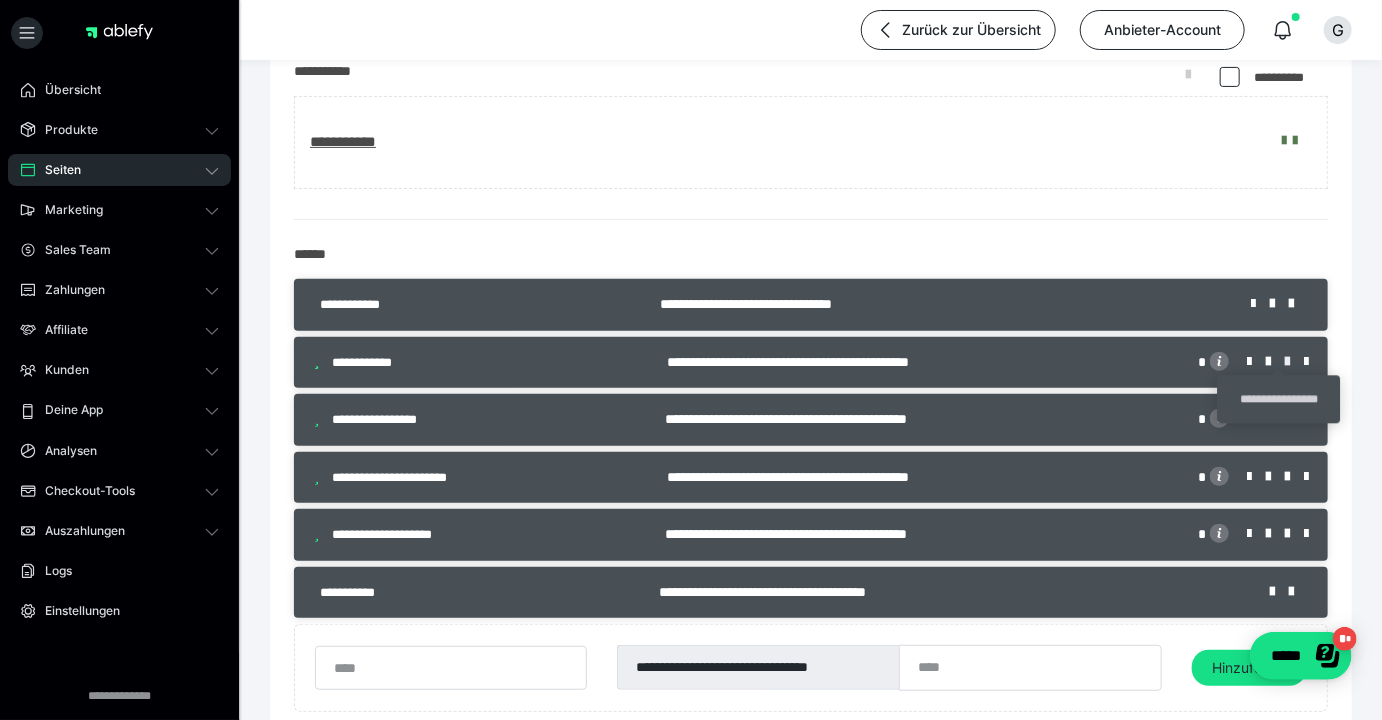 click at bounding box center [1294, 362] 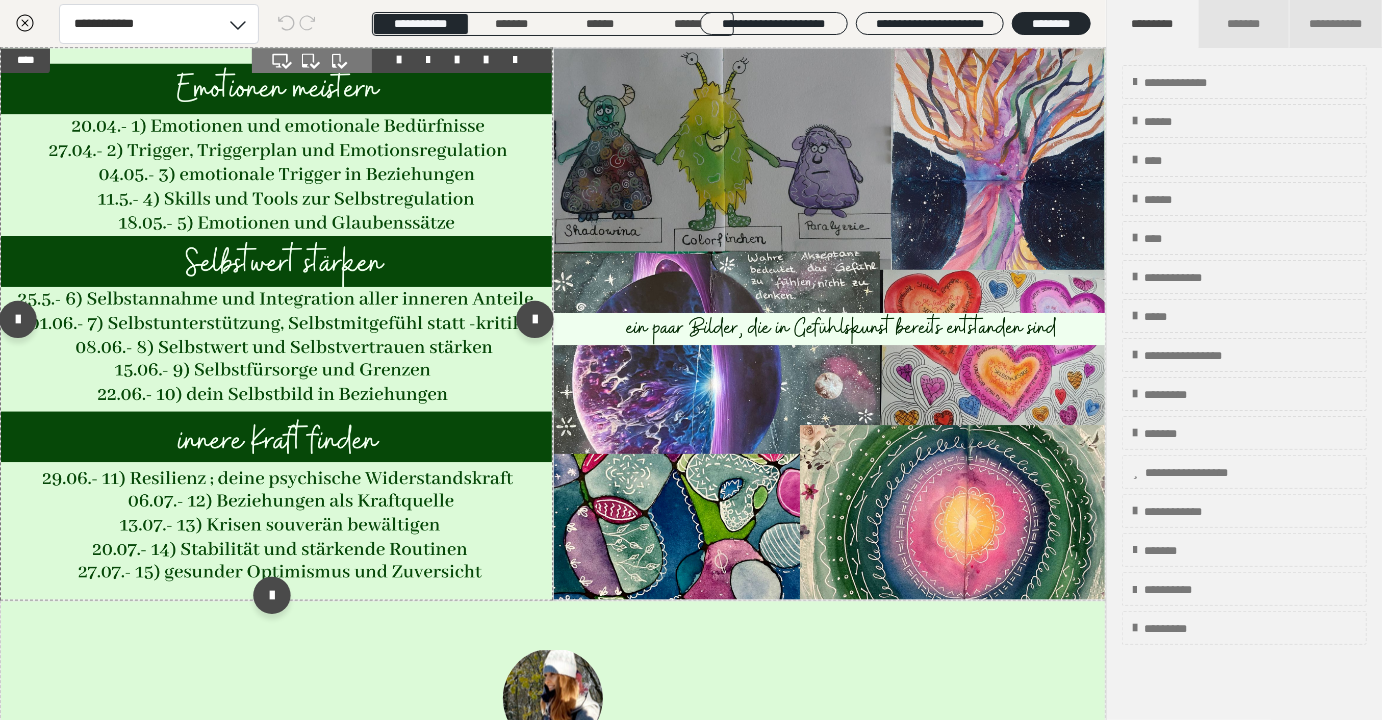 scroll, scrollTop: 1890, scrollLeft: 0, axis: vertical 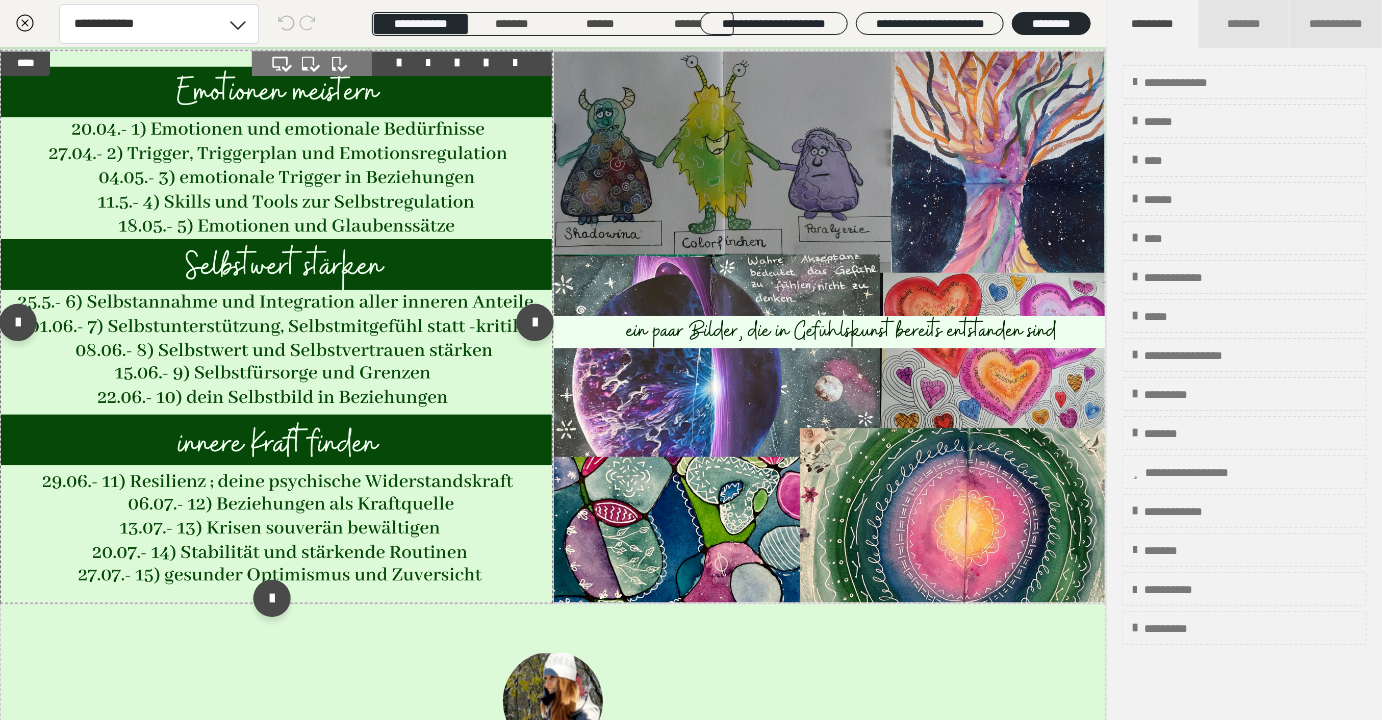 click at bounding box center [276, 326] 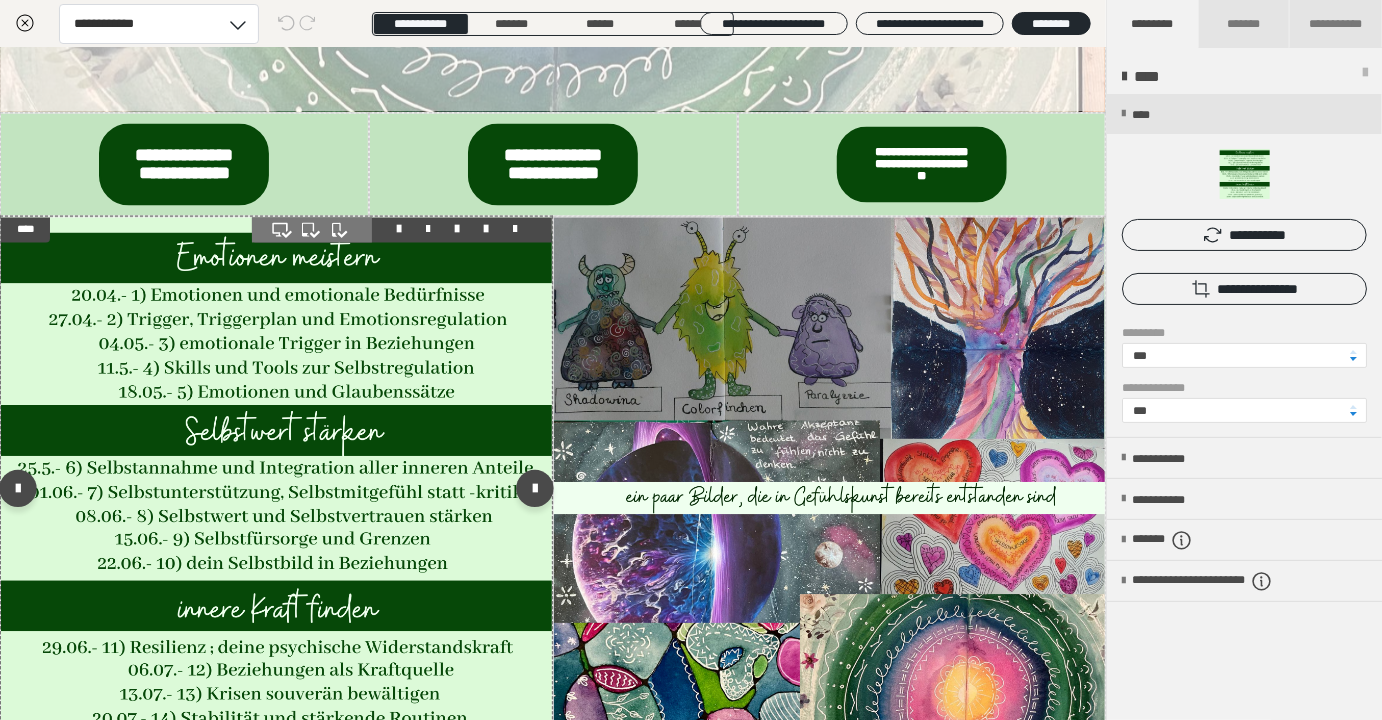 scroll, scrollTop: 1607, scrollLeft: 0, axis: vertical 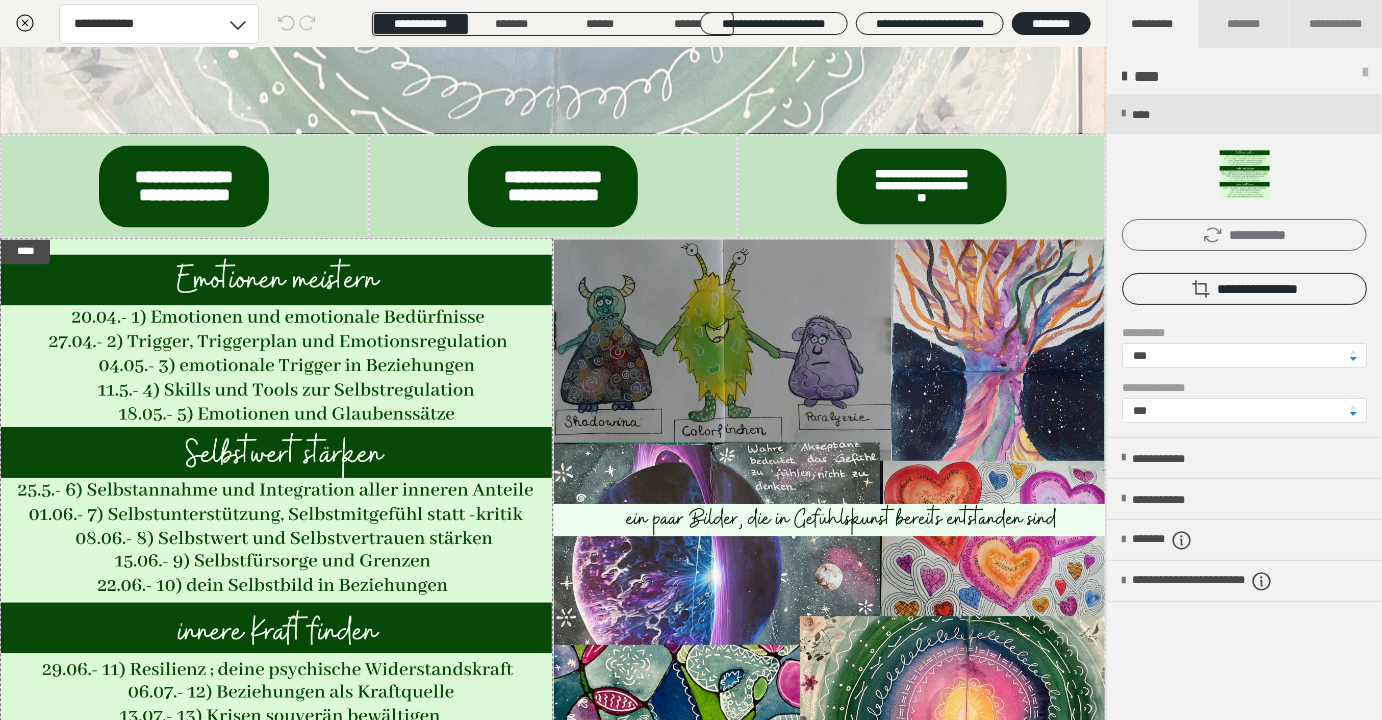 click 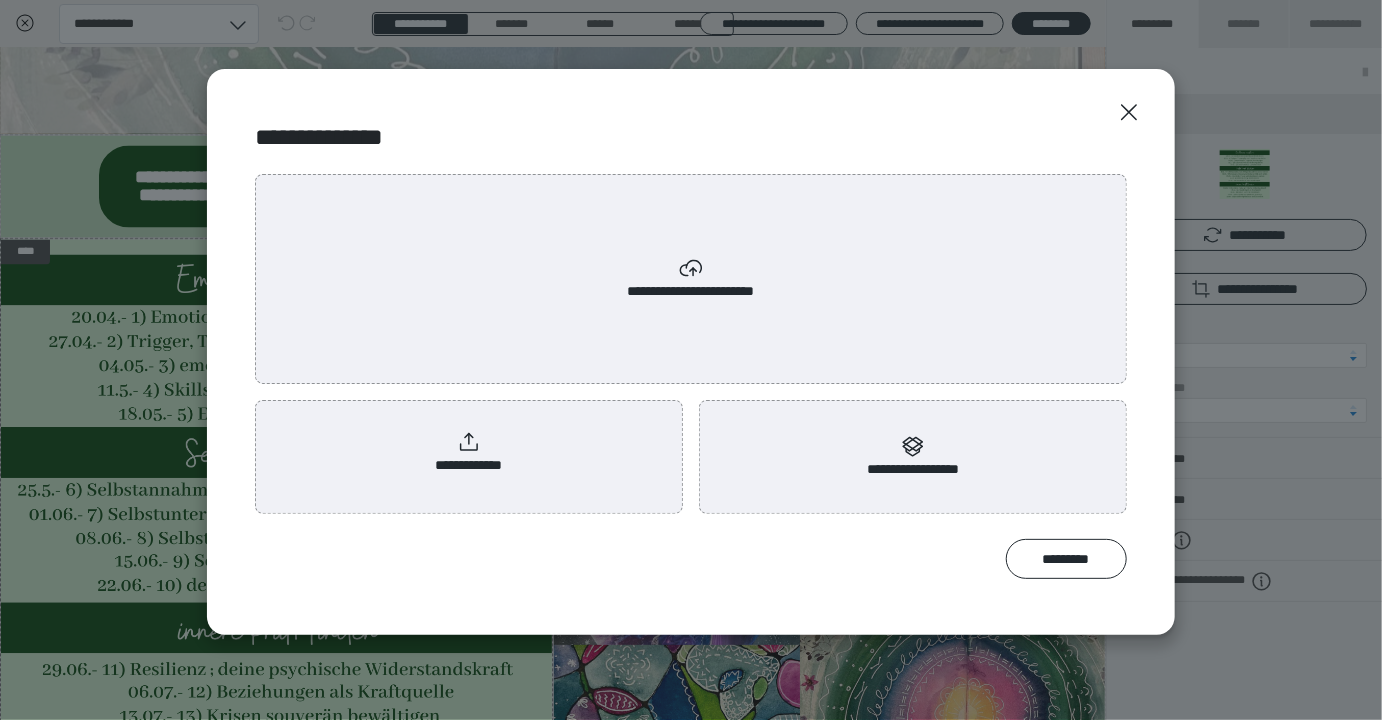 click on "**********" at bounding box center (469, 453) 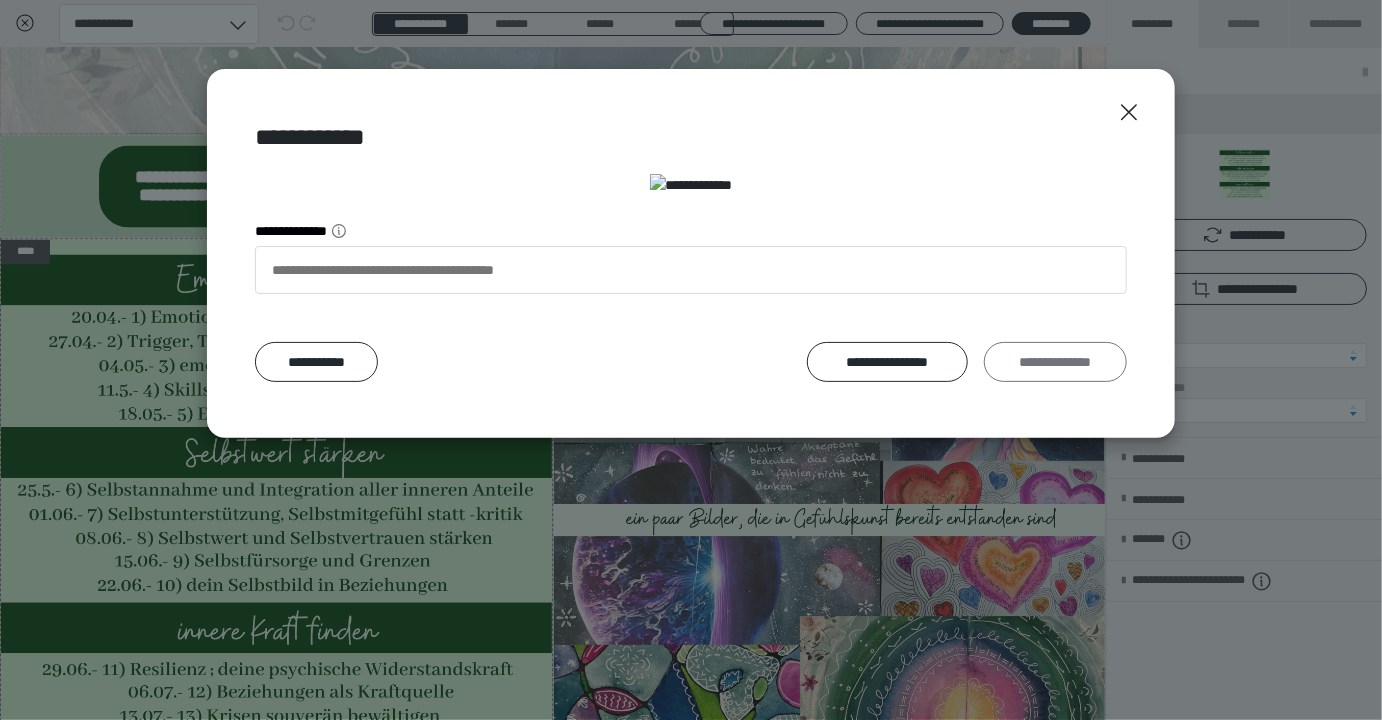click on "**********" at bounding box center (1055, 362) 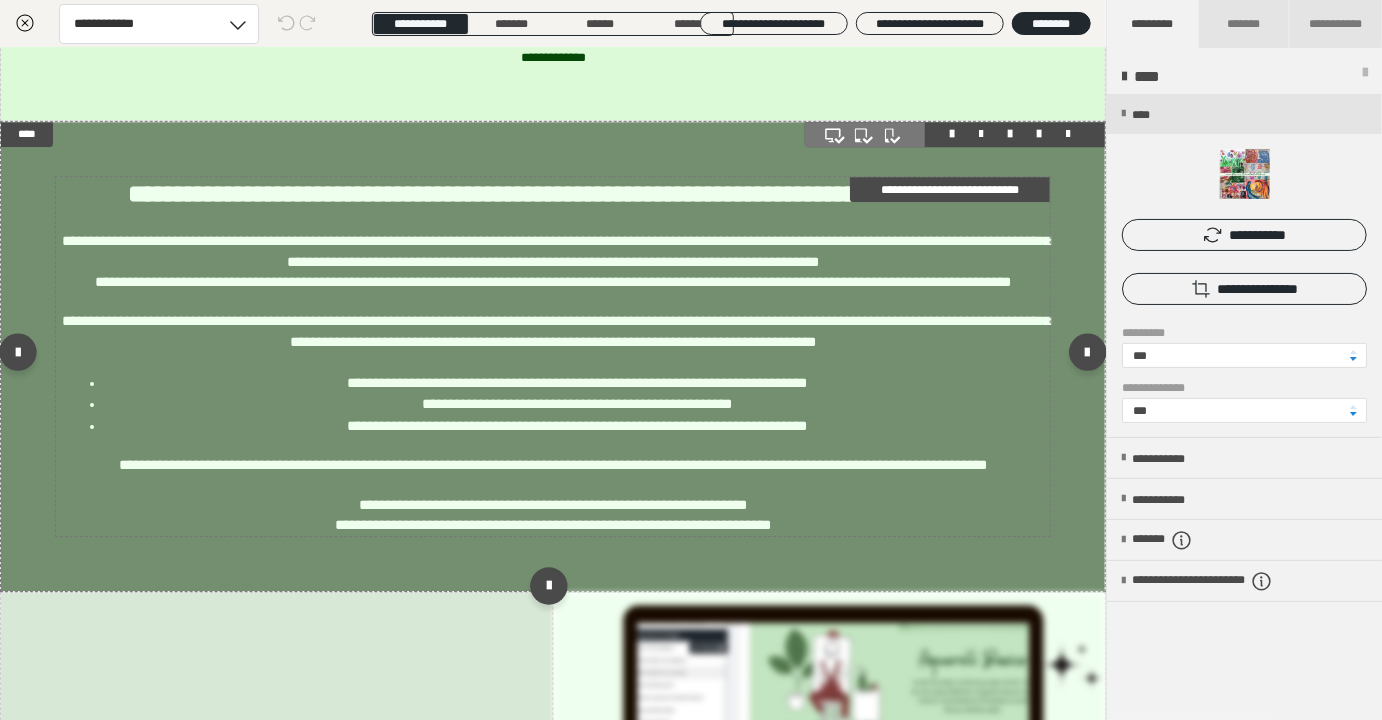 scroll, scrollTop: 2741, scrollLeft: 0, axis: vertical 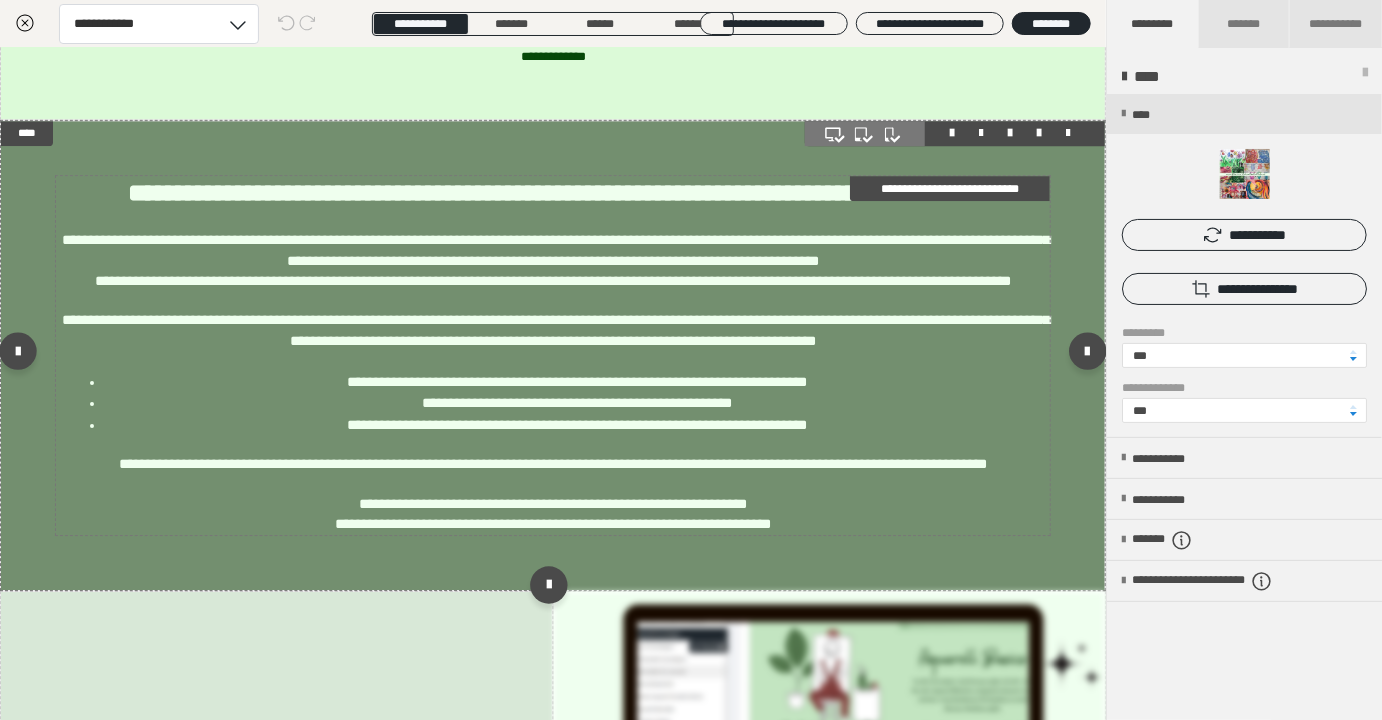click on "**********" at bounding box center [577, 403] 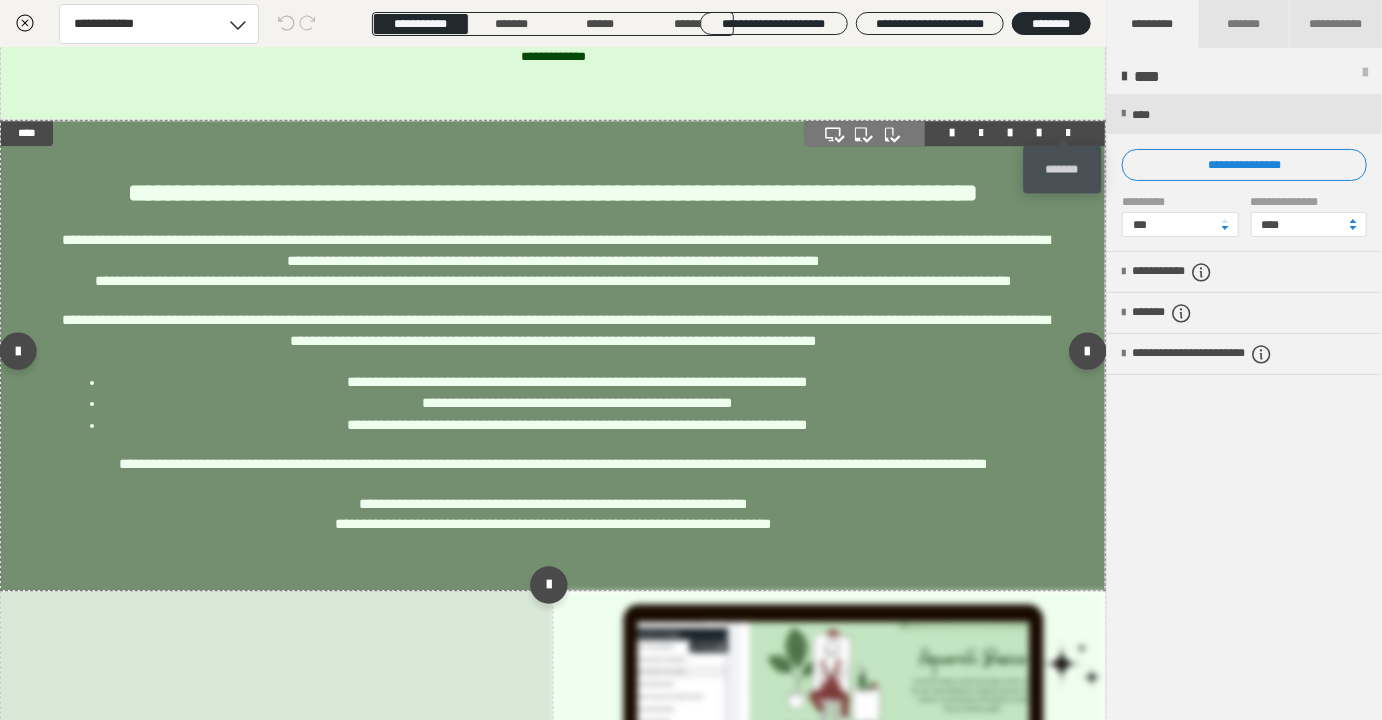 click at bounding box center [1068, 133] 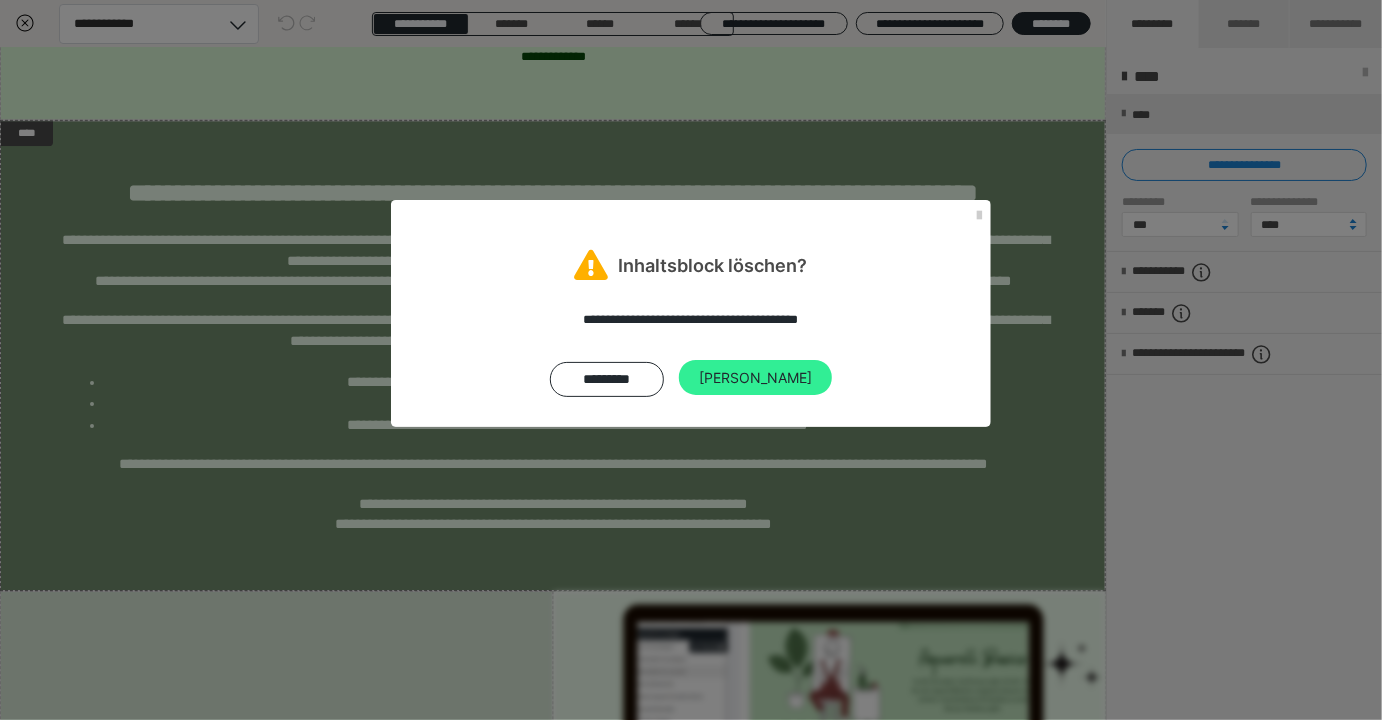 click on "[PERSON_NAME]" at bounding box center (755, 378) 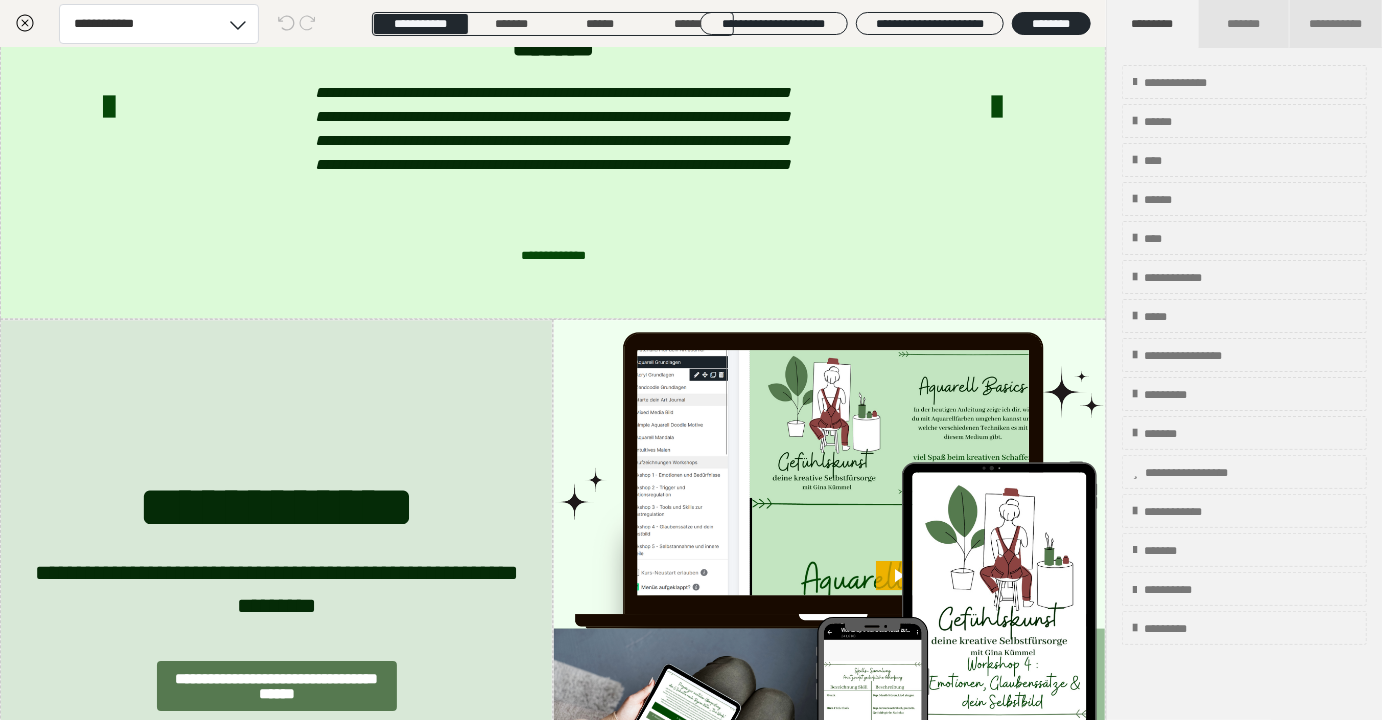 scroll, scrollTop: 2646, scrollLeft: 0, axis: vertical 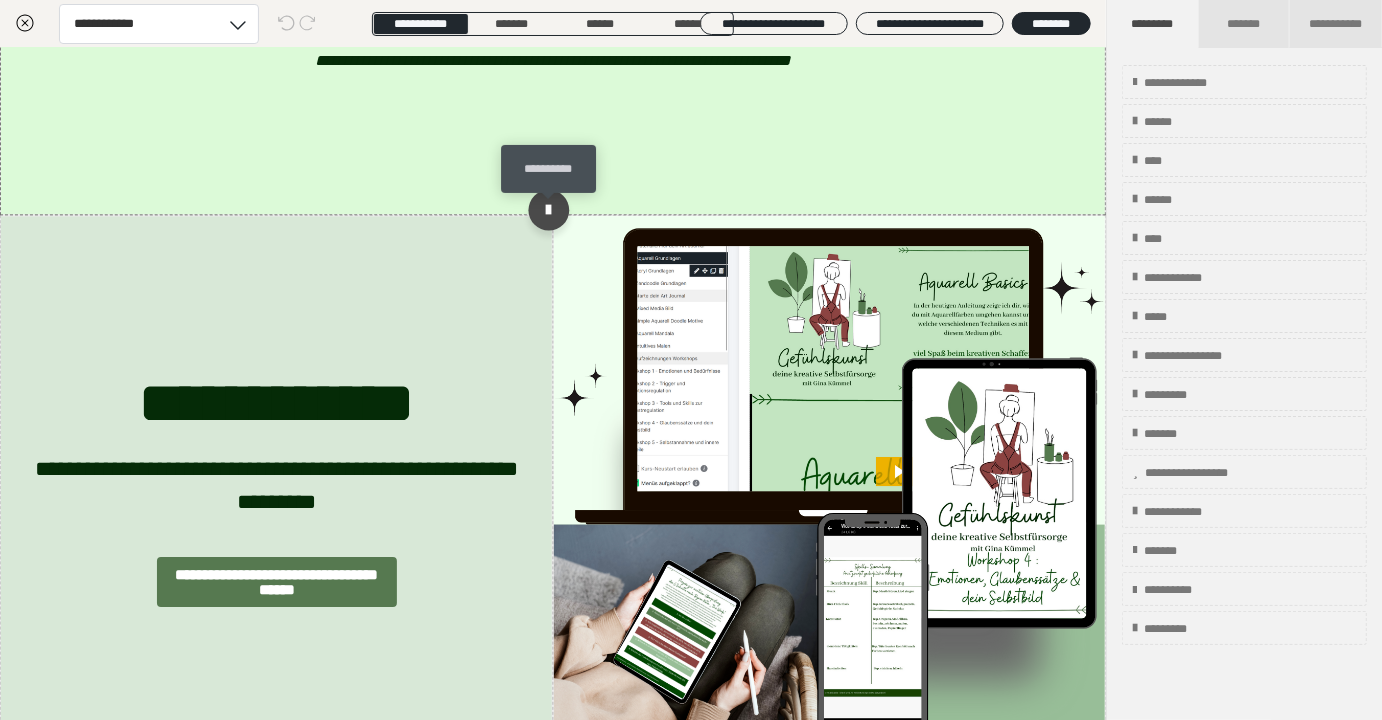 click at bounding box center (548, 209) 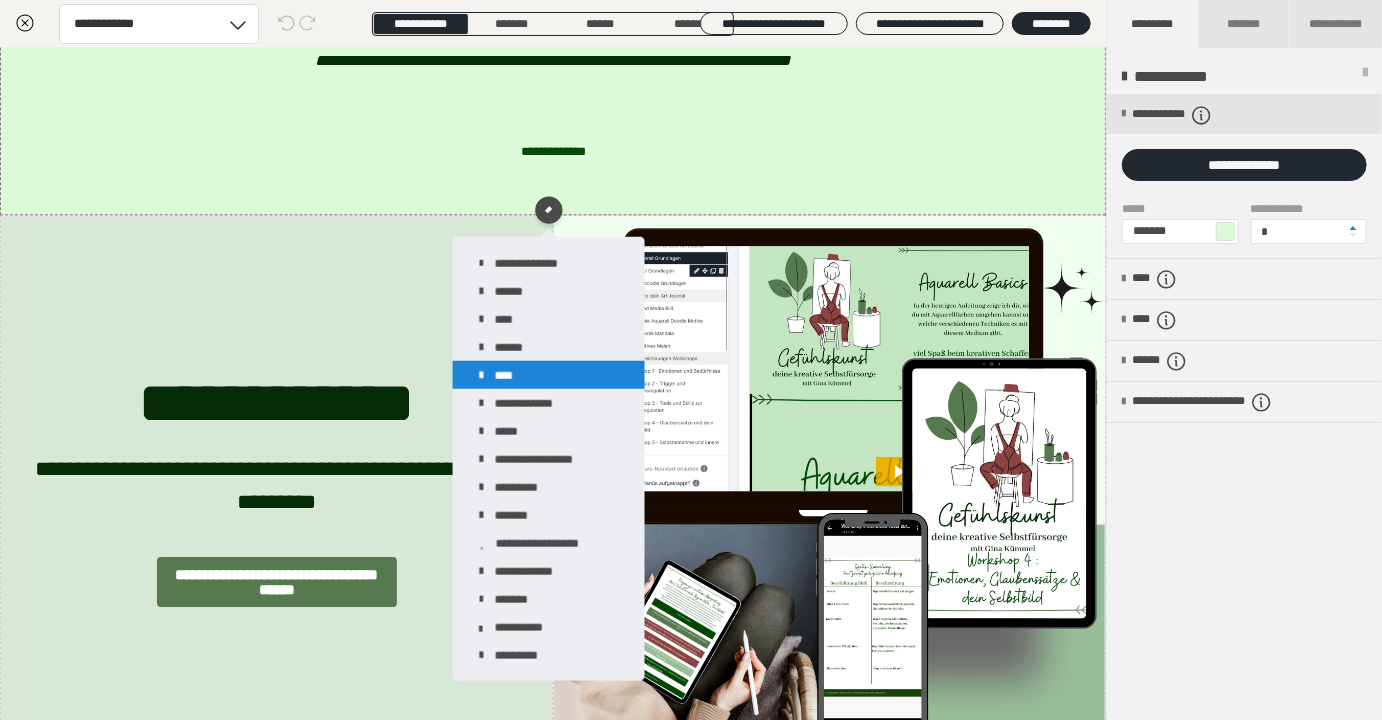 click on "****" at bounding box center [549, 375] 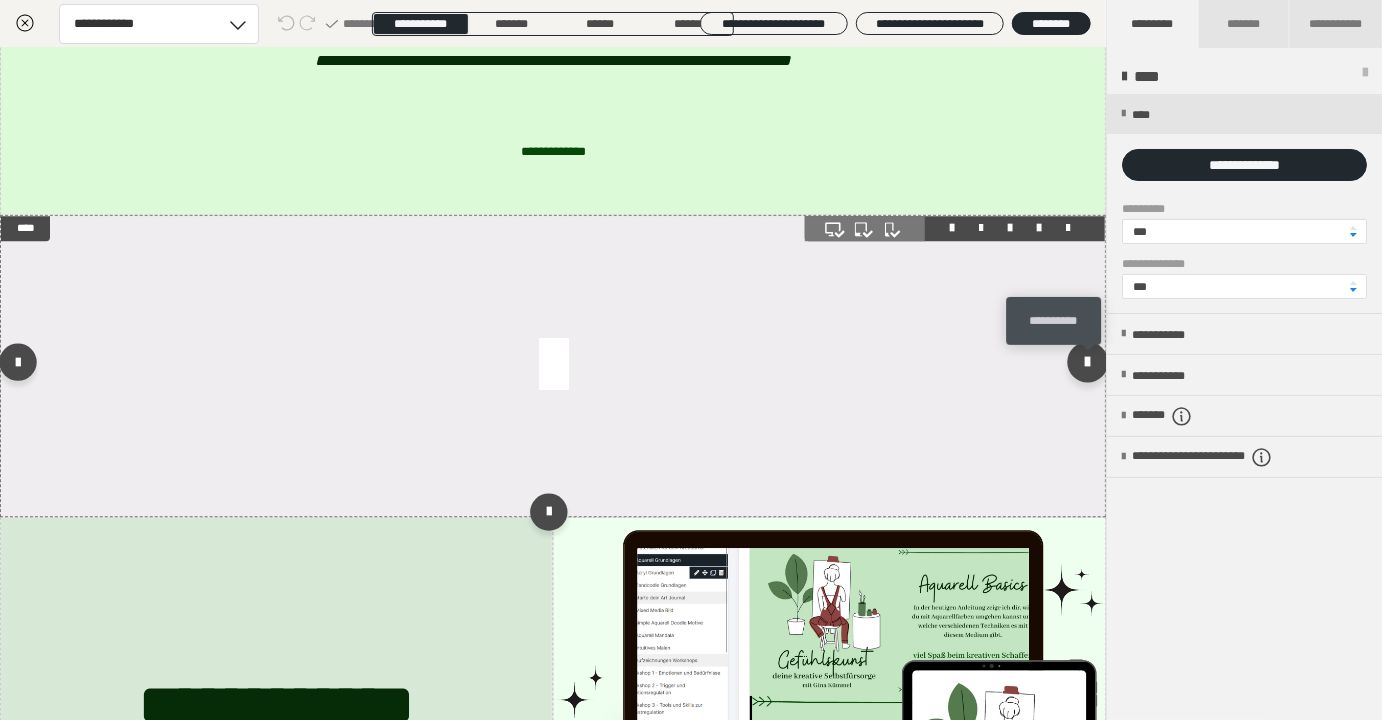 click at bounding box center [1088, 361] 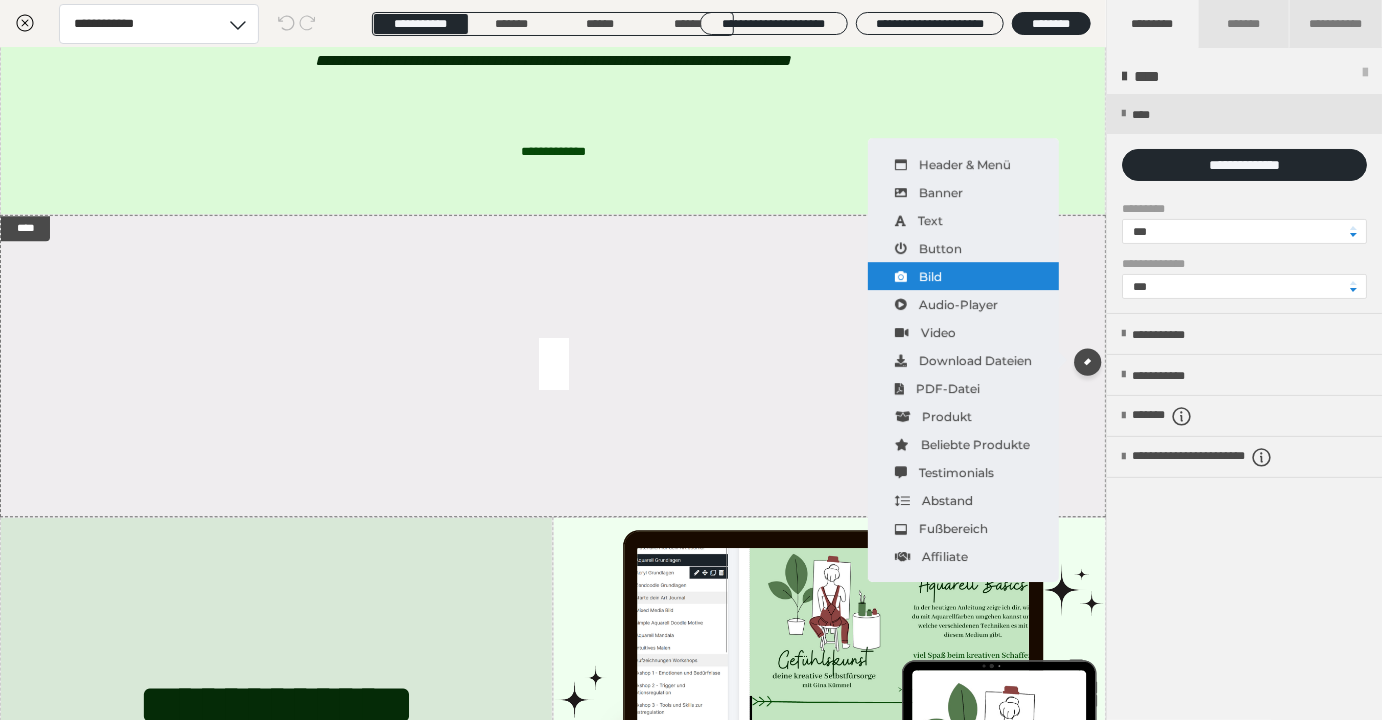 click on "Bild" at bounding box center (963, 276) 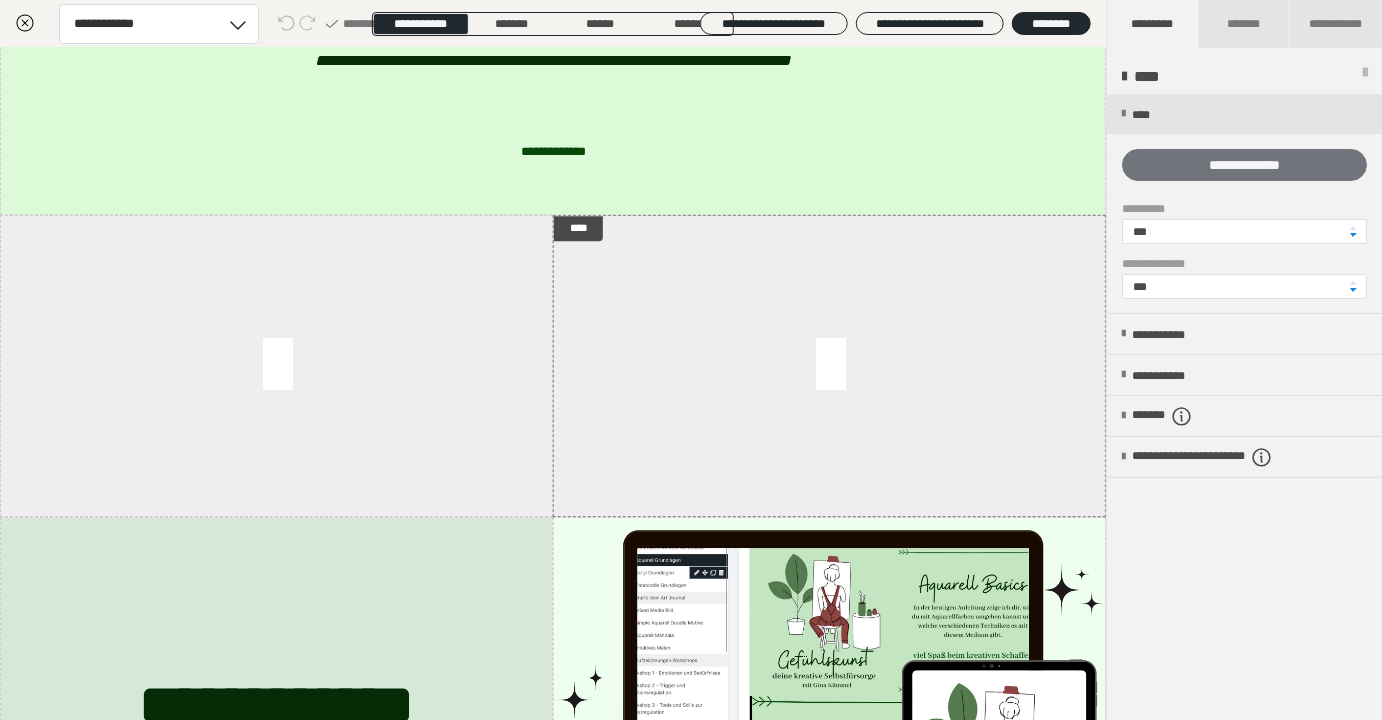 click on "**********" at bounding box center (1244, 165) 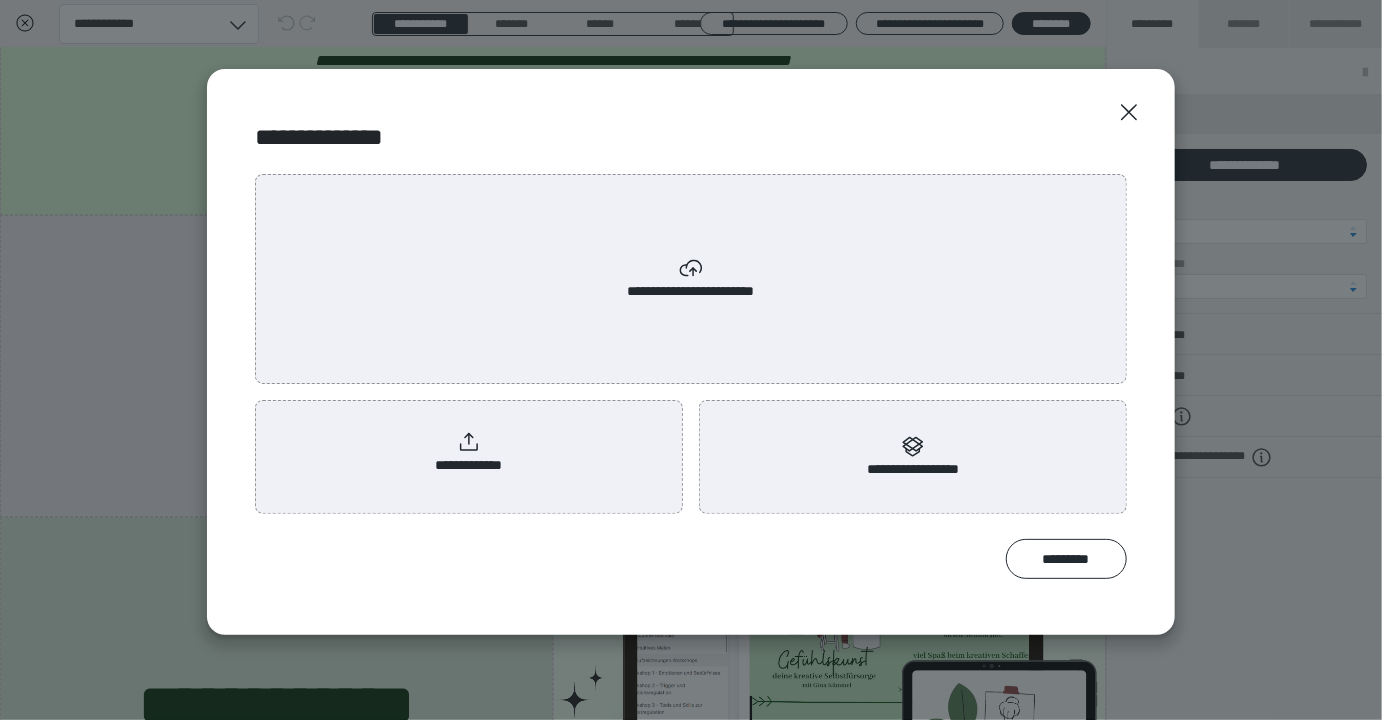 click on "**********" at bounding box center (469, 453) 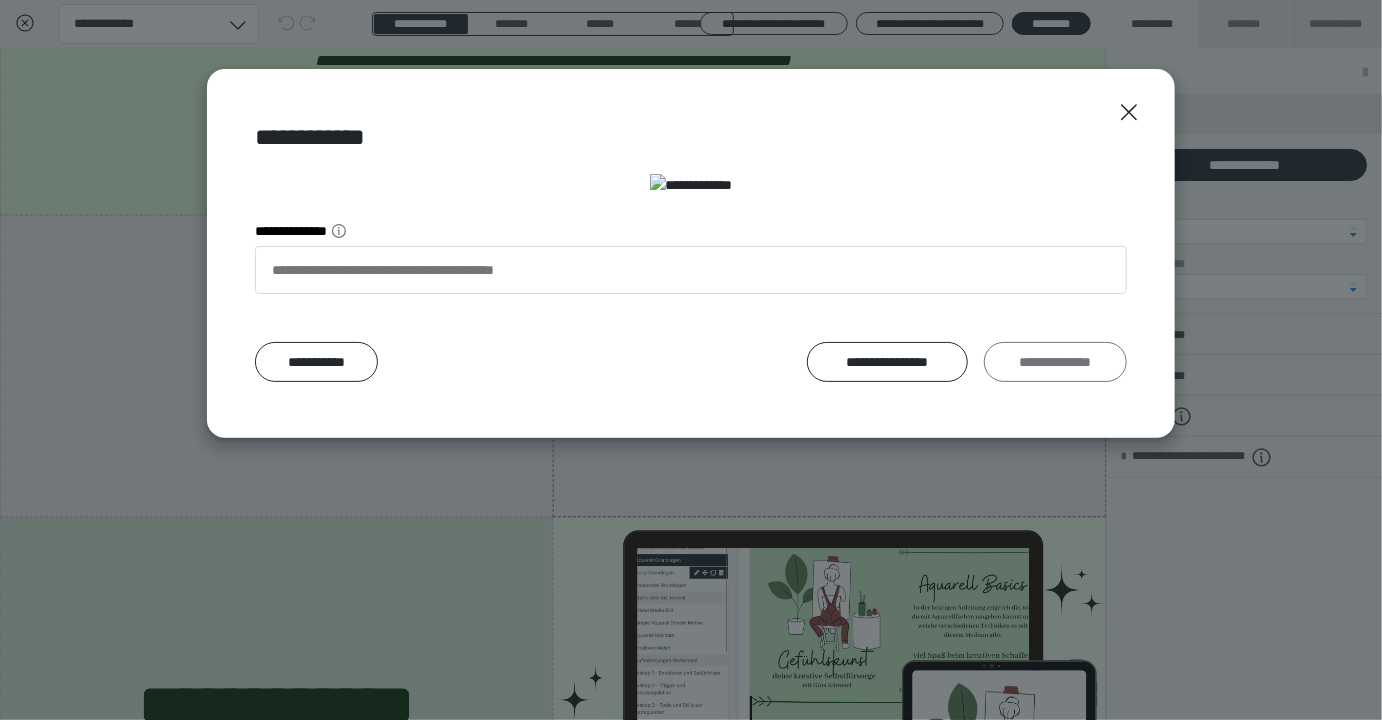 click on "**********" at bounding box center (1055, 362) 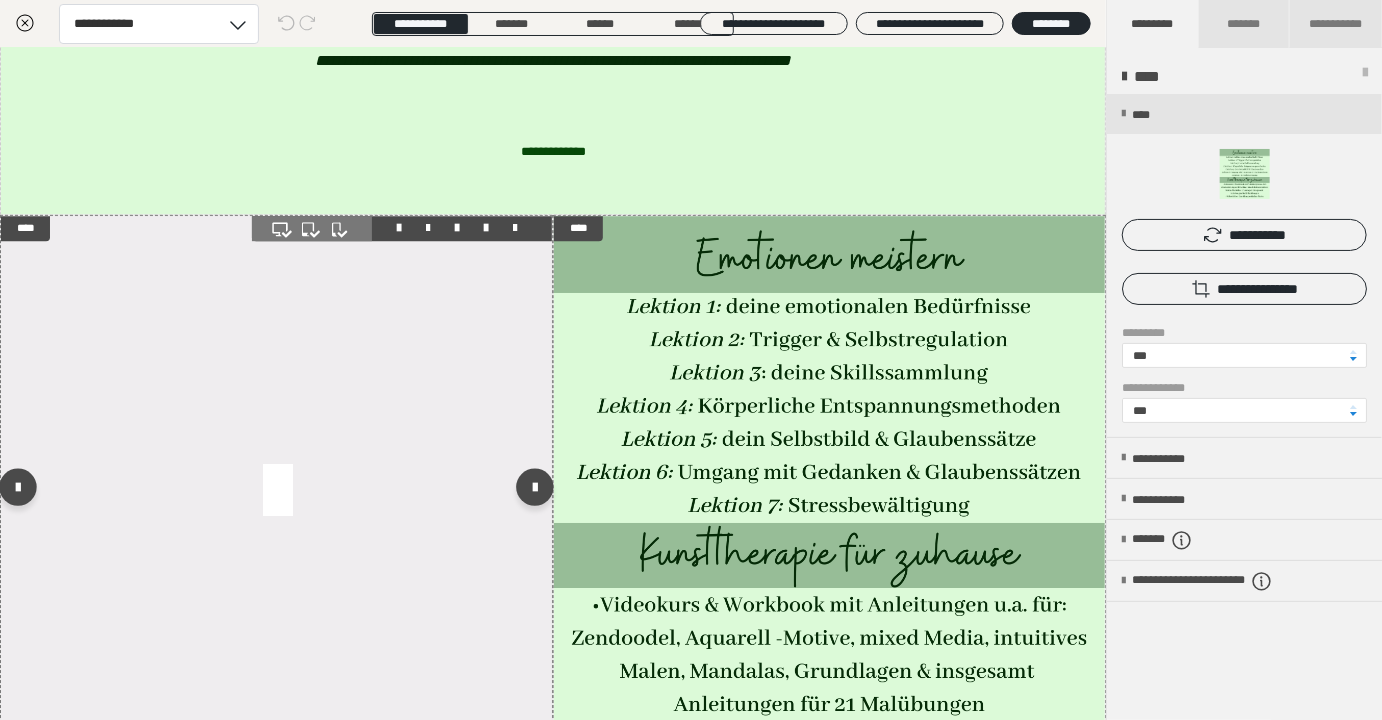 click at bounding box center [276, 491] 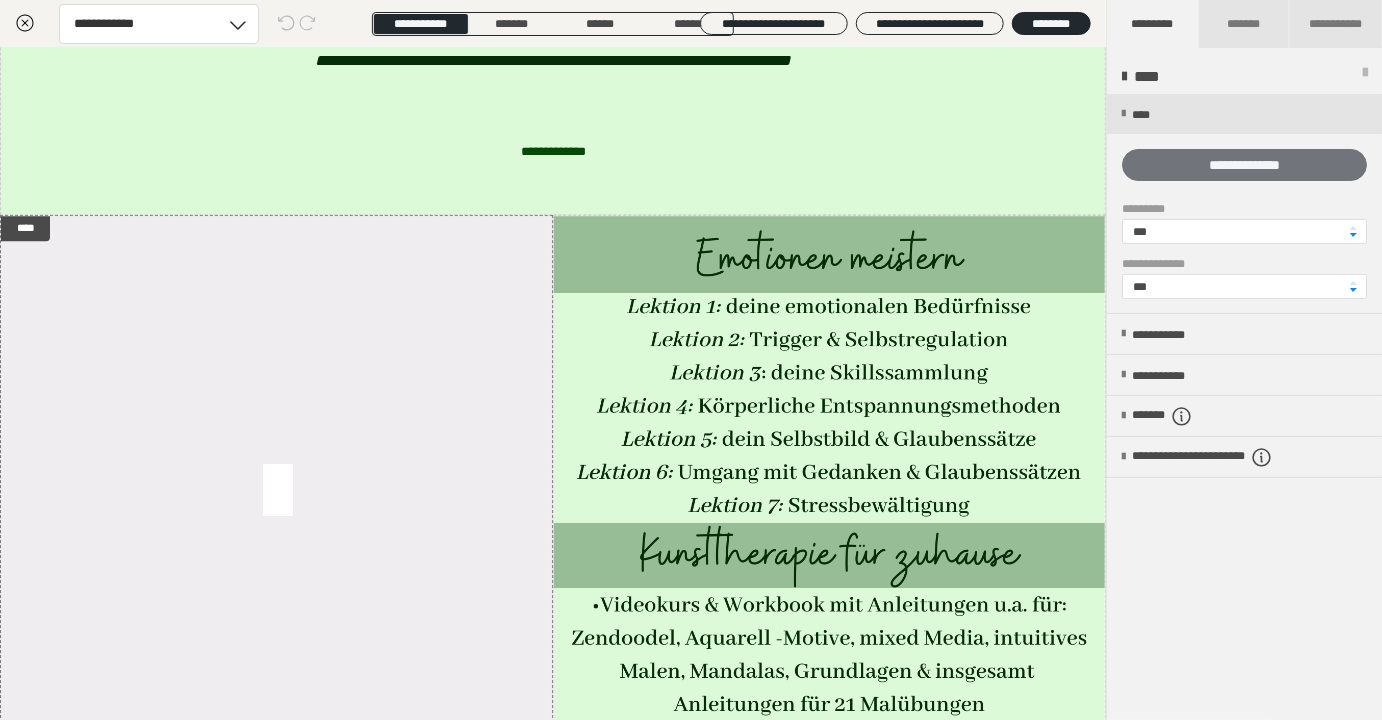 click on "**********" at bounding box center [1244, 165] 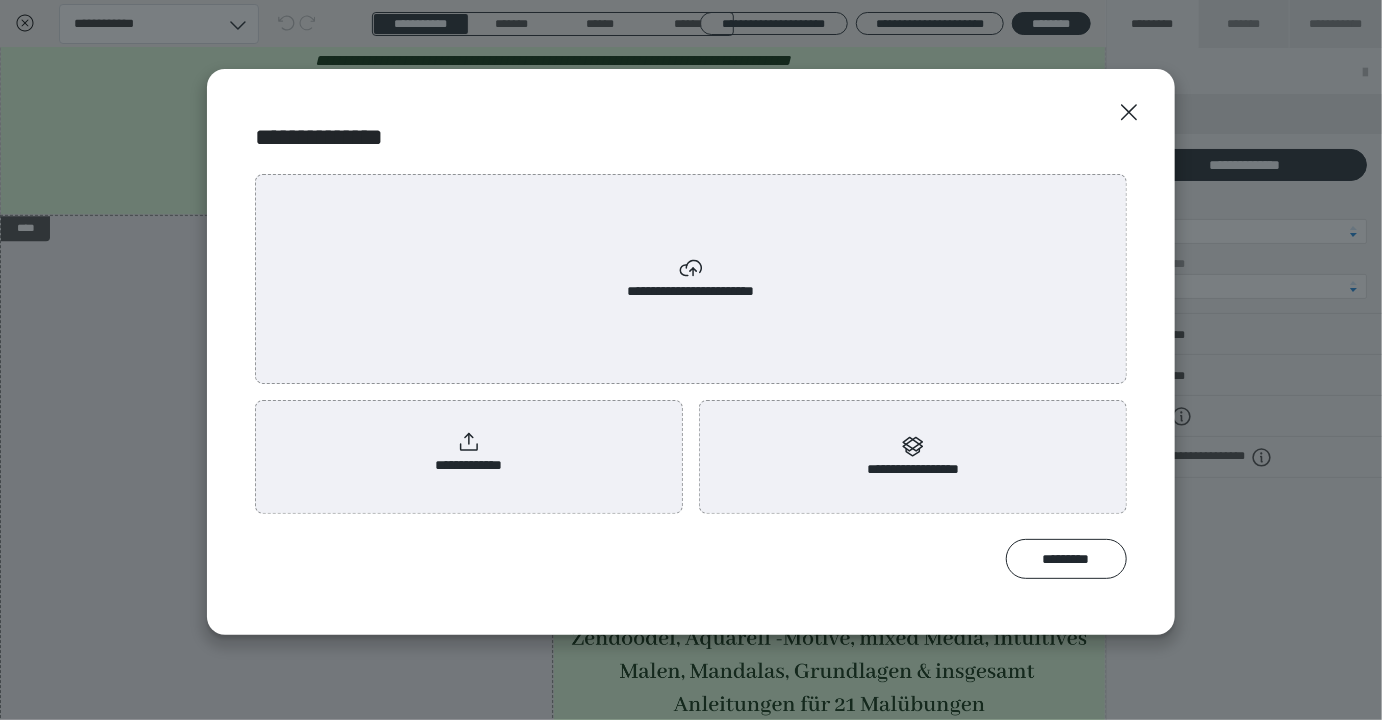 click on "**********" at bounding box center [469, 453] 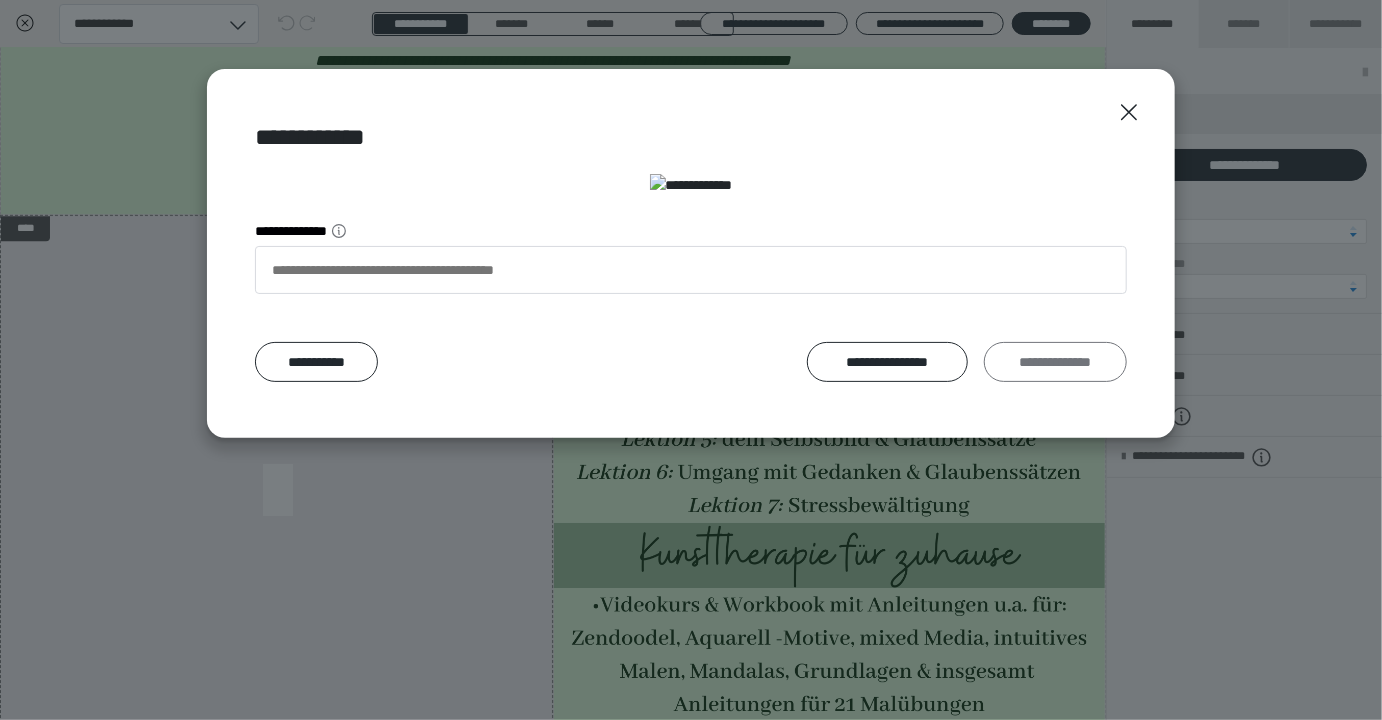 click on "**********" at bounding box center [1055, 362] 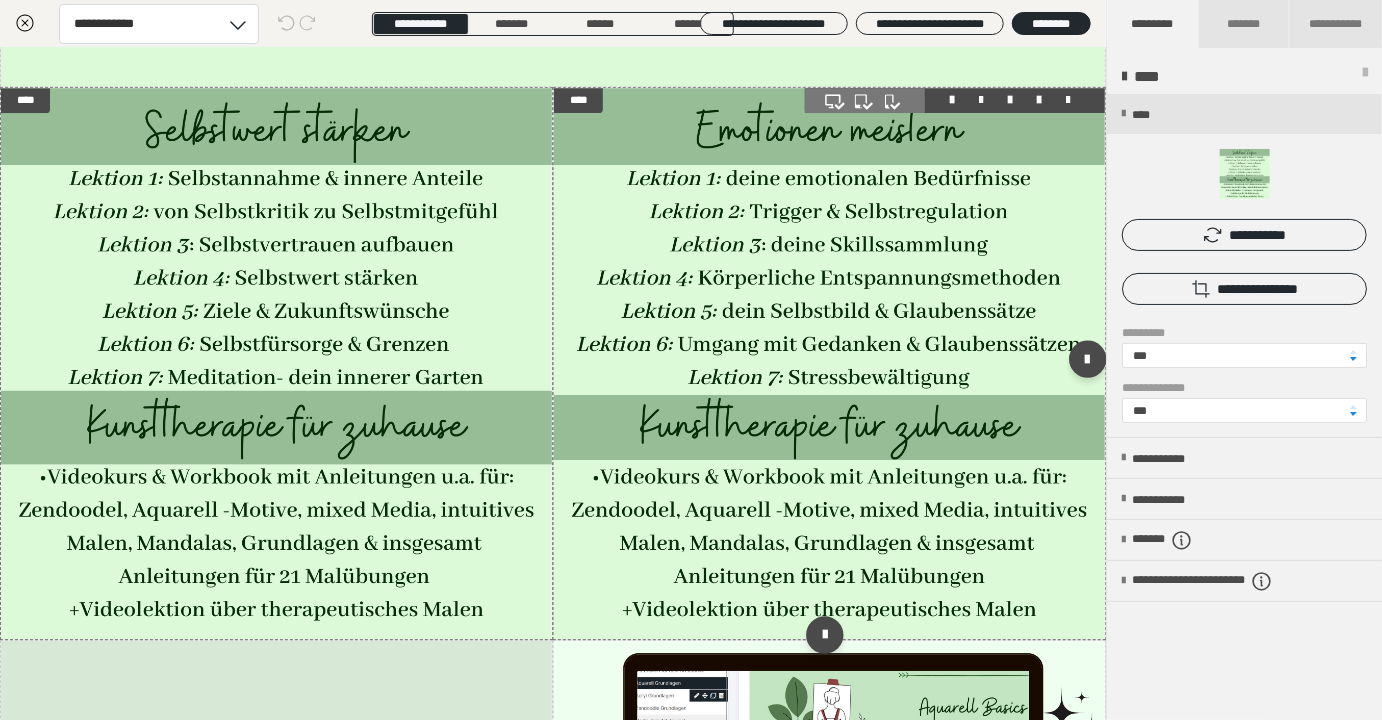scroll, scrollTop: 2741, scrollLeft: 0, axis: vertical 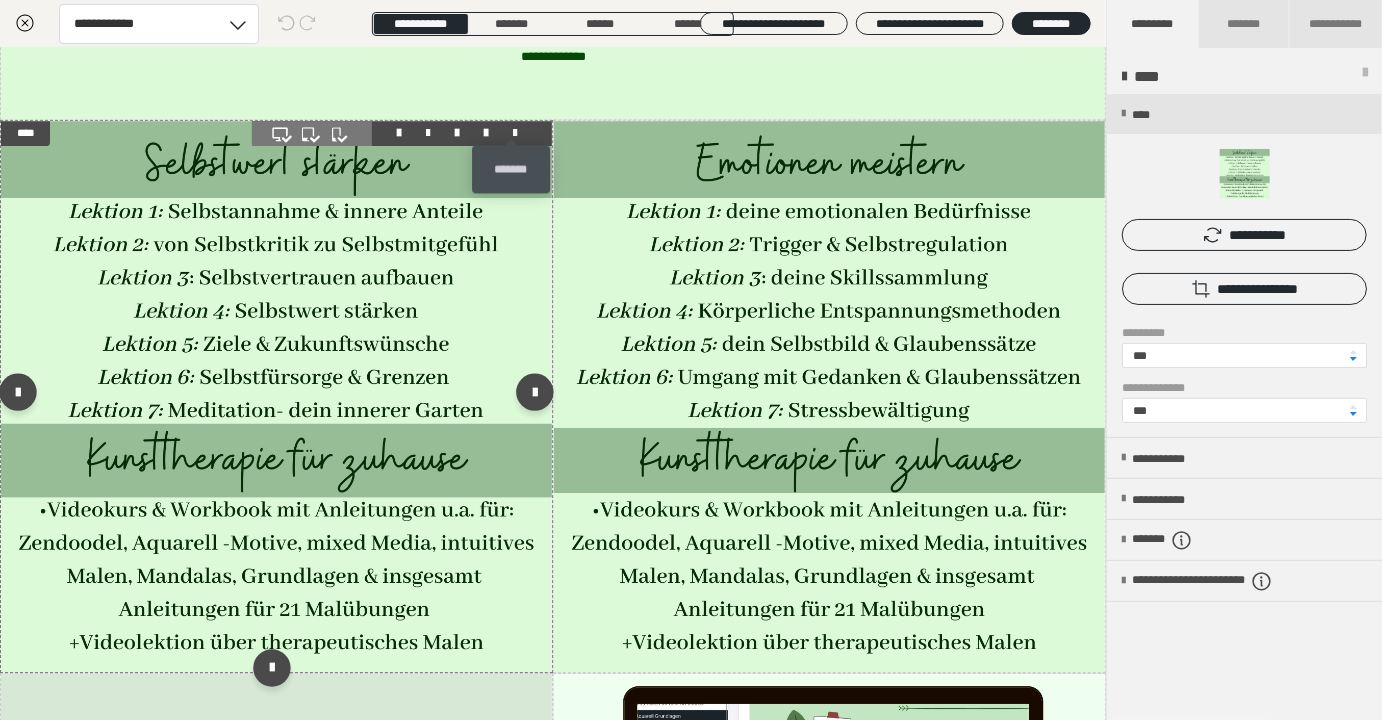 click at bounding box center [515, 133] 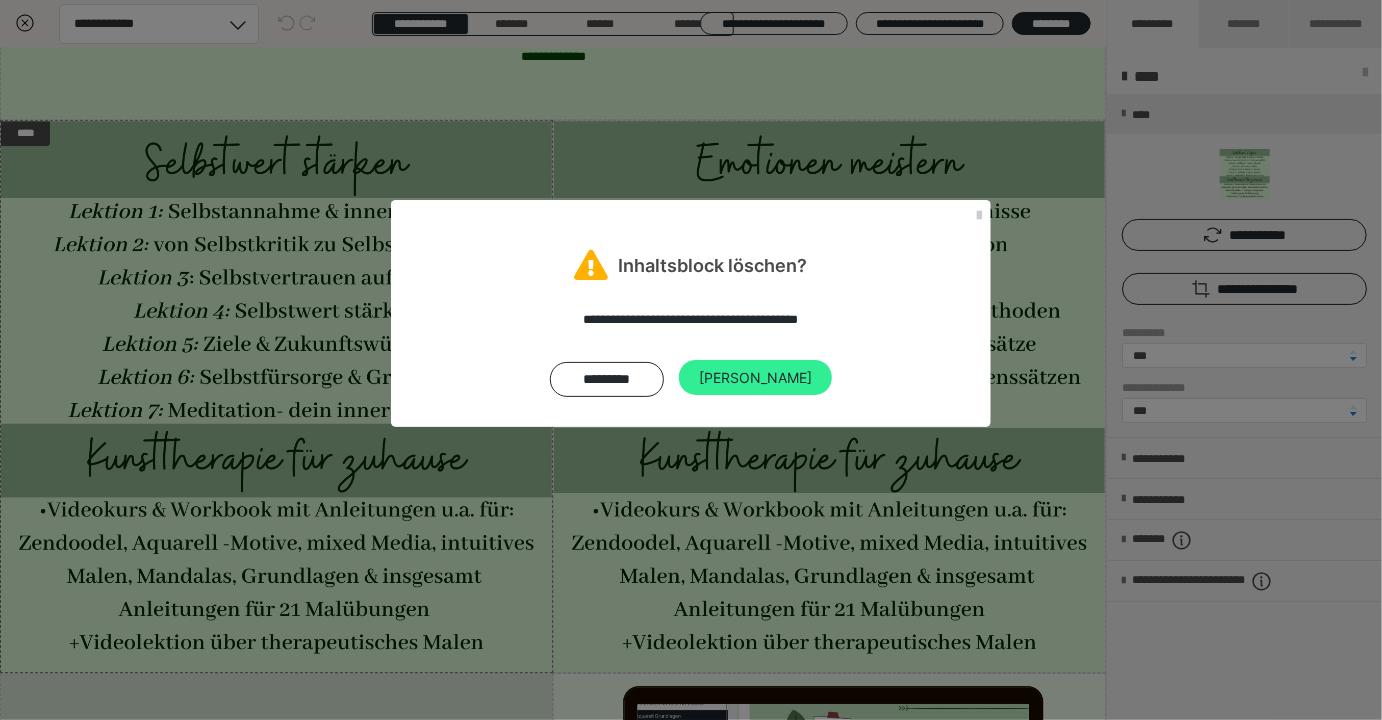 click on "[PERSON_NAME]" at bounding box center [755, 378] 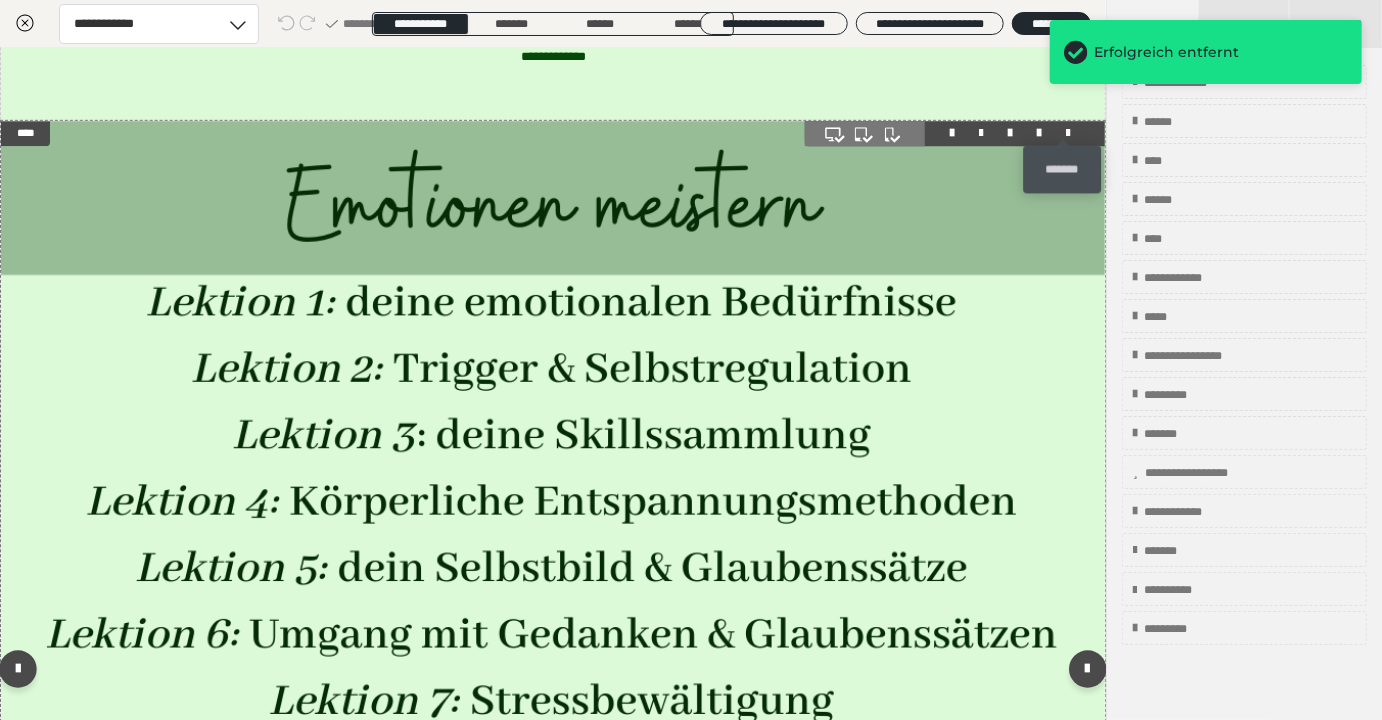 click at bounding box center (1068, 133) 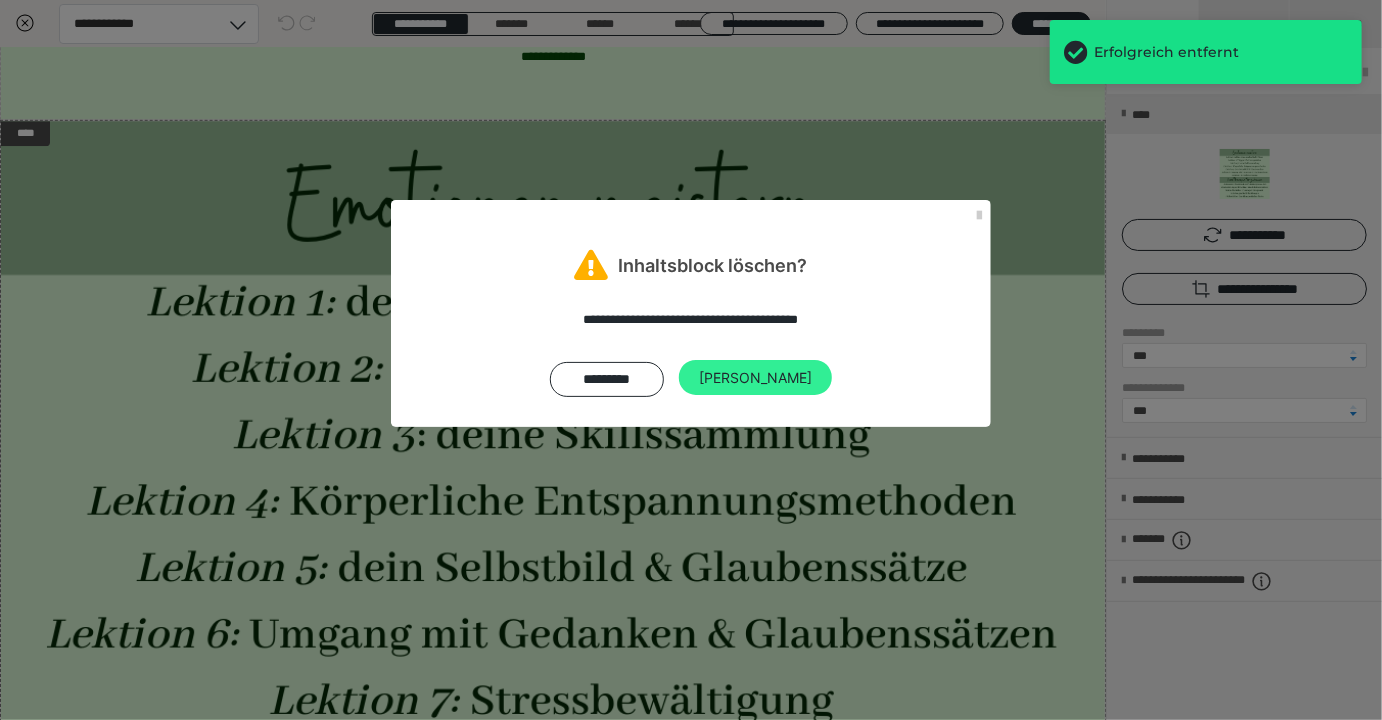 click on "[PERSON_NAME]" at bounding box center (755, 378) 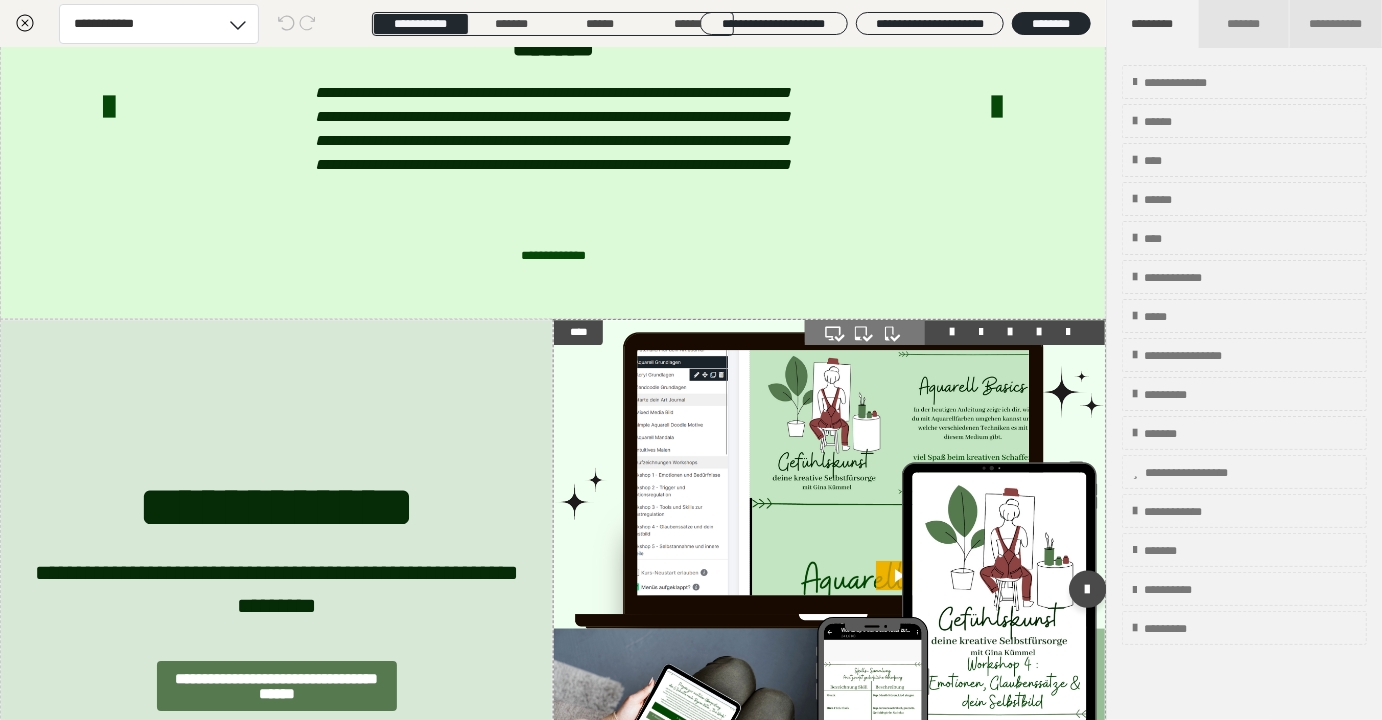 scroll, scrollTop: 2646, scrollLeft: 0, axis: vertical 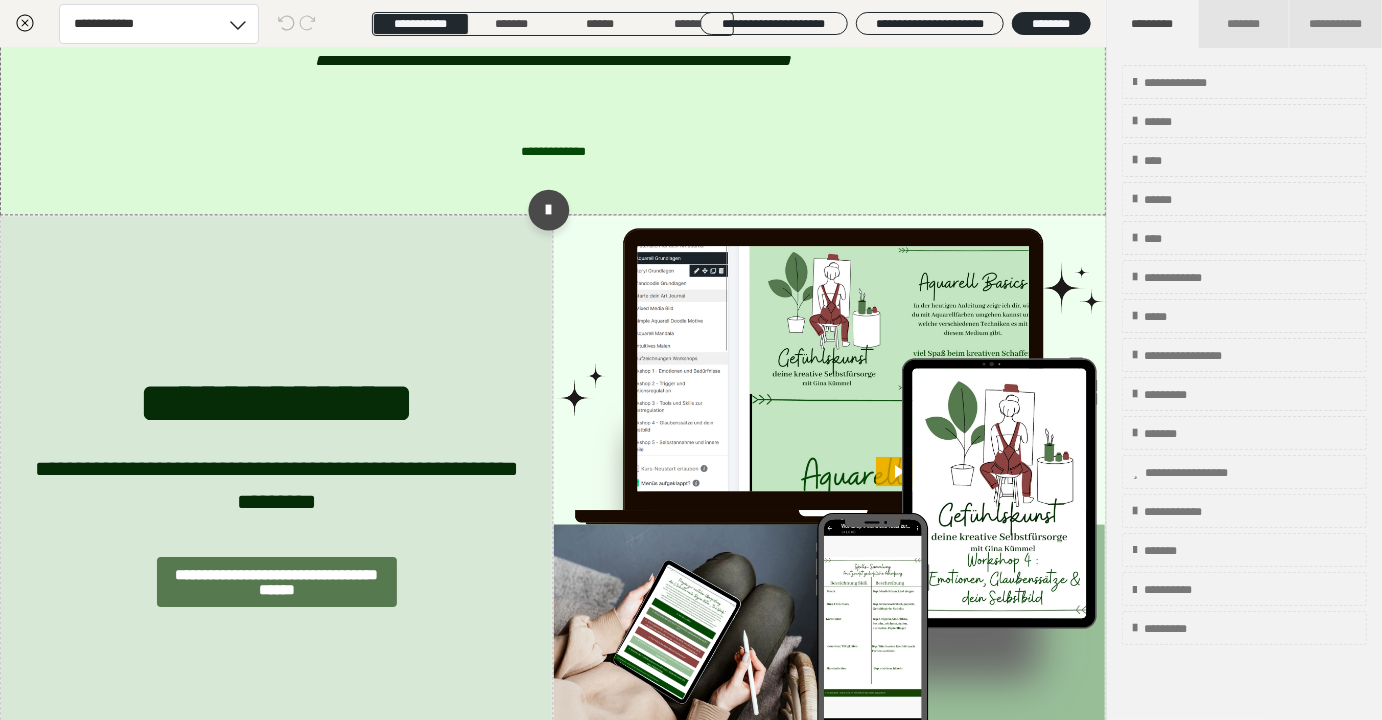 click at bounding box center [548, 209] 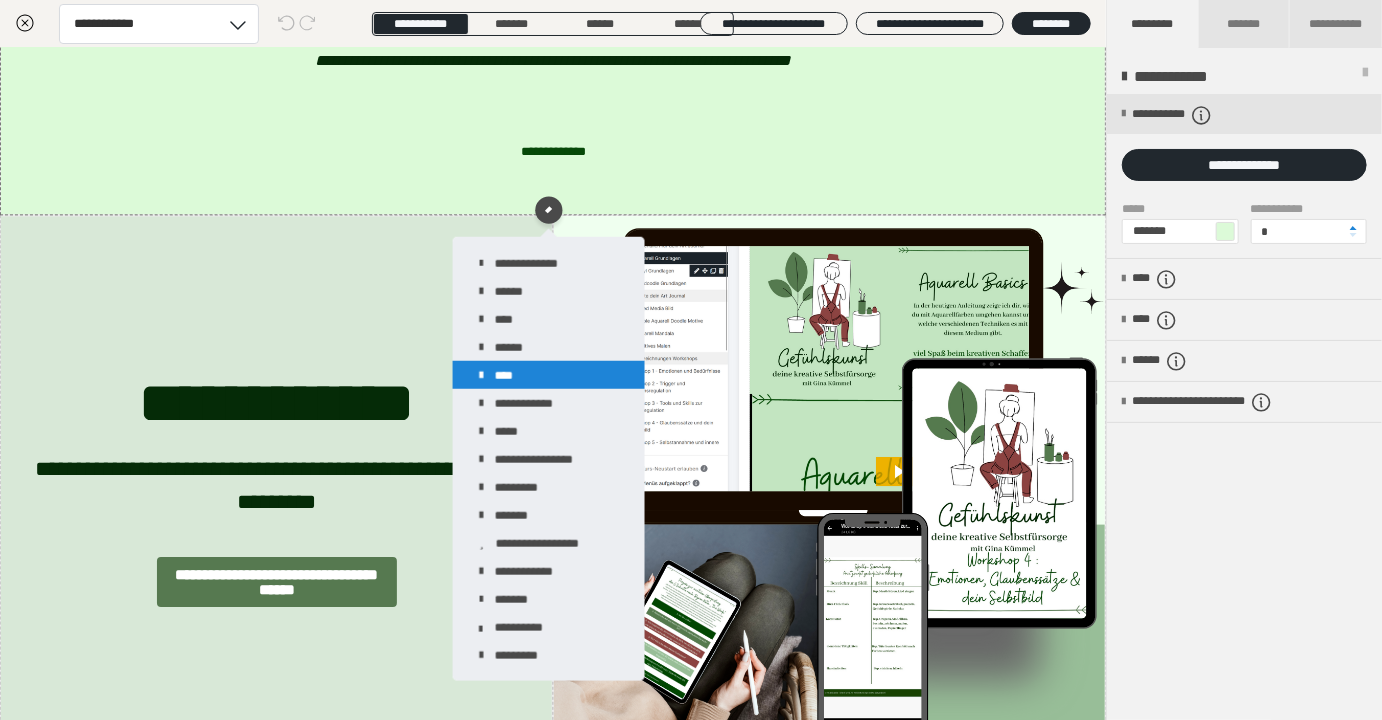 click on "****" at bounding box center [549, 375] 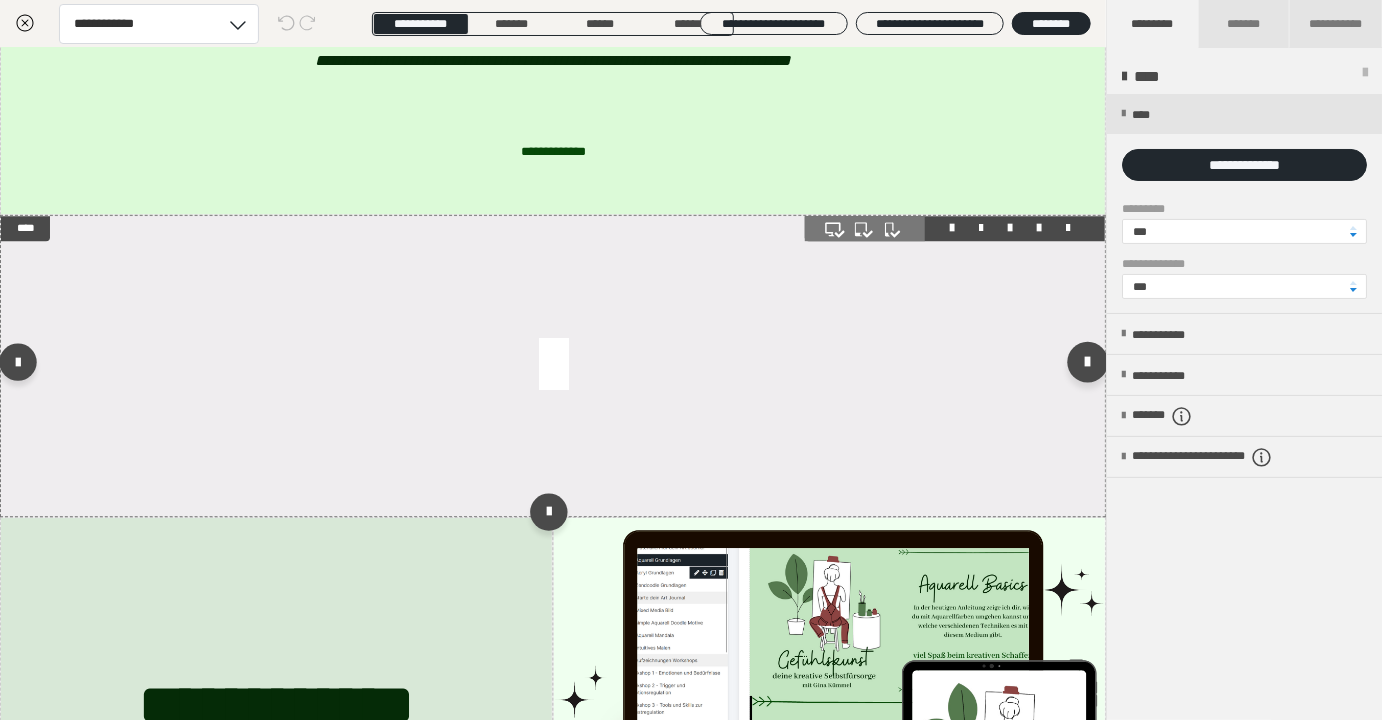 click at bounding box center (1088, 361) 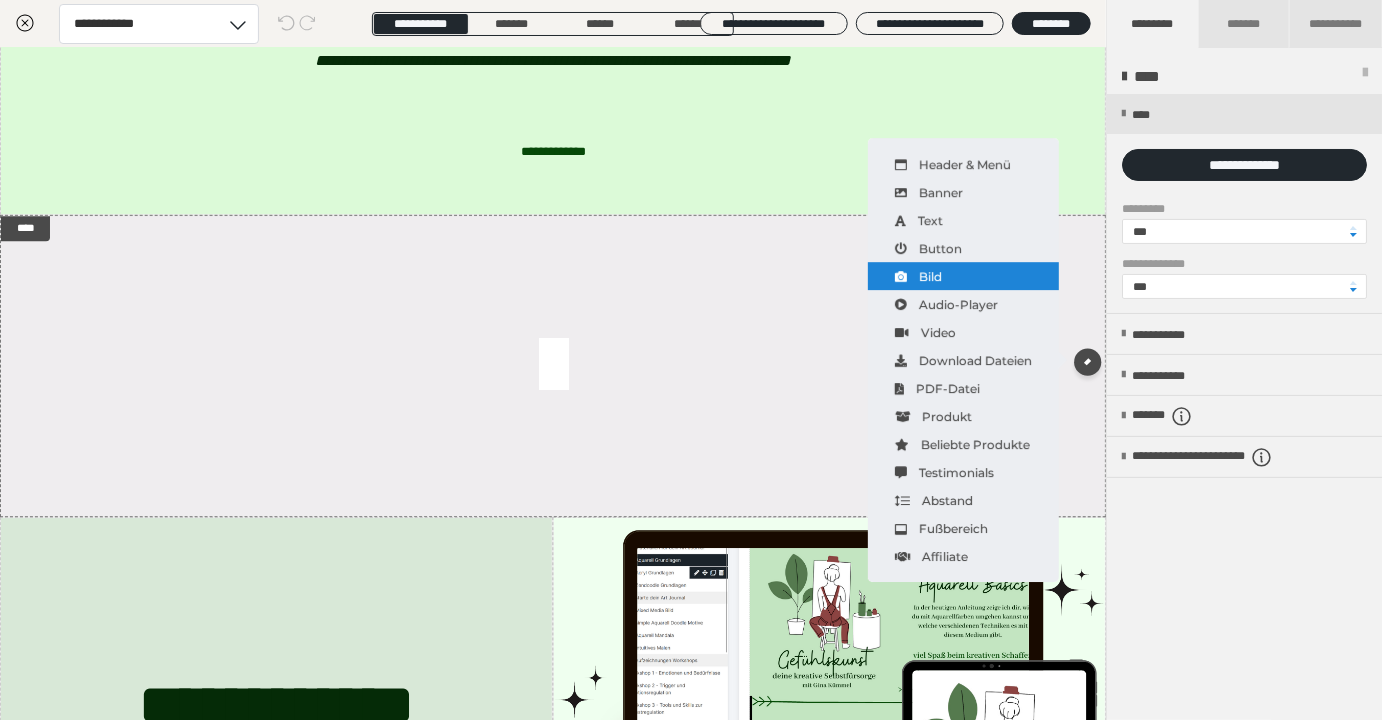 click on "Bild" at bounding box center [963, 276] 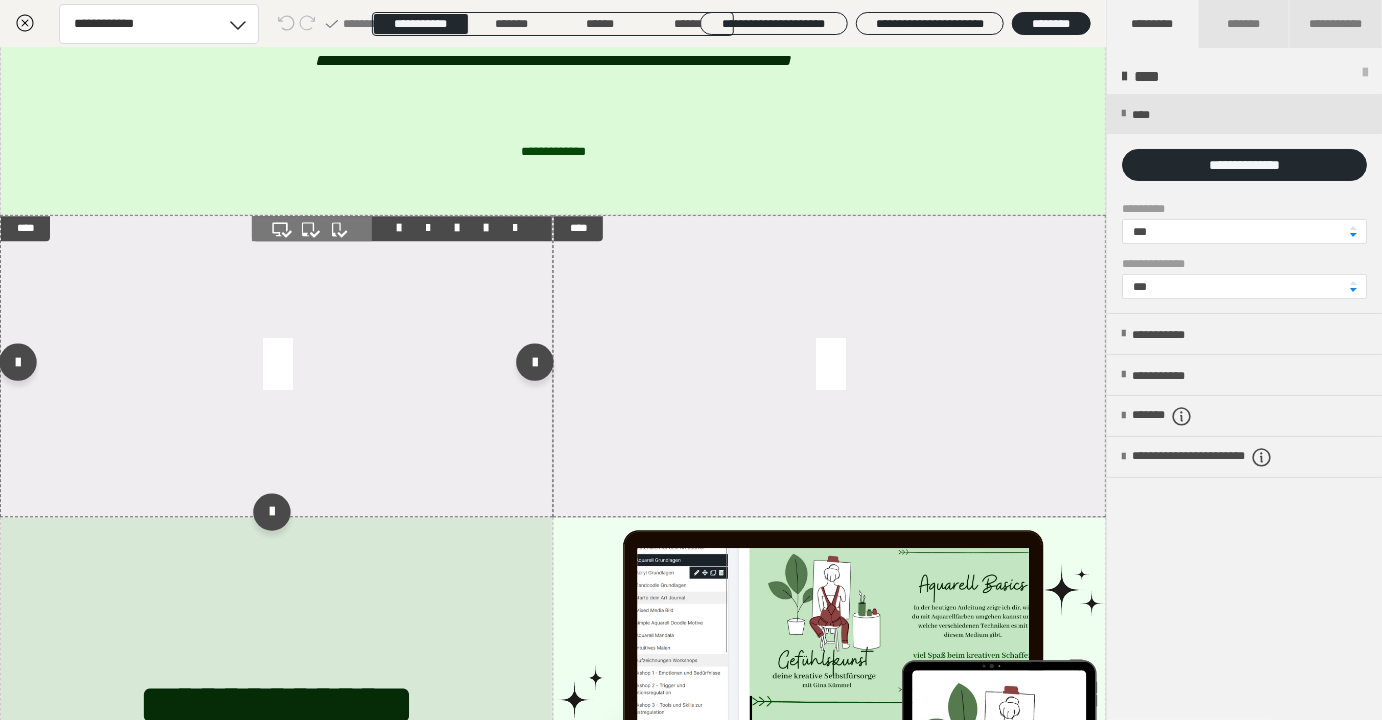 click at bounding box center [276, 366] 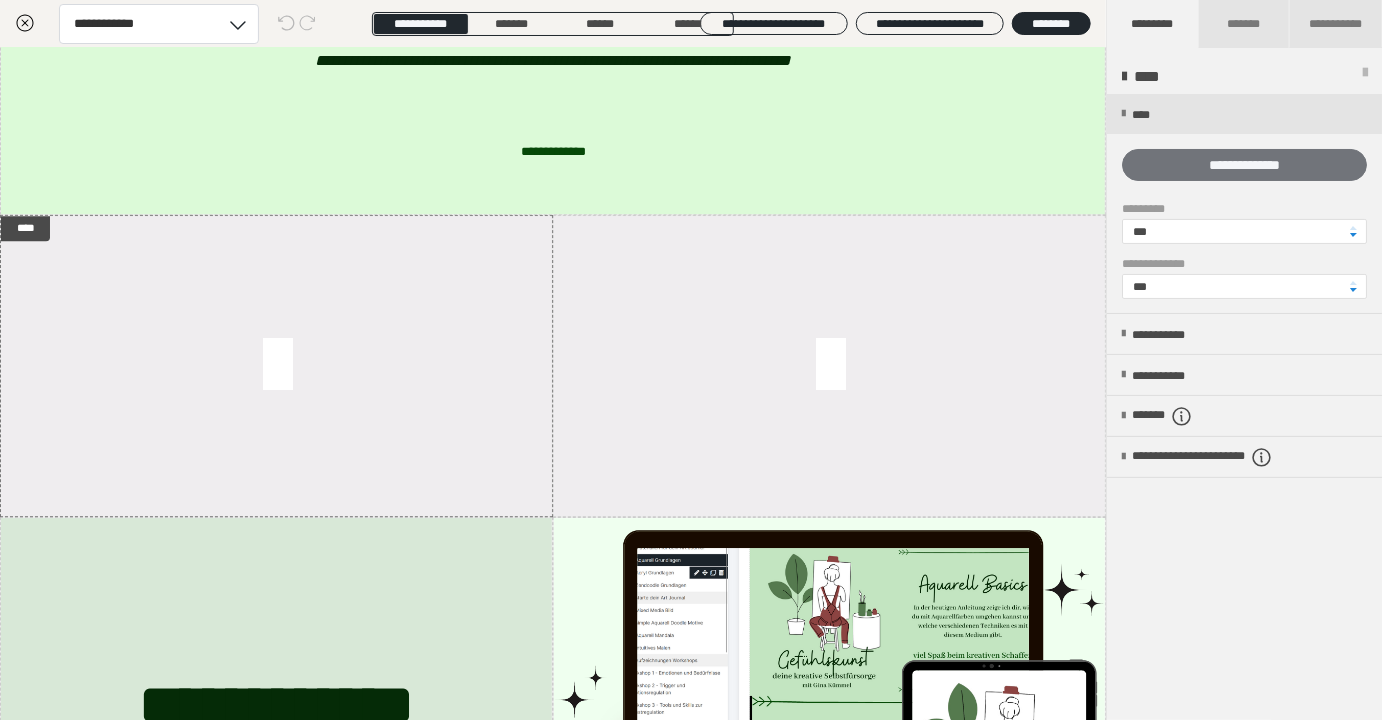click on "**********" at bounding box center [1244, 165] 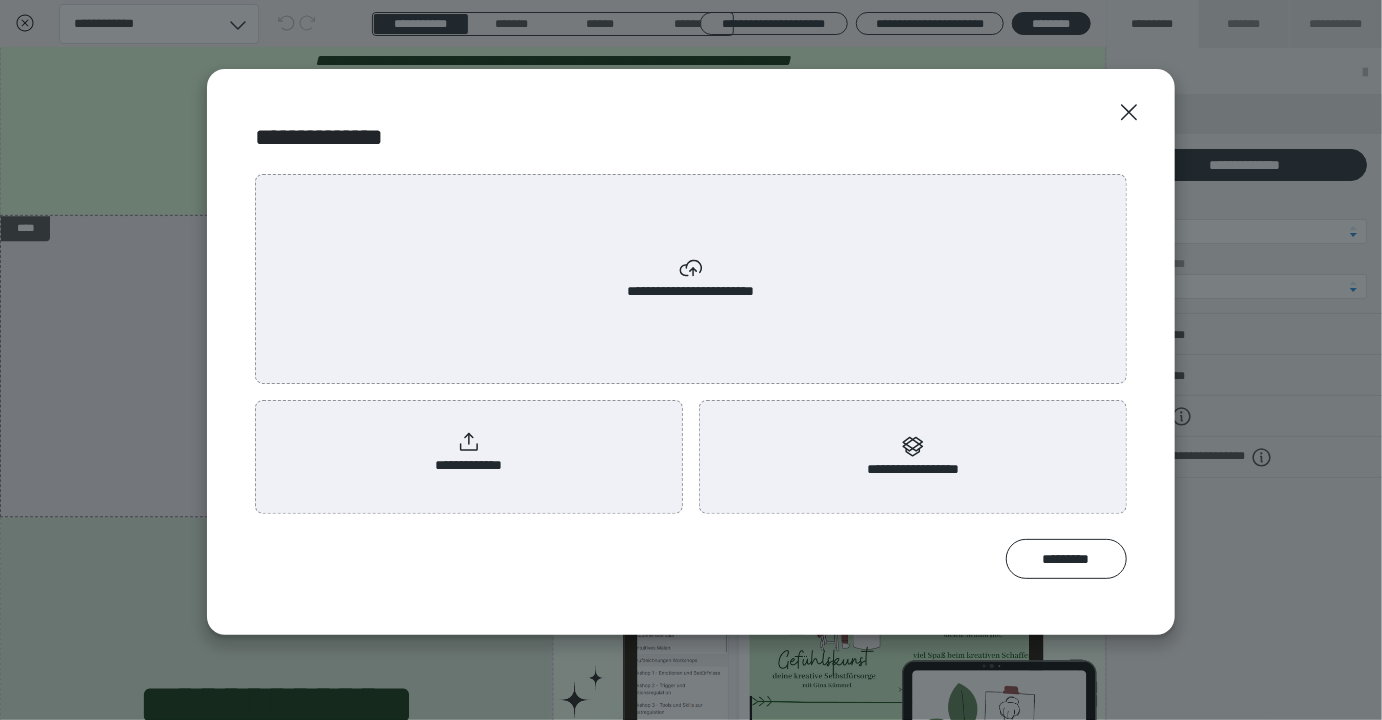 click on "**********" at bounding box center (469, 453) 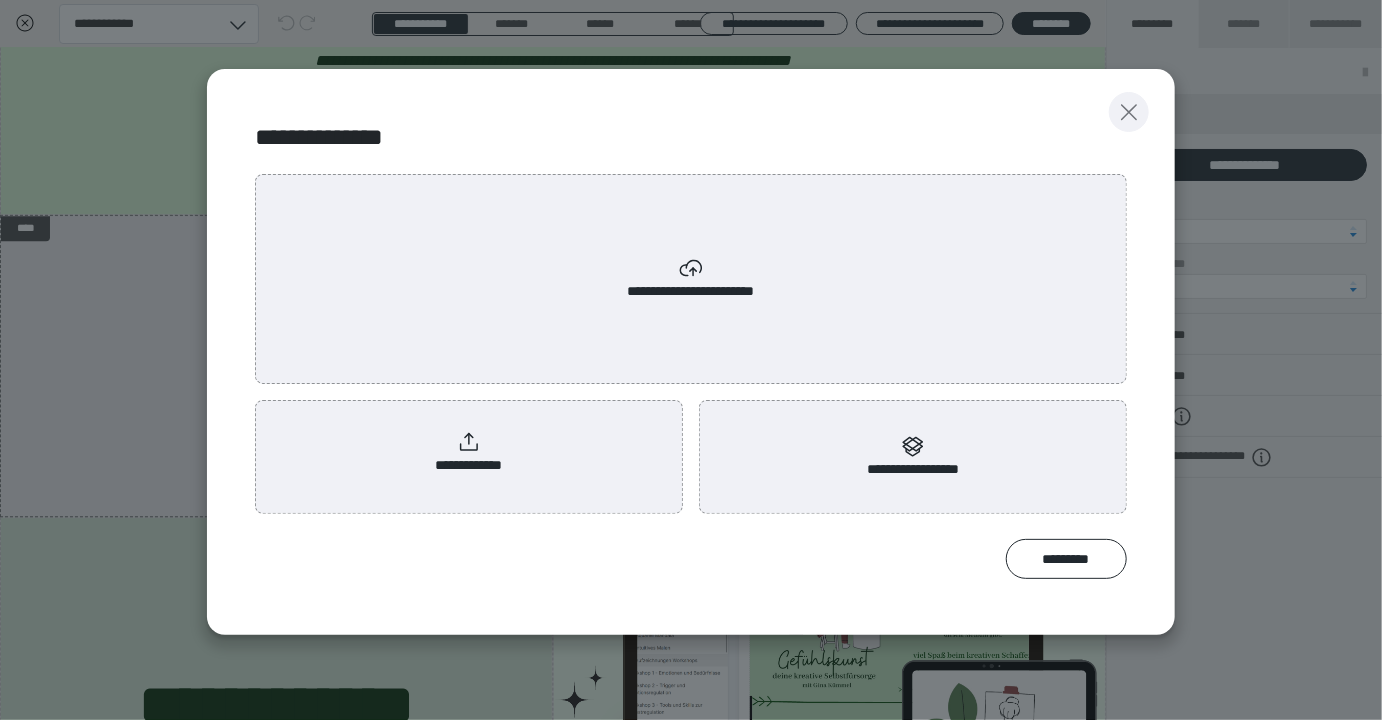 click 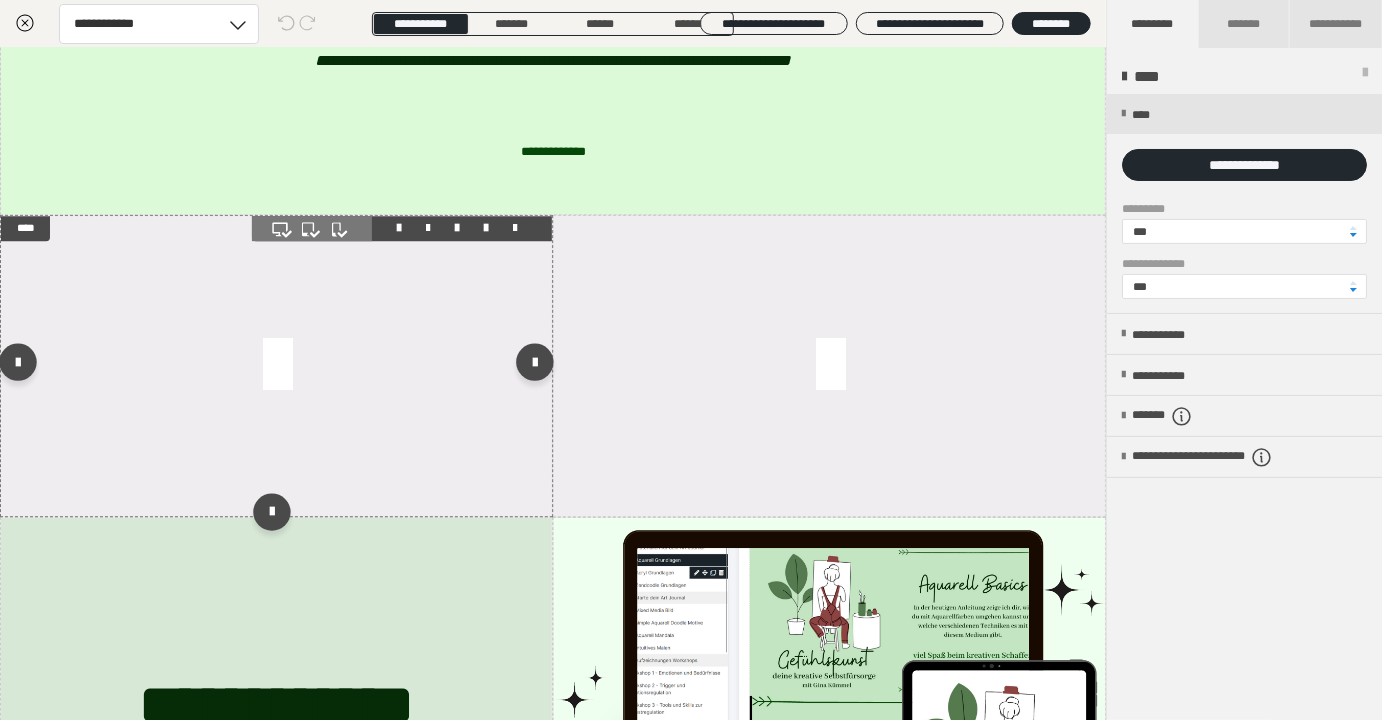 click at bounding box center (276, 366) 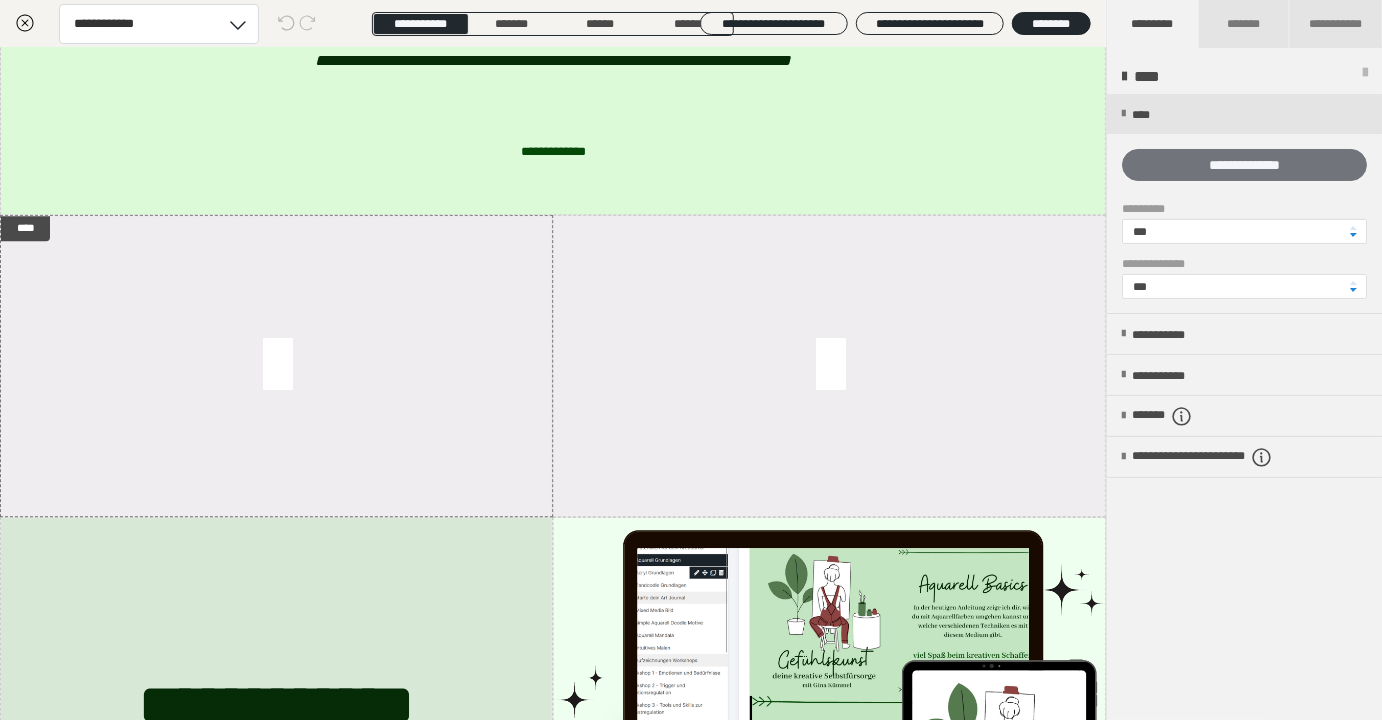 click on "**********" at bounding box center [1244, 165] 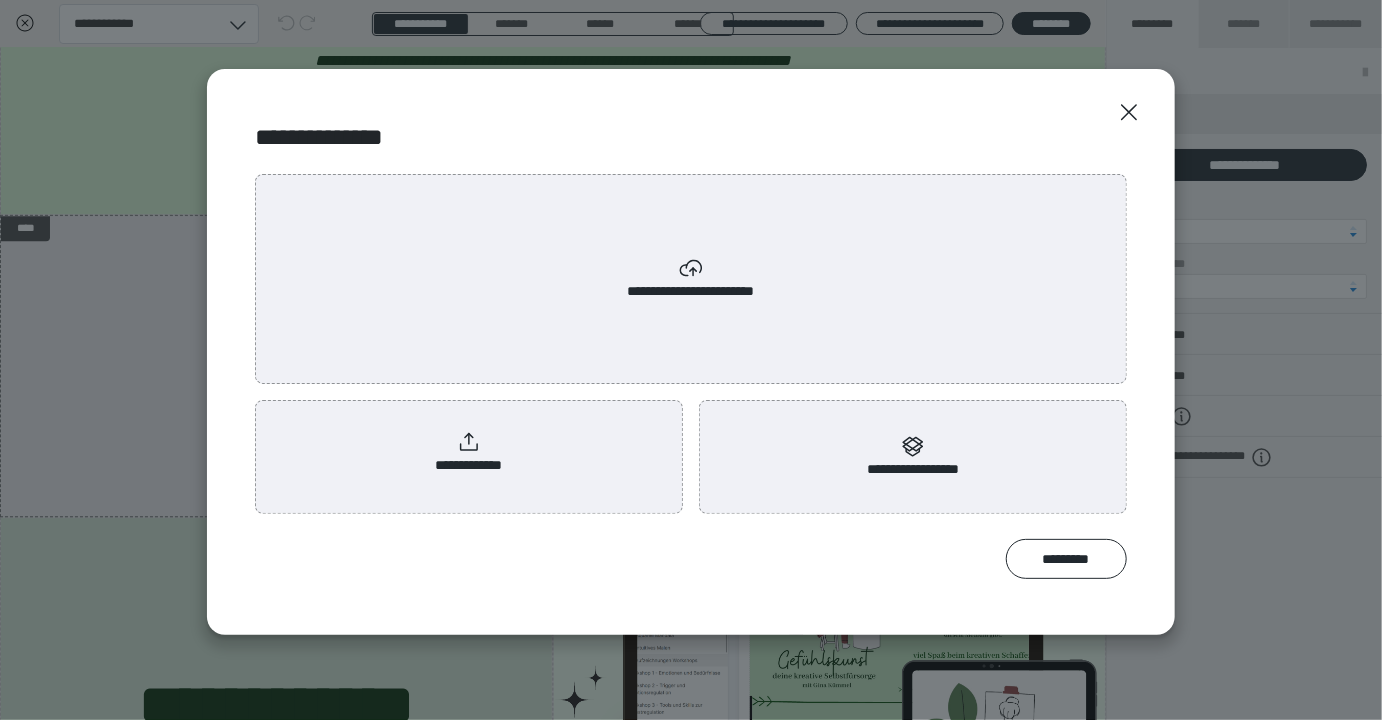 click on "**********" at bounding box center (469, 453) 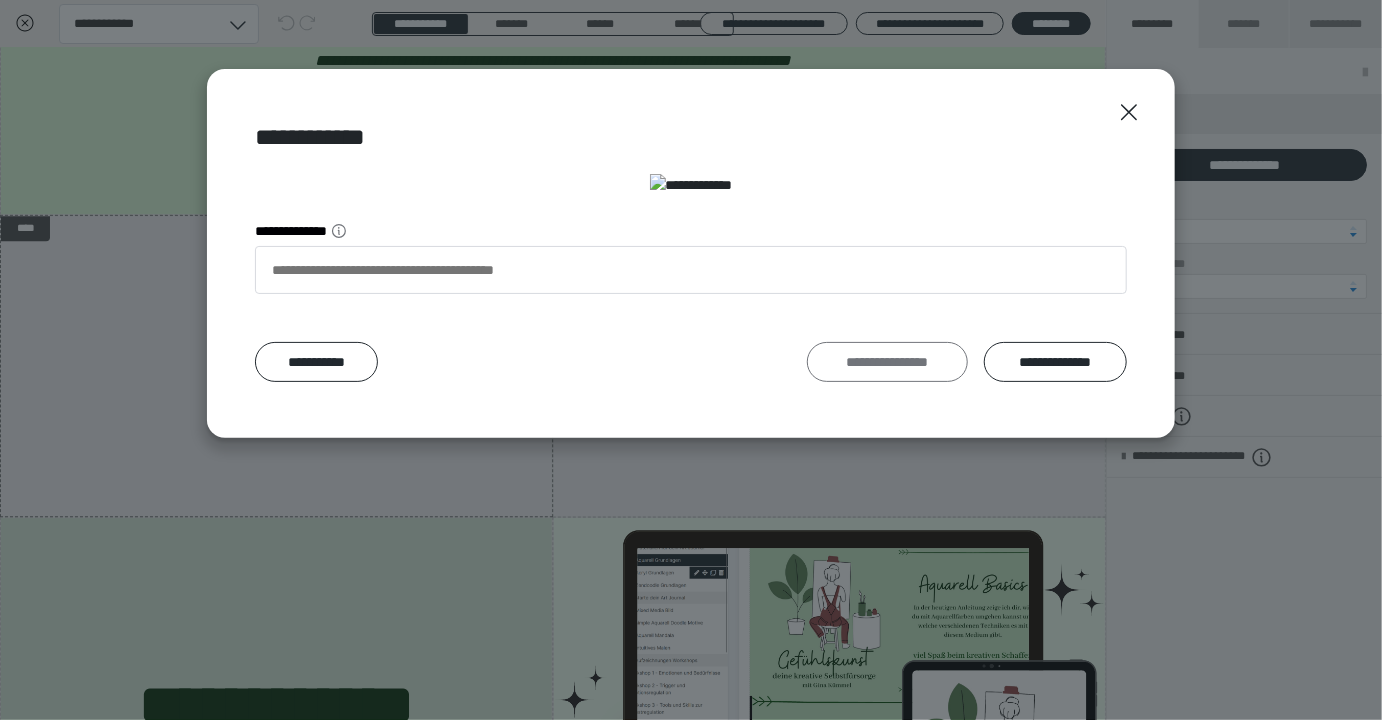 click on "**********" at bounding box center (888, 362) 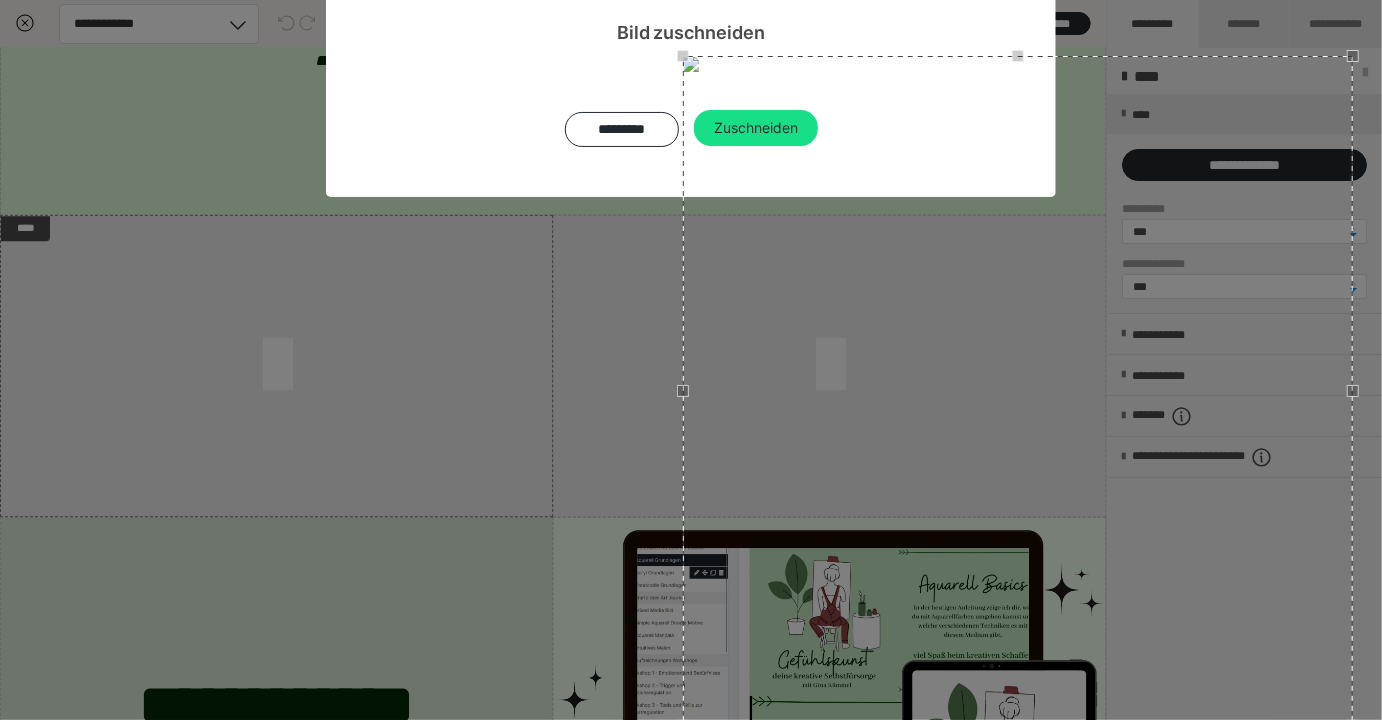 scroll, scrollTop: 116, scrollLeft: 0, axis: vertical 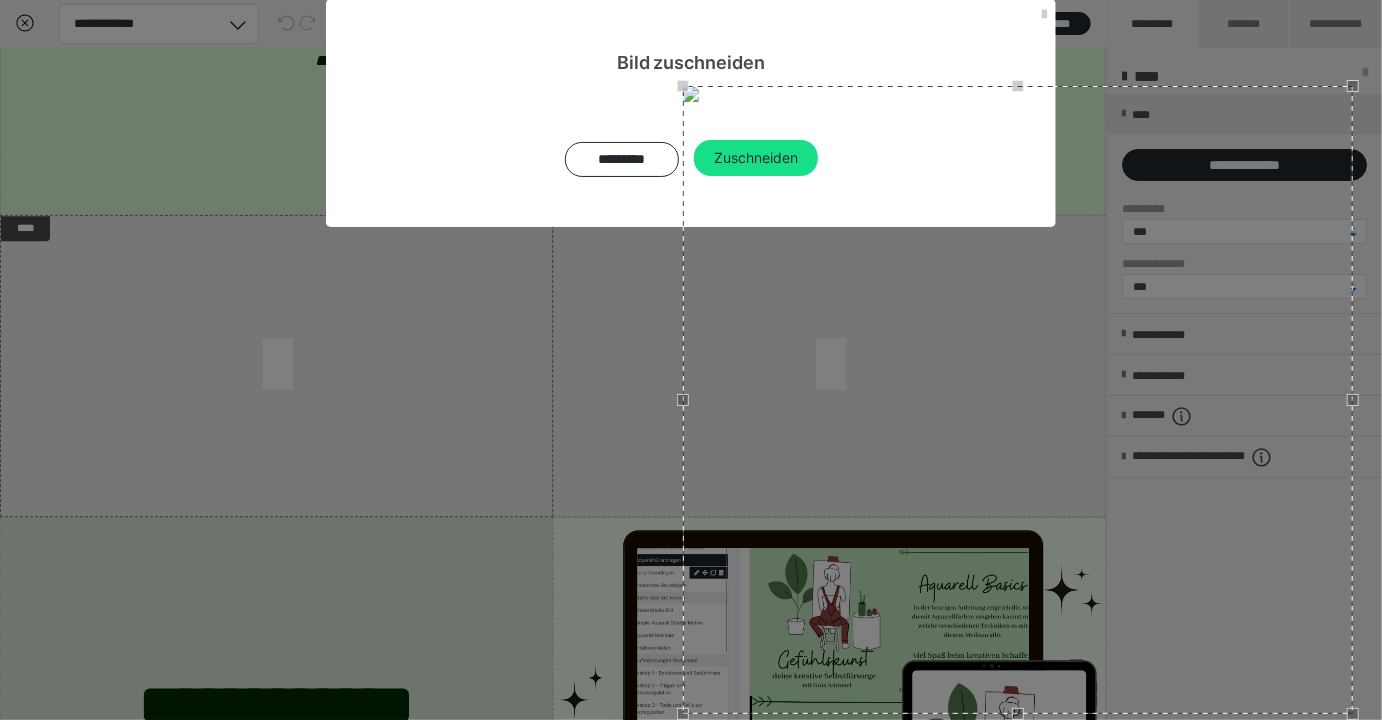 click at bounding box center [1018, 714] 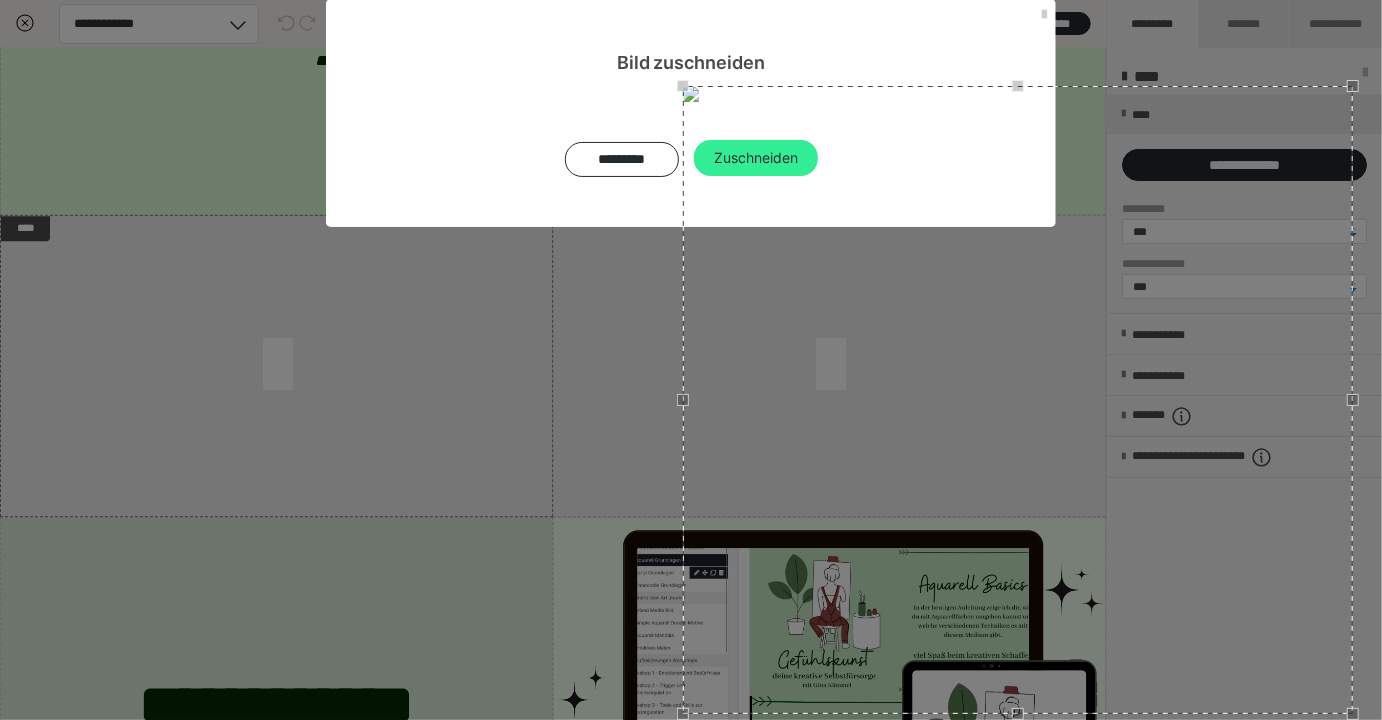 click on "Zuschneiden" at bounding box center (756, 158) 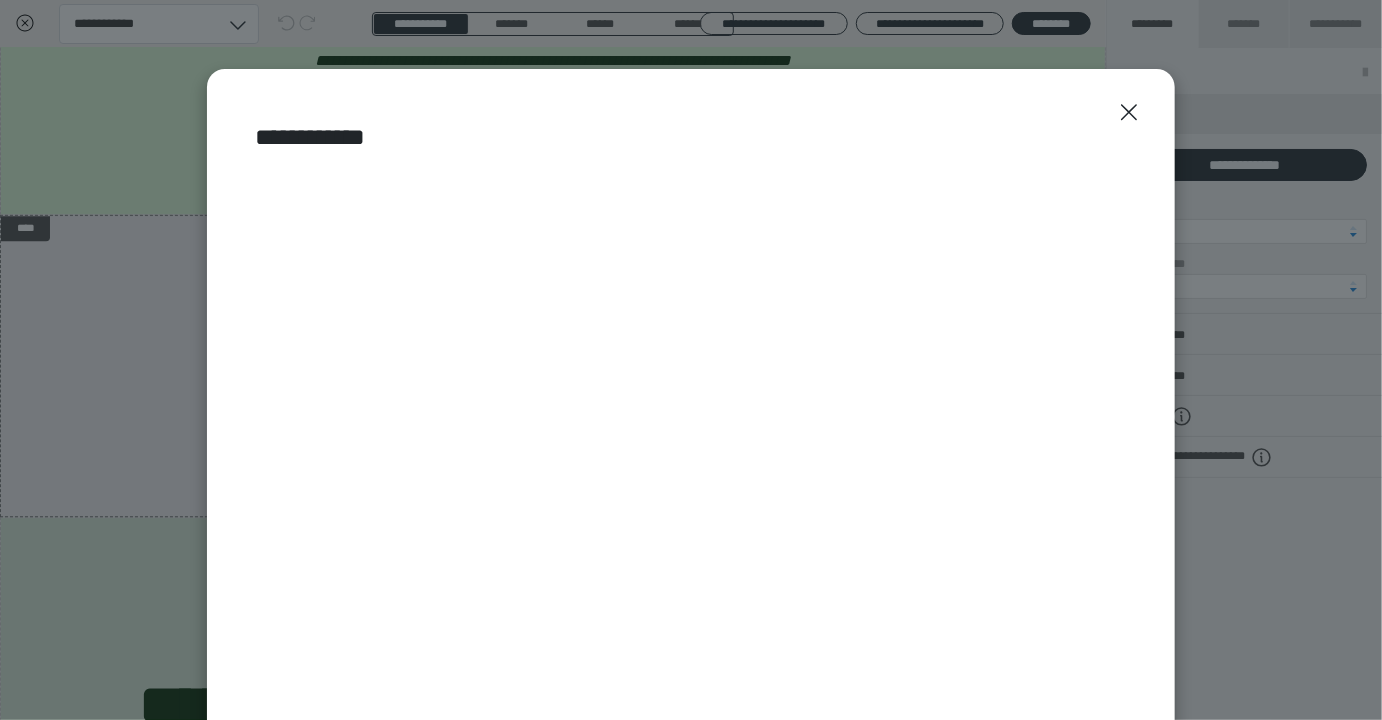 scroll, scrollTop: 464, scrollLeft: 0, axis: vertical 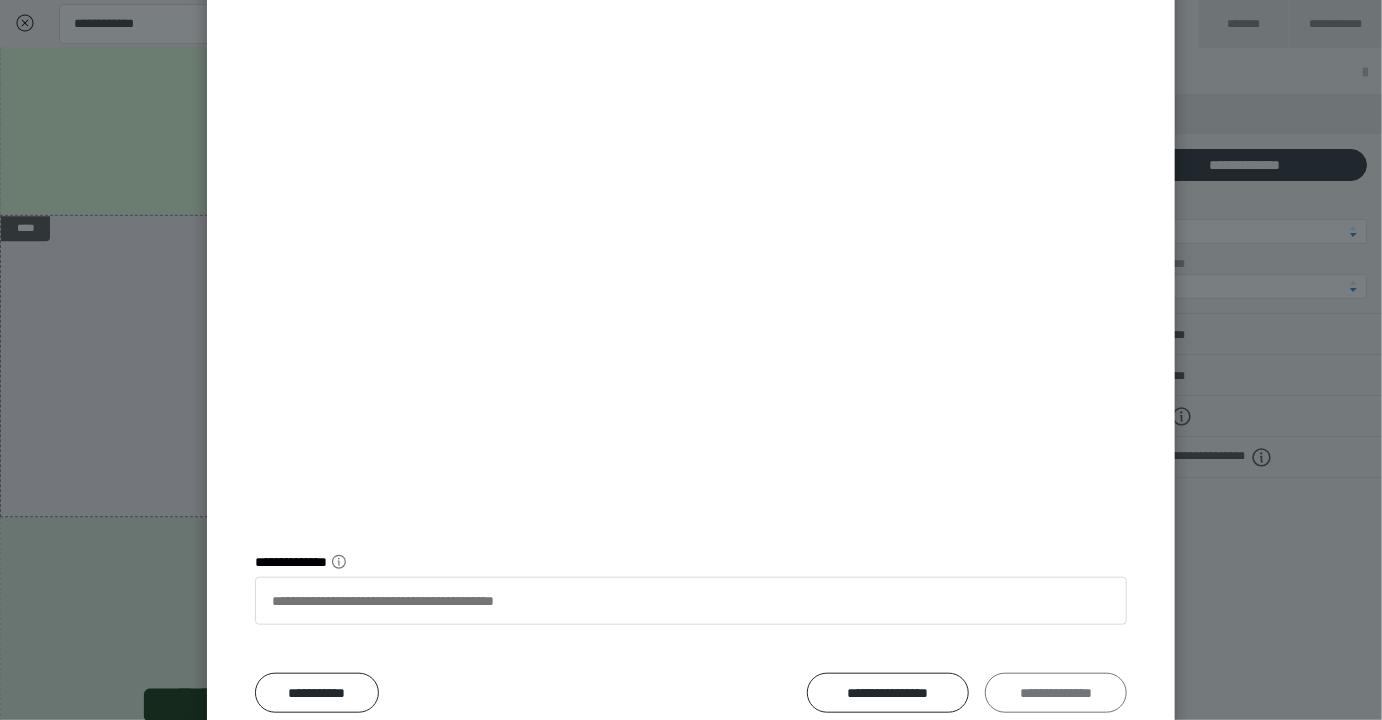 click on "**********" at bounding box center [1056, 693] 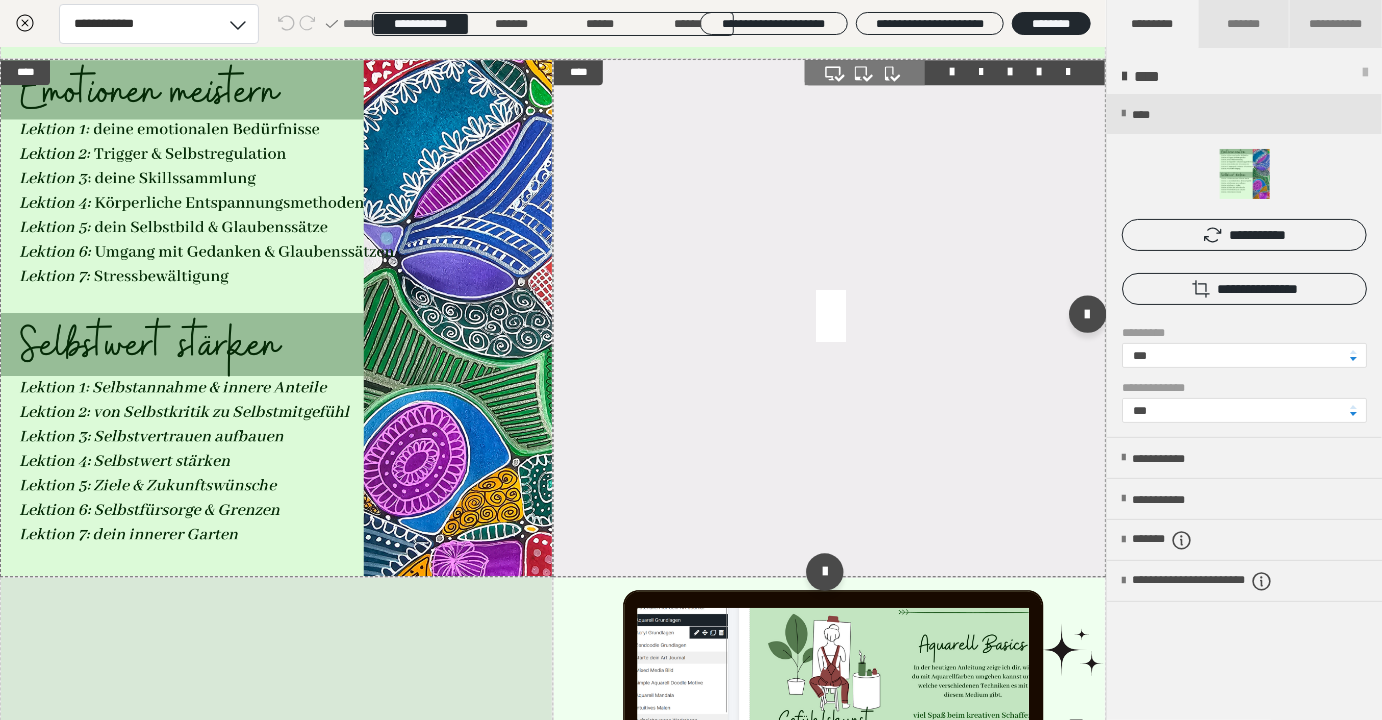 scroll, scrollTop: 2835, scrollLeft: 0, axis: vertical 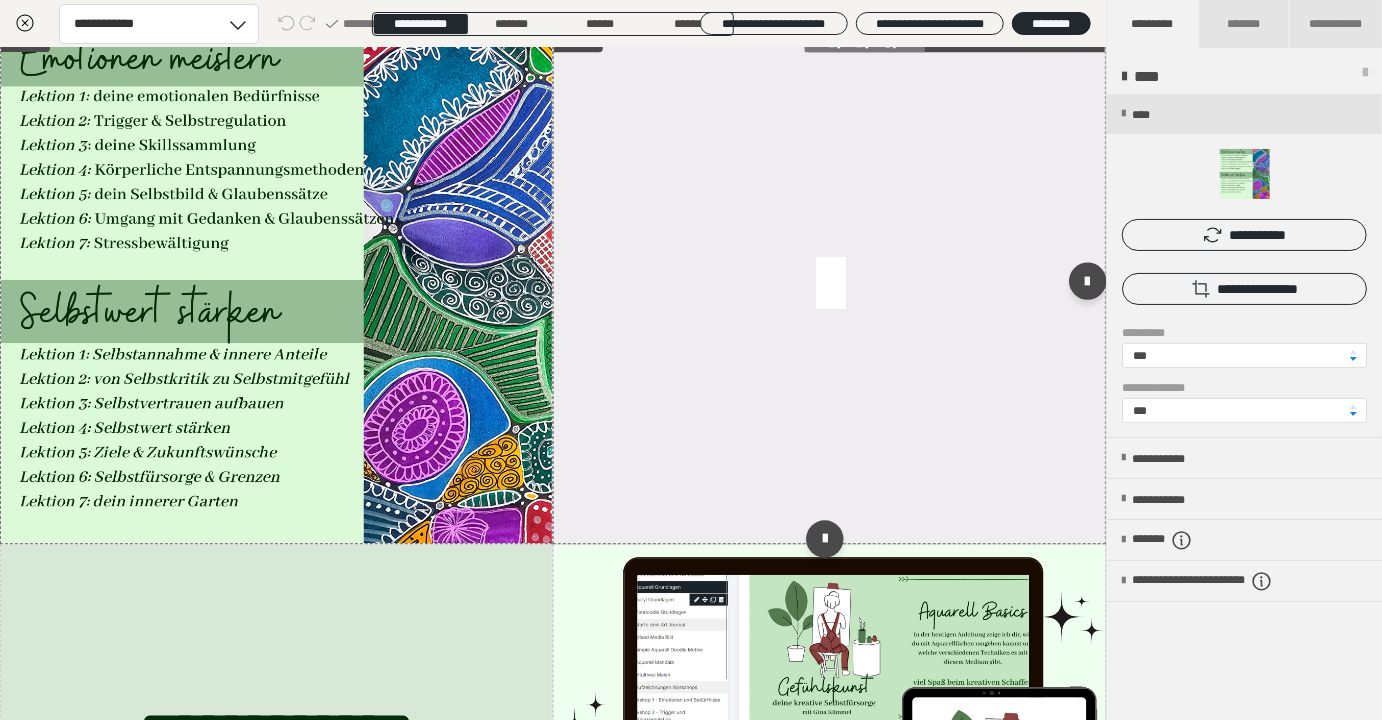 click at bounding box center [829, 285] 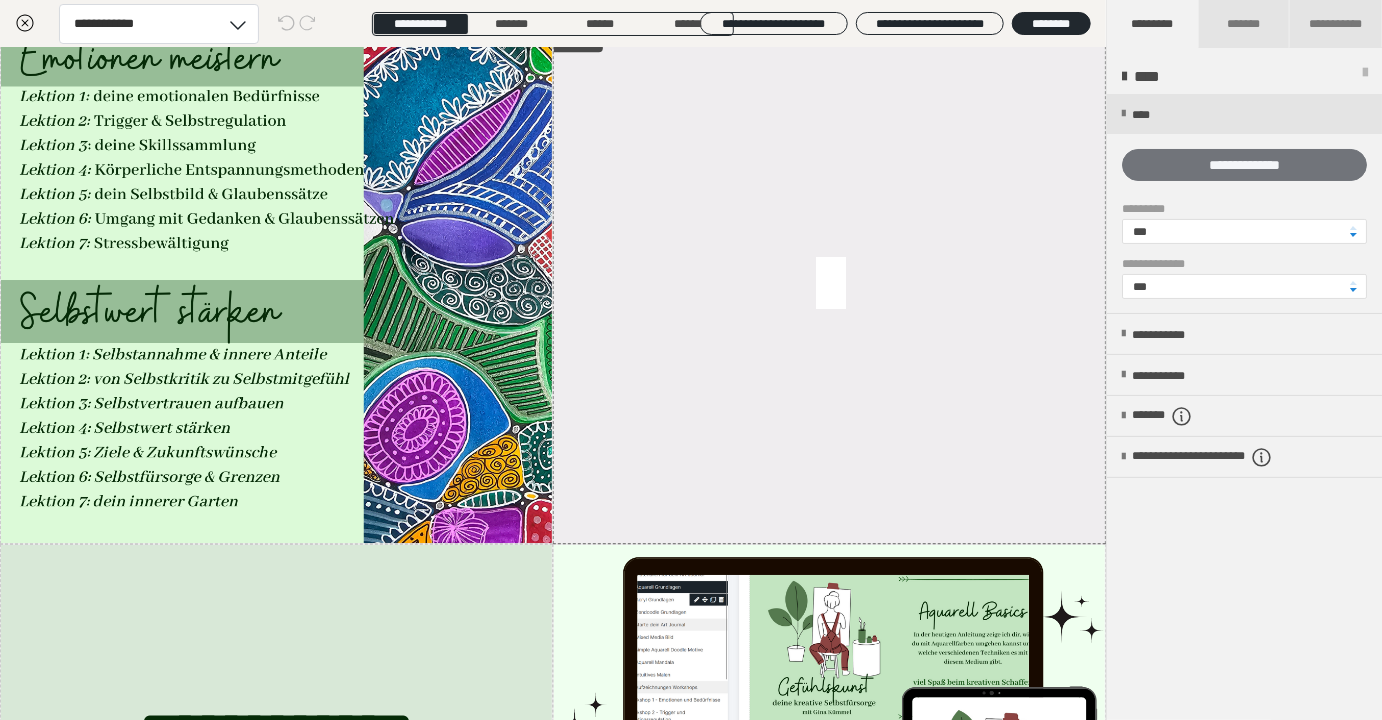 click on "**********" at bounding box center (1244, 165) 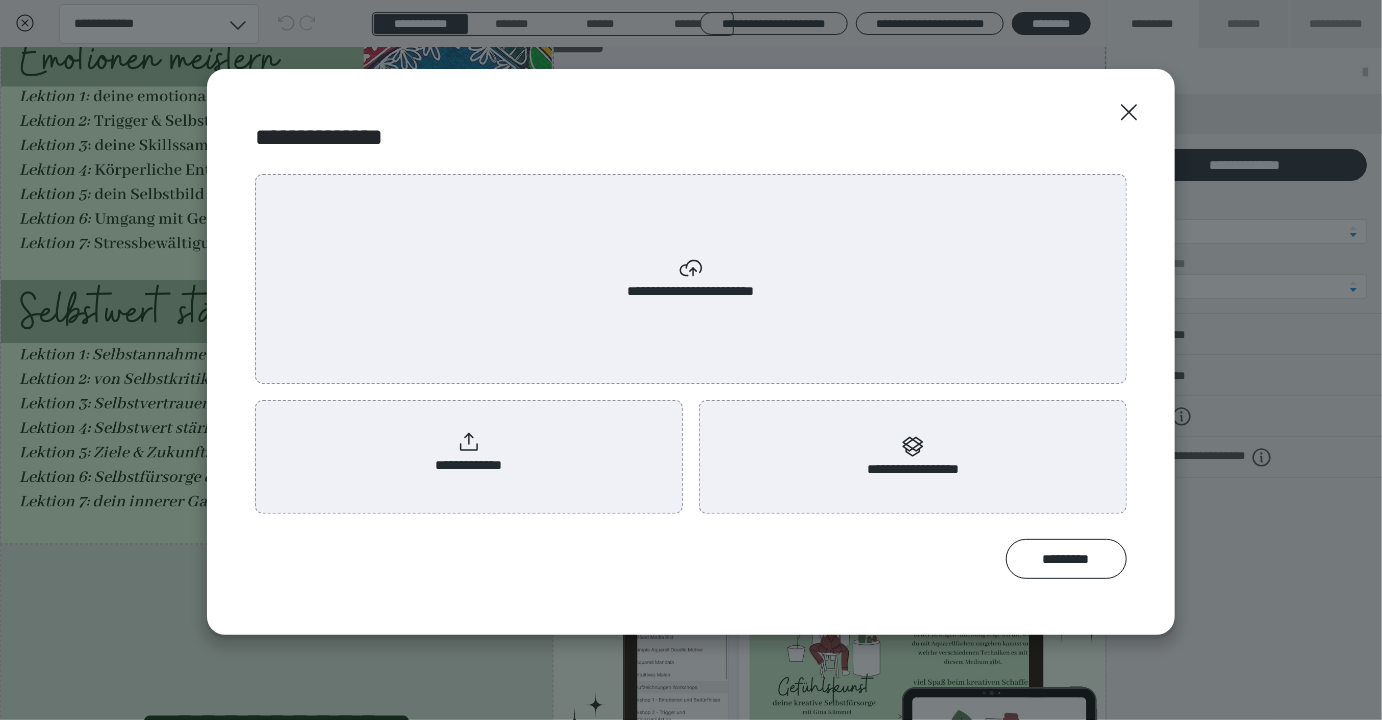 click on "**********" at bounding box center (469, 453) 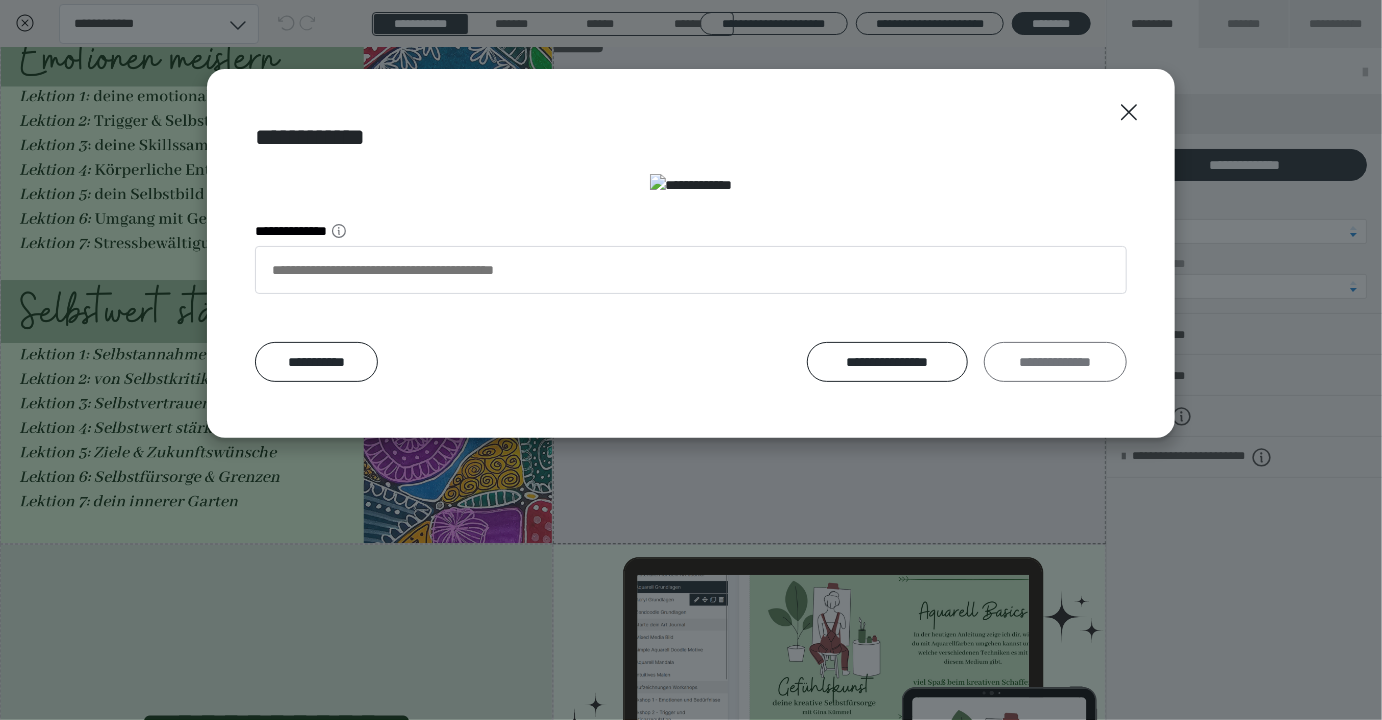 click on "**********" at bounding box center (1055, 362) 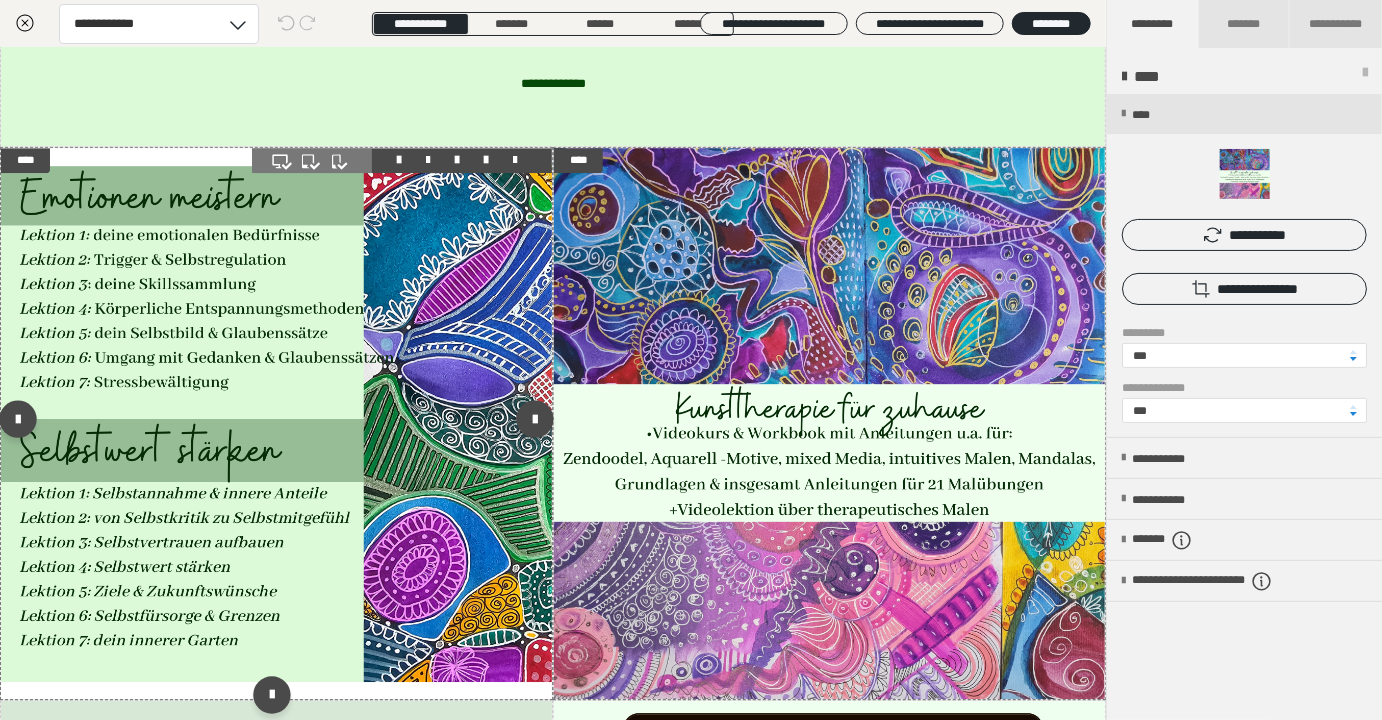 scroll, scrollTop: 2741, scrollLeft: 0, axis: vertical 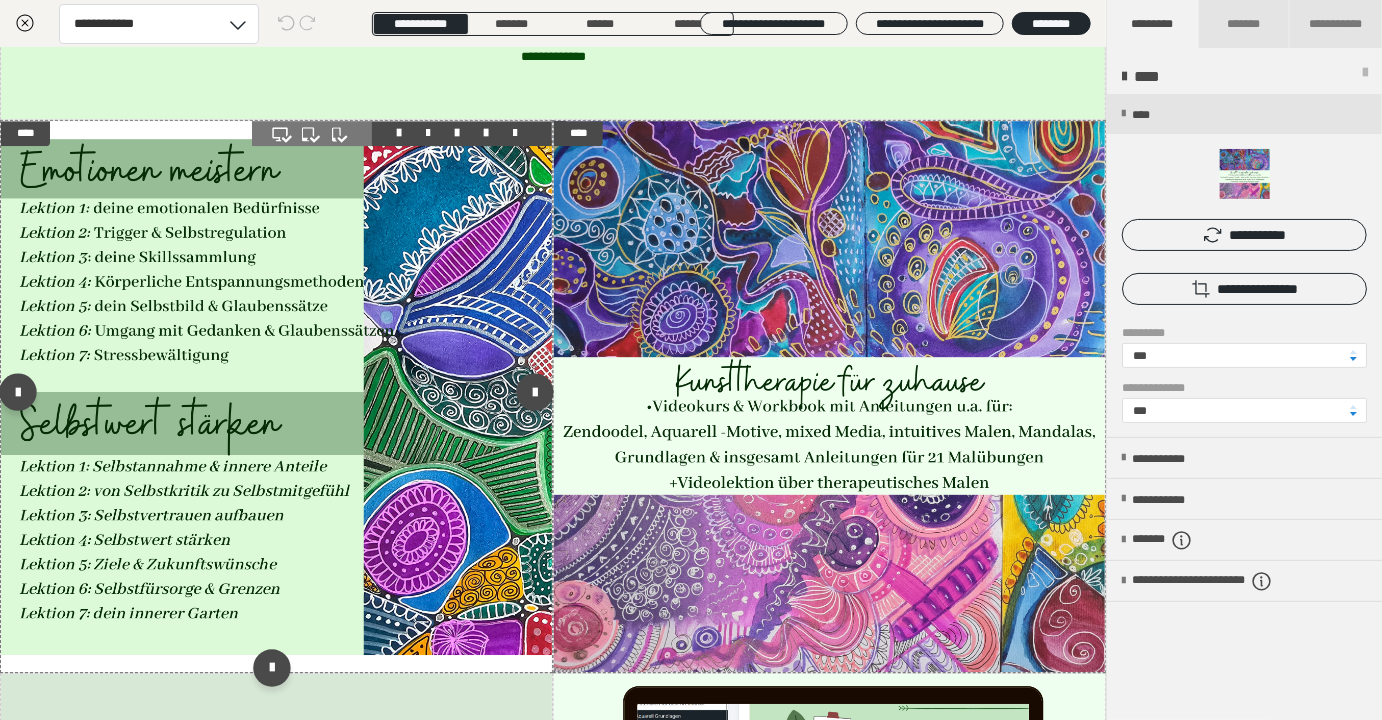 click at bounding box center (276, 397) 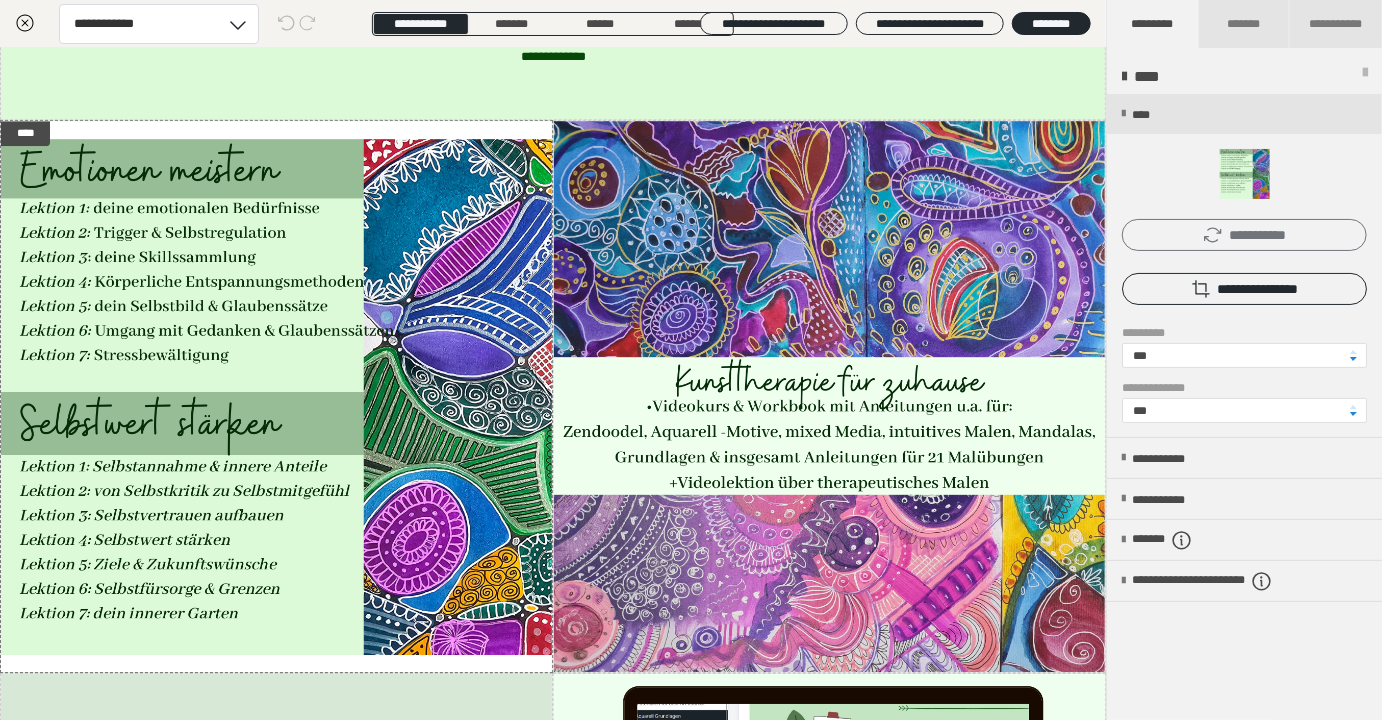 click on "**********" at bounding box center [1244, 235] 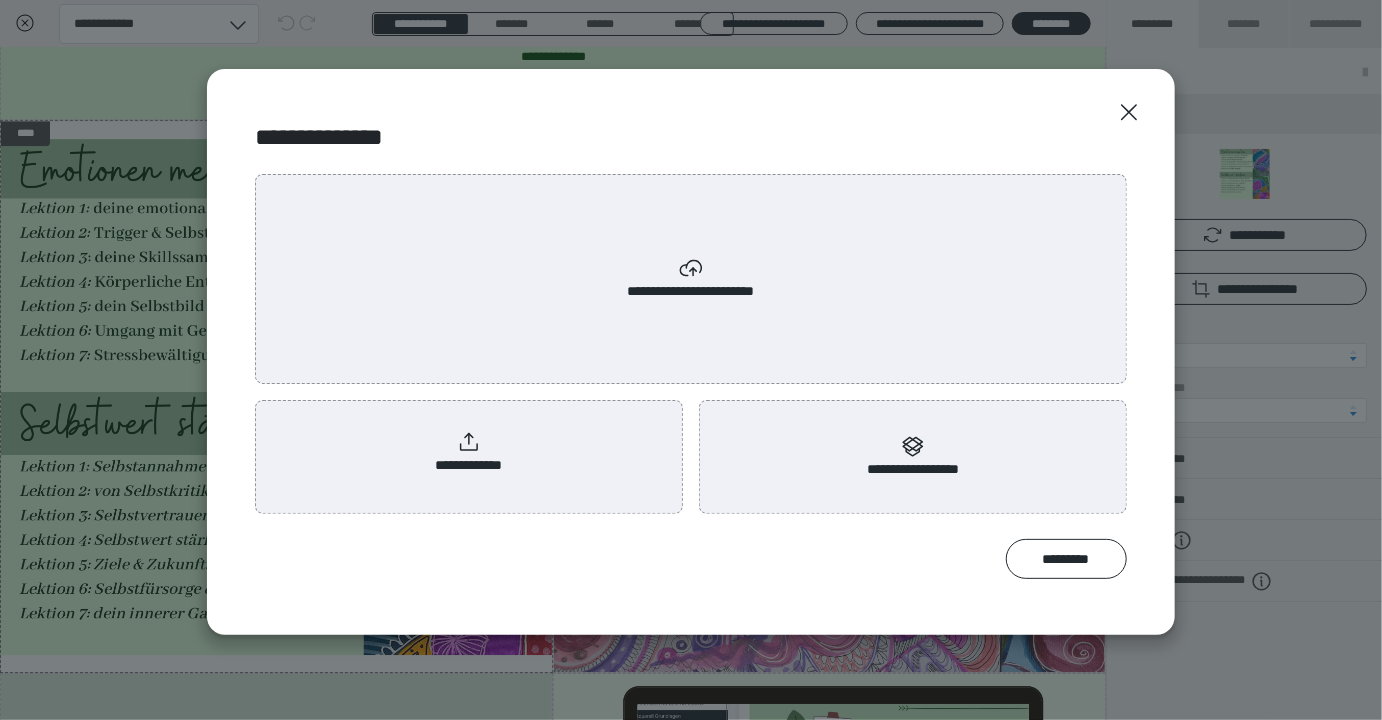 click on "**********" at bounding box center [469, 453] 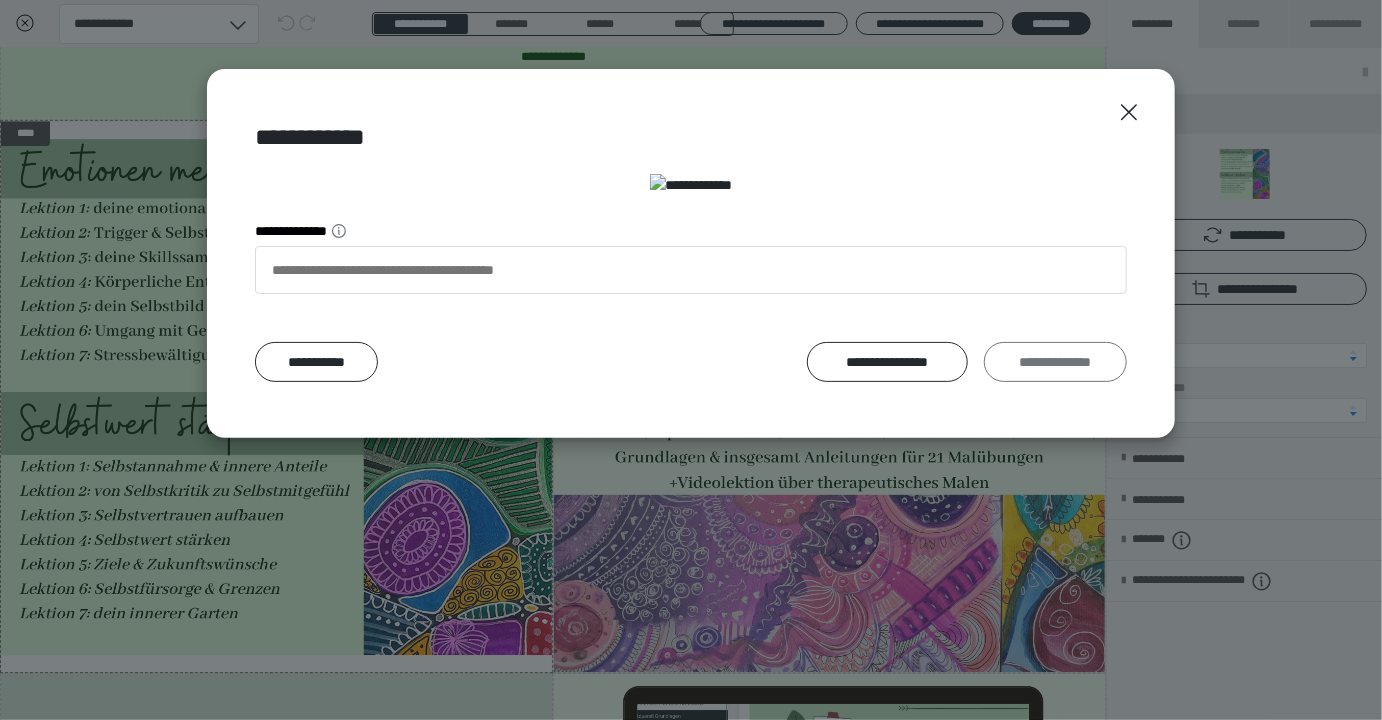 click on "**********" at bounding box center [1055, 362] 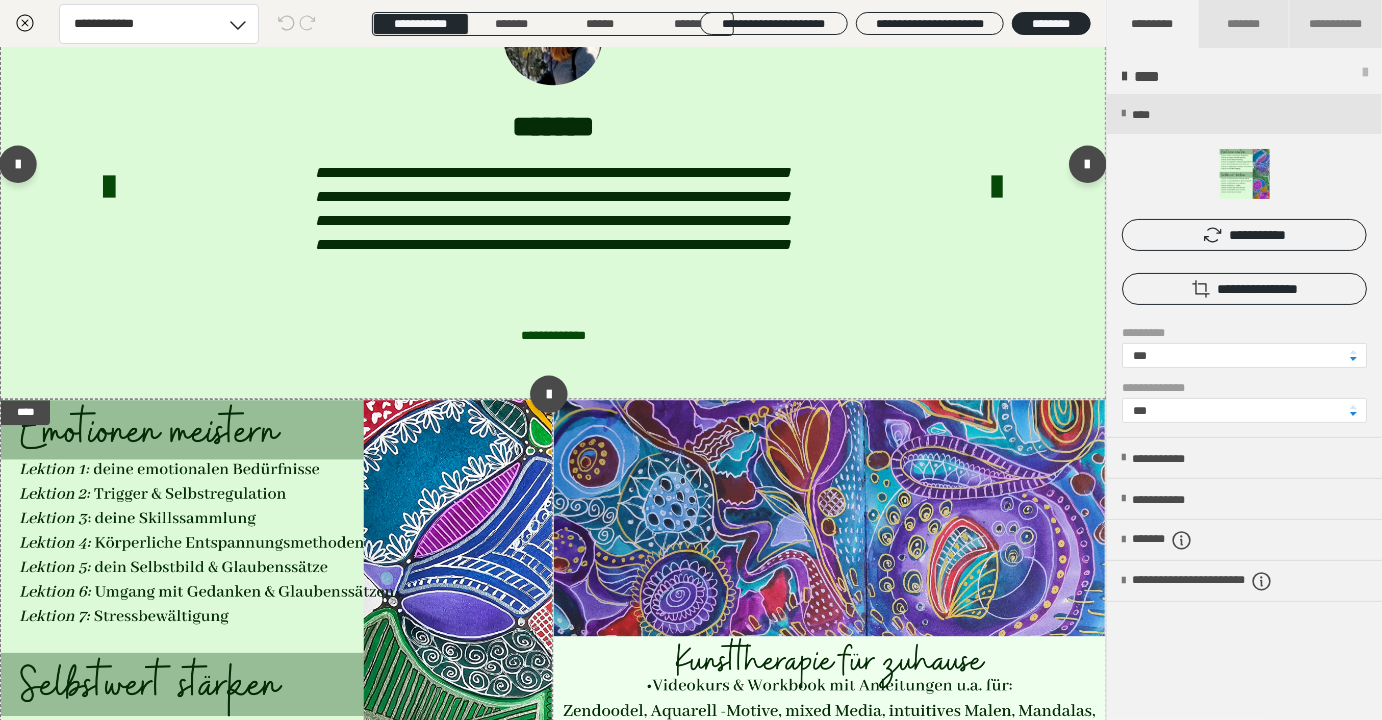 scroll, scrollTop: 2457, scrollLeft: 0, axis: vertical 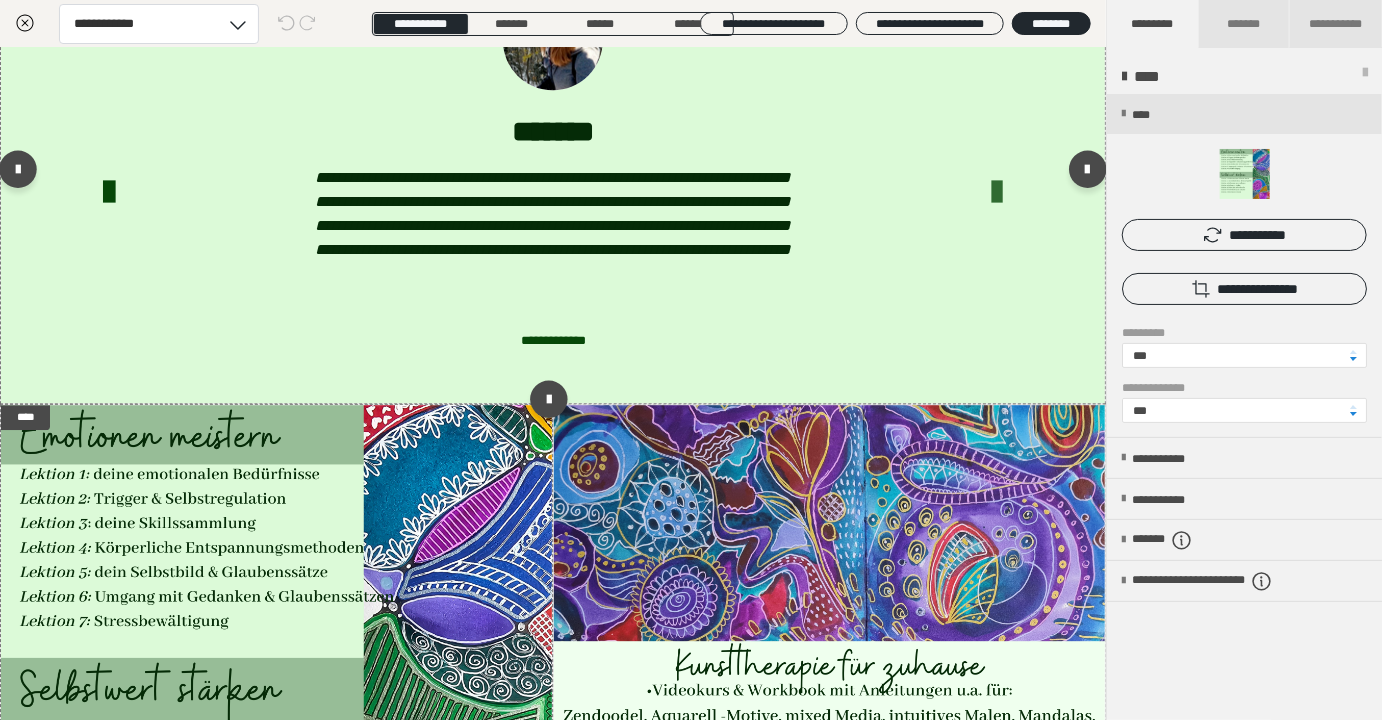 click at bounding box center (997, 193) 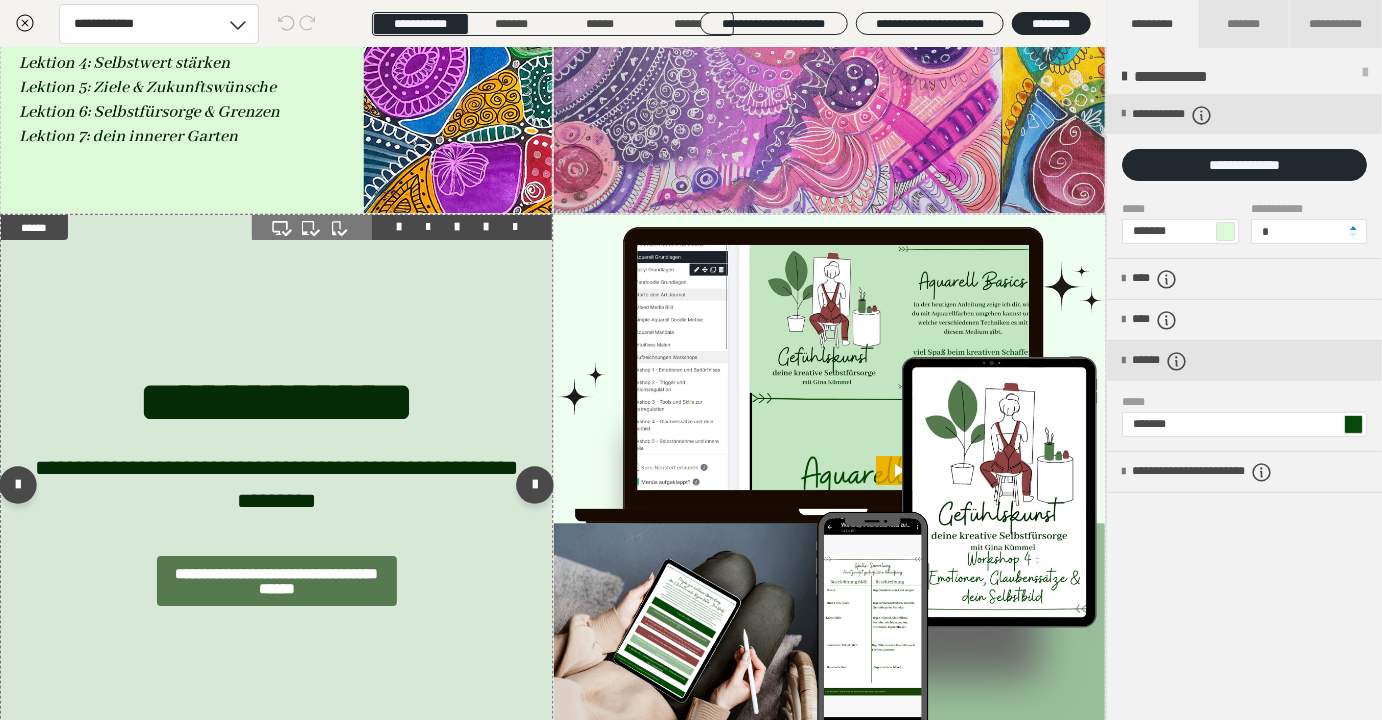 scroll, scrollTop: 3213, scrollLeft: 0, axis: vertical 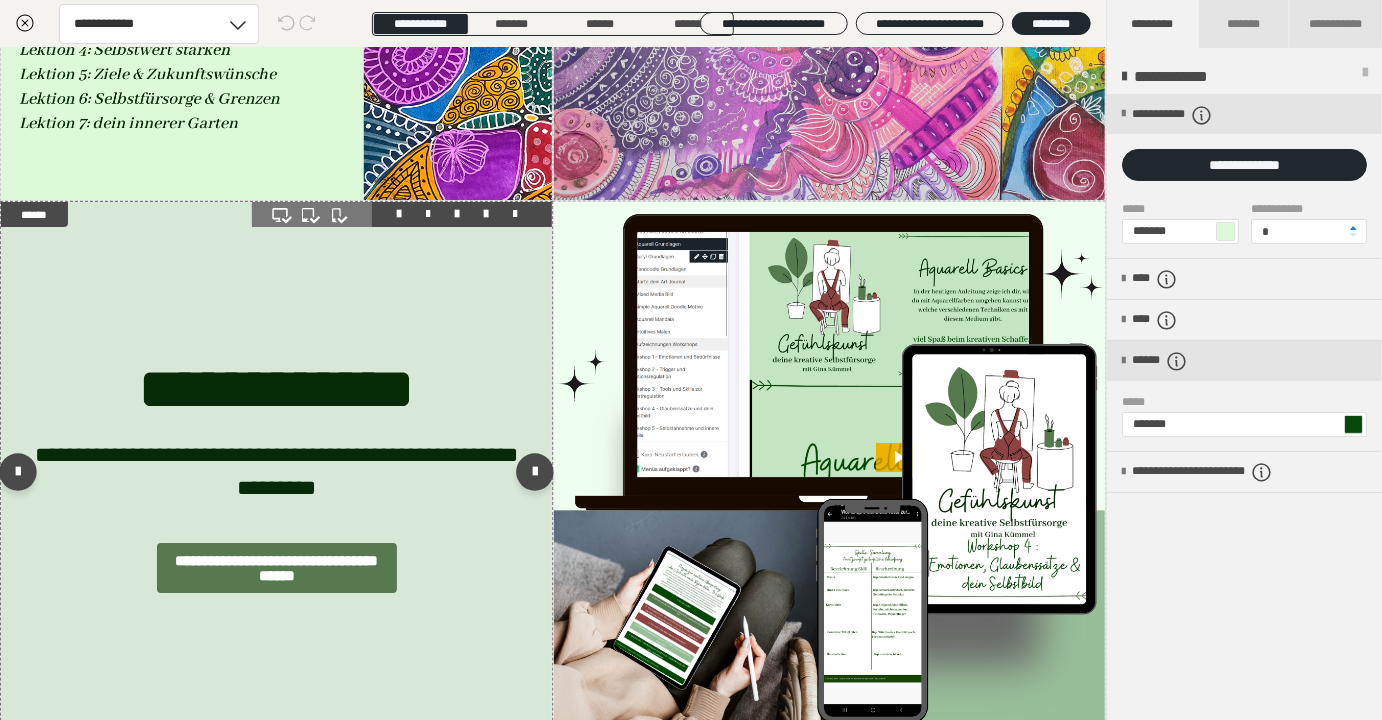 click at bounding box center [276, 476] 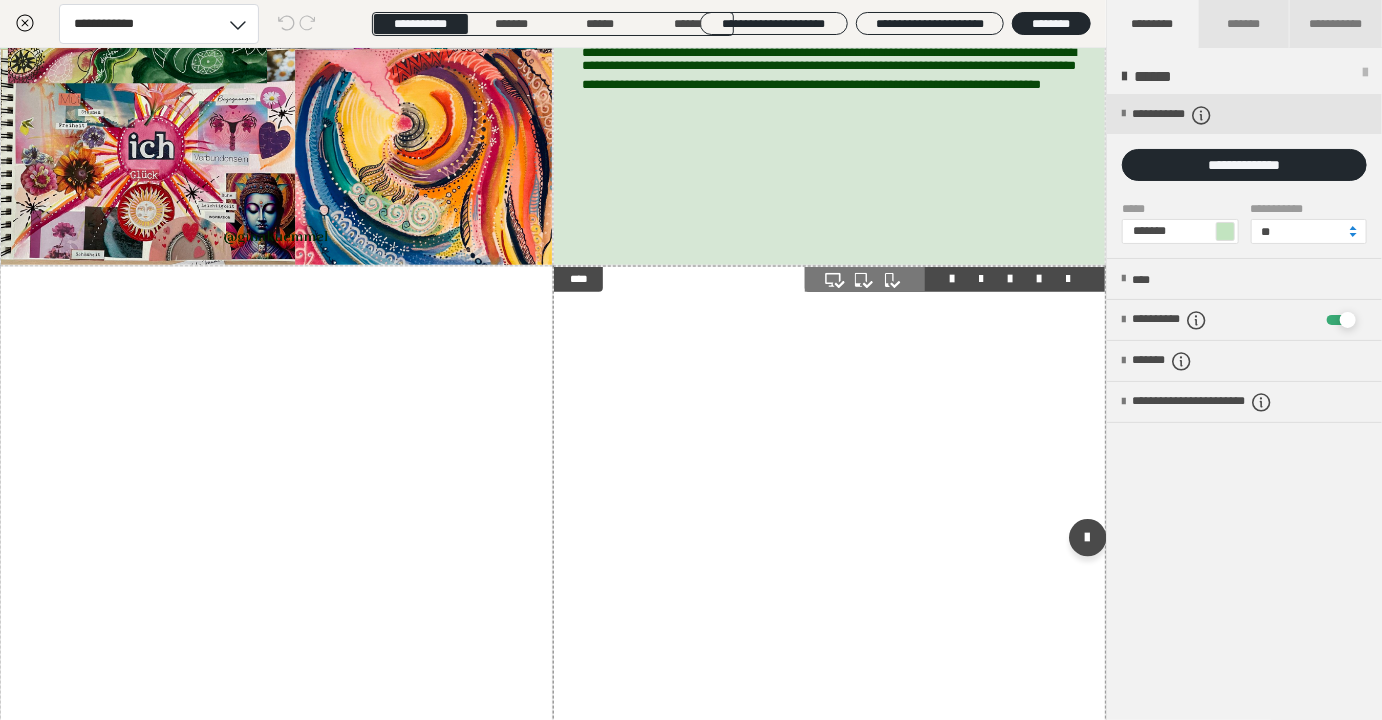 scroll, scrollTop: 3875, scrollLeft: 0, axis: vertical 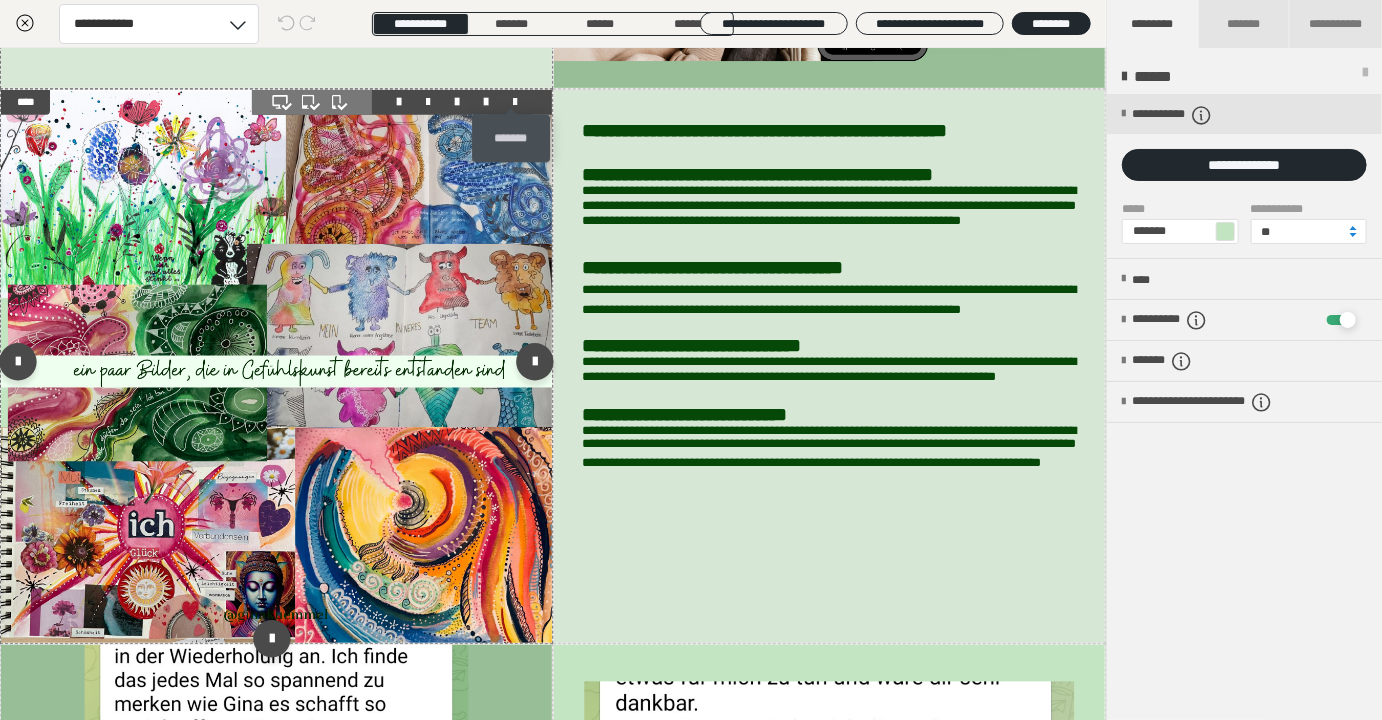 click at bounding box center (515, 102) 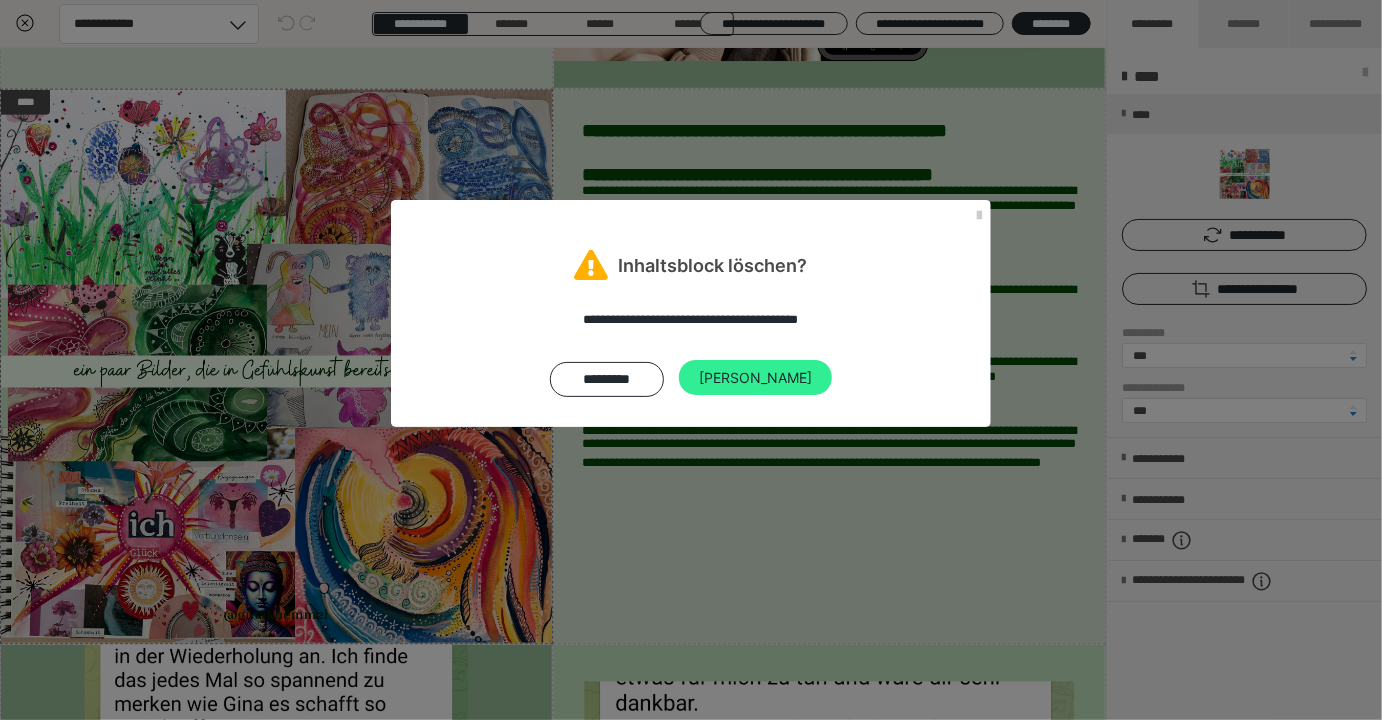 click on "[PERSON_NAME]" at bounding box center (755, 378) 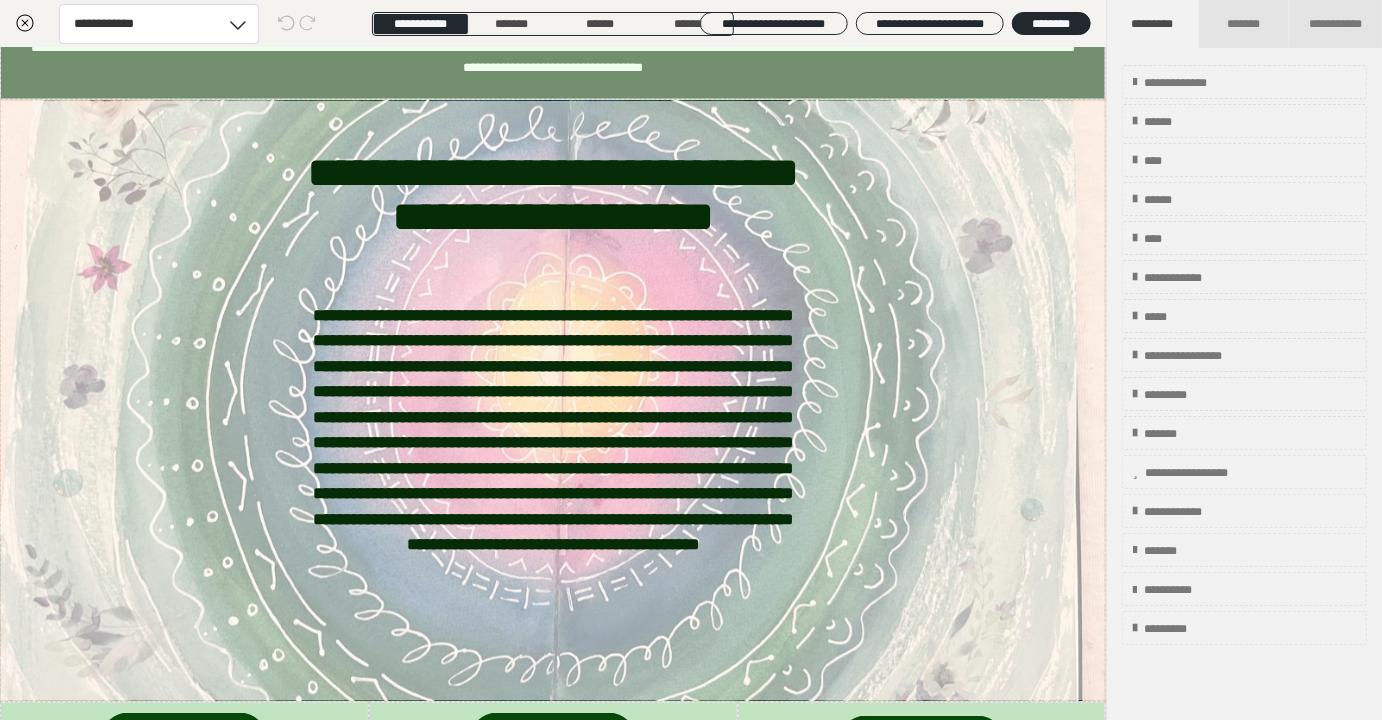 scroll, scrollTop: 1418, scrollLeft: 0, axis: vertical 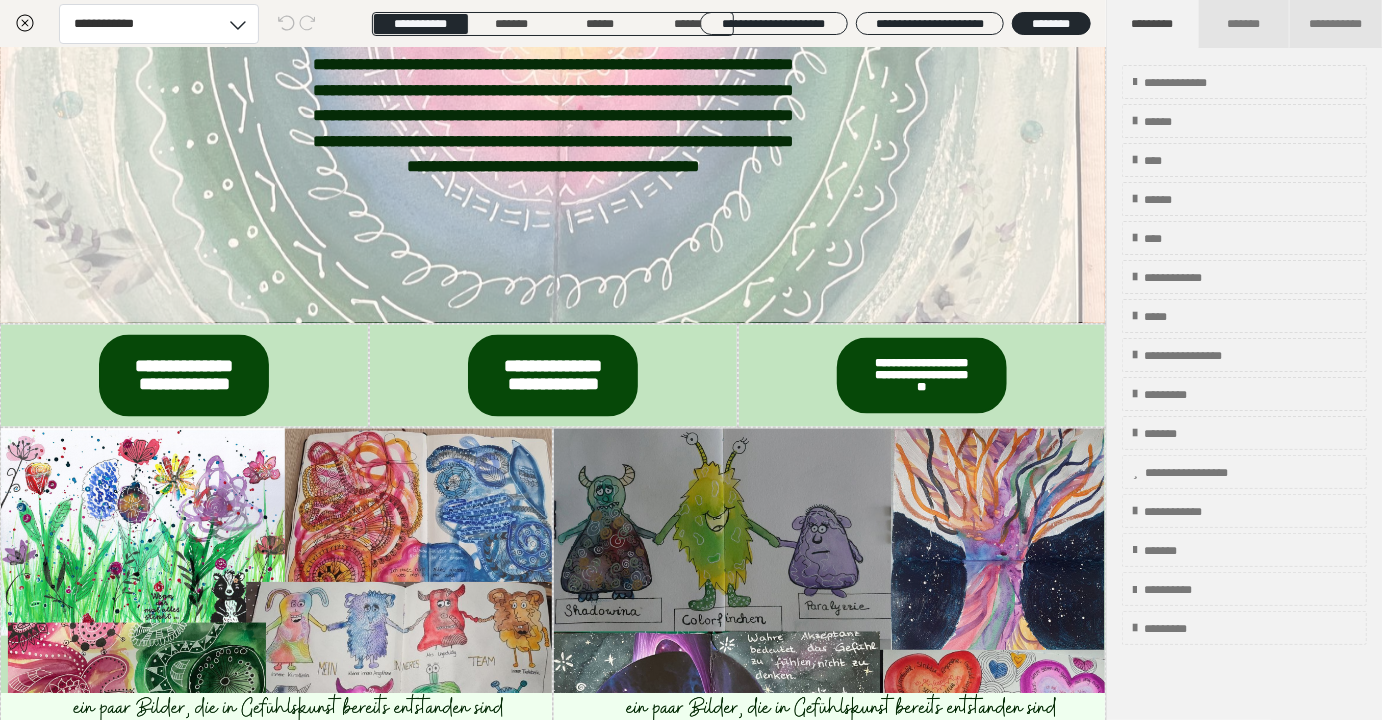 drag, startPoint x: 1115, startPoint y: 416, endPoint x: 885, endPoint y: 383, distance: 232.35533 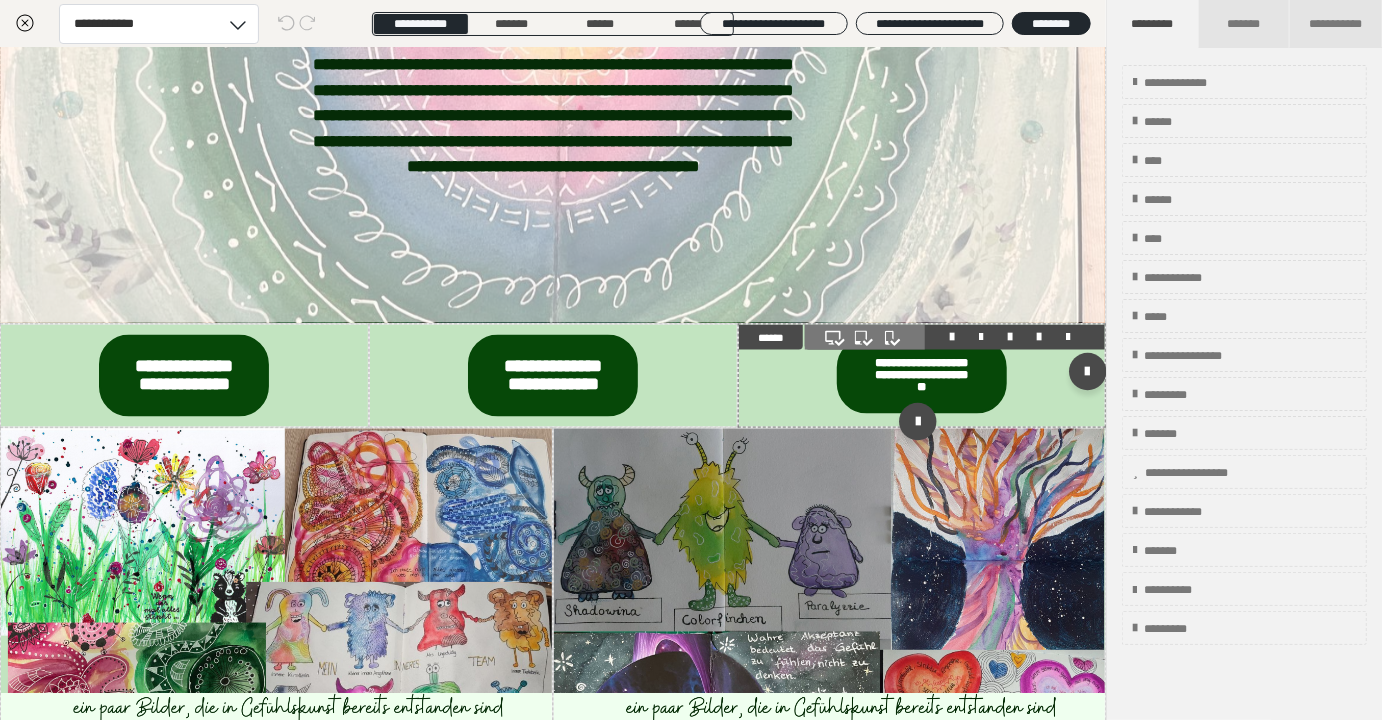 click at bounding box center [922, 376] 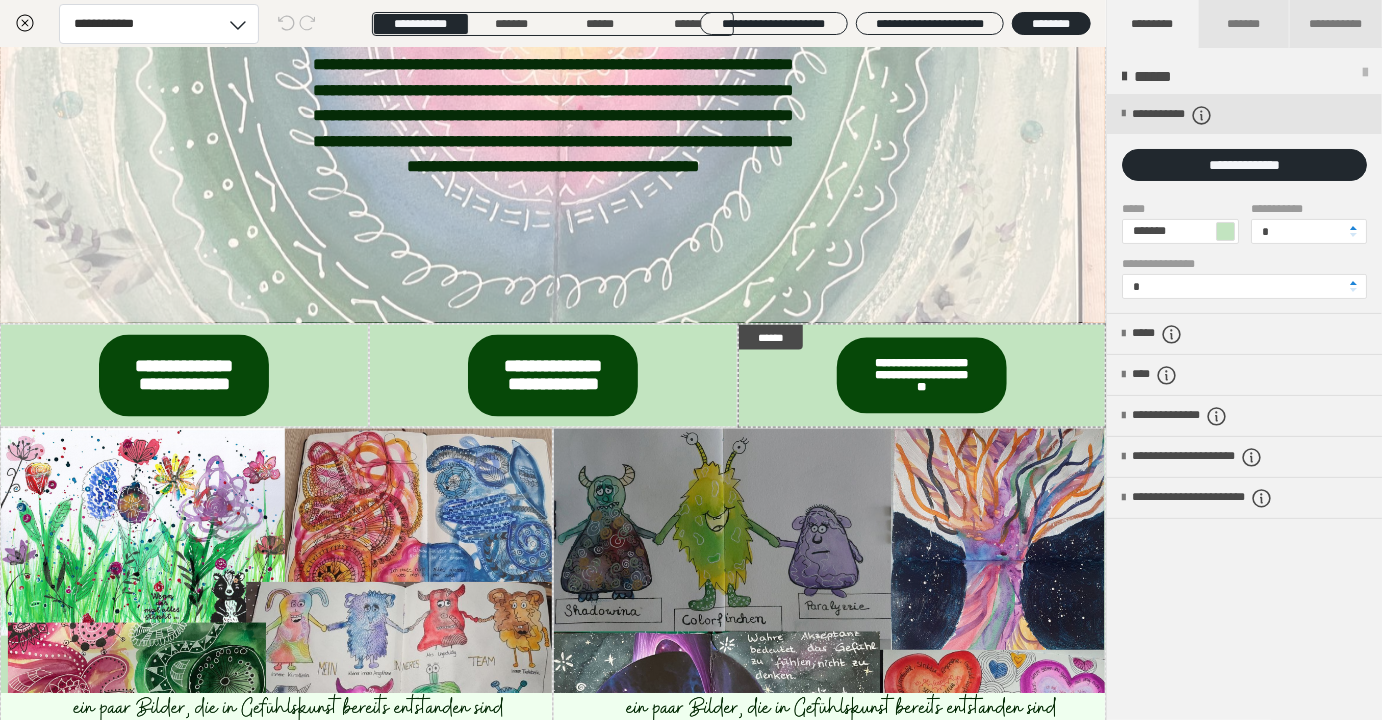 click on "**********" at bounding box center [1244, 408] 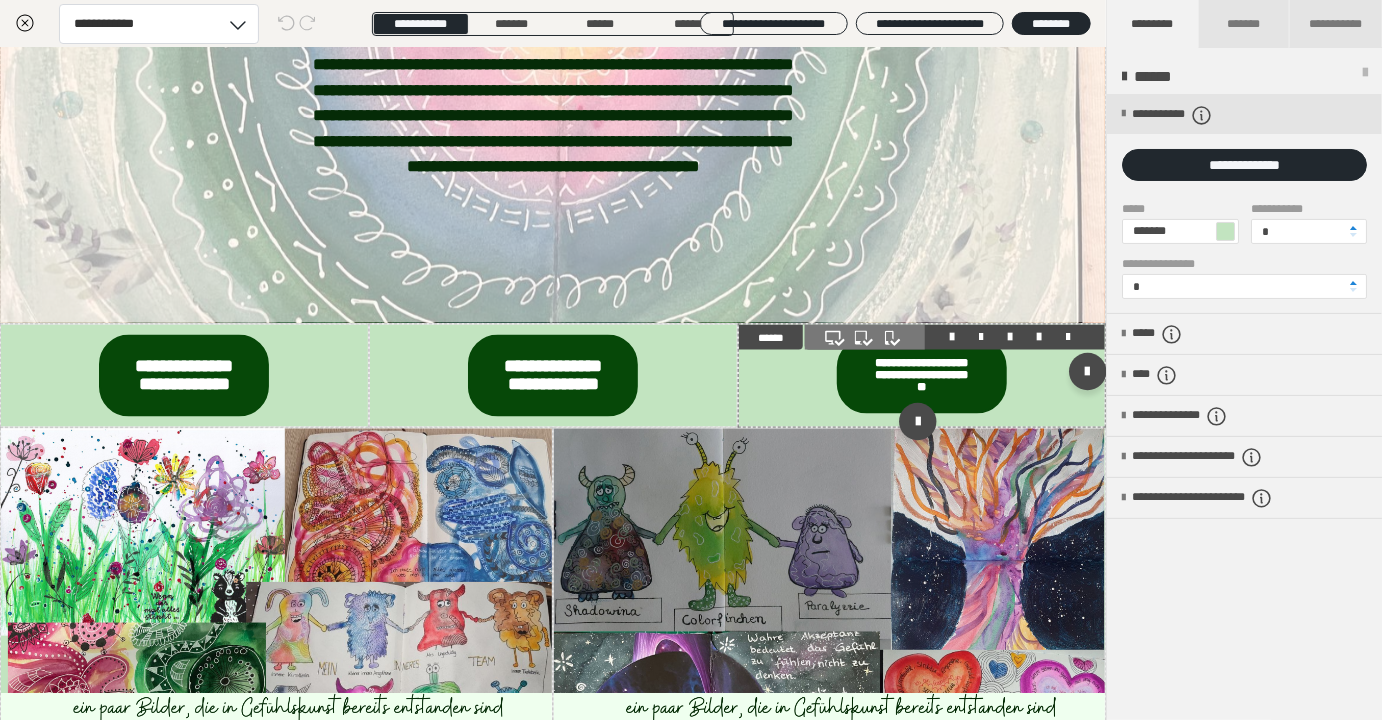 click at bounding box center (922, 376) 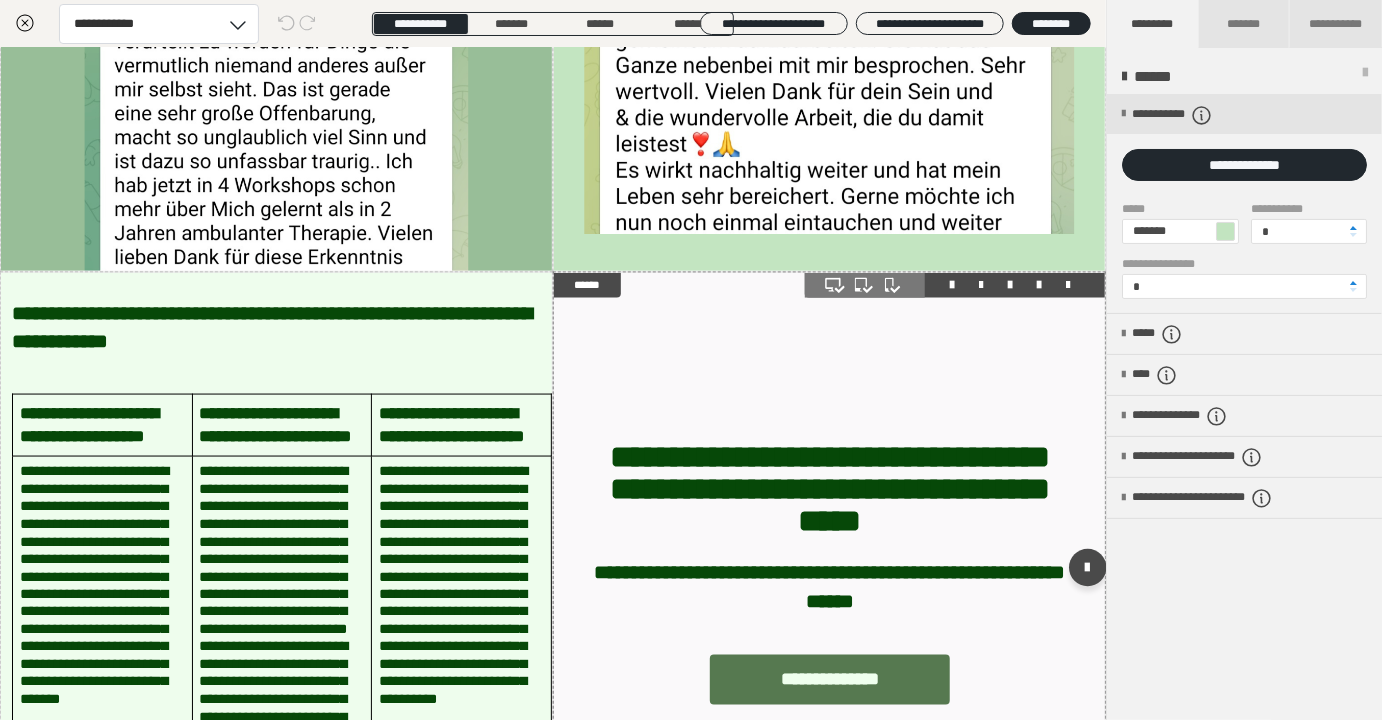 scroll, scrollTop: 5009, scrollLeft: 0, axis: vertical 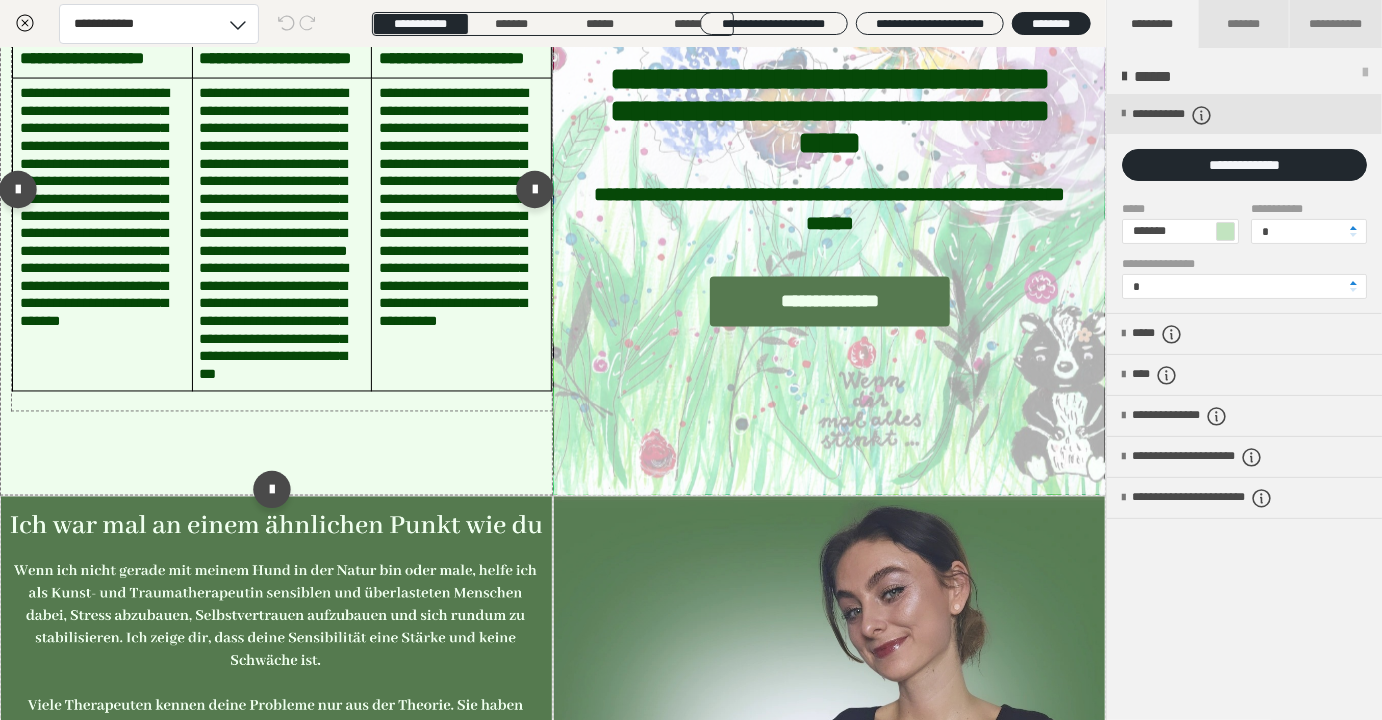 click on "**********" at bounding box center (273, 172) 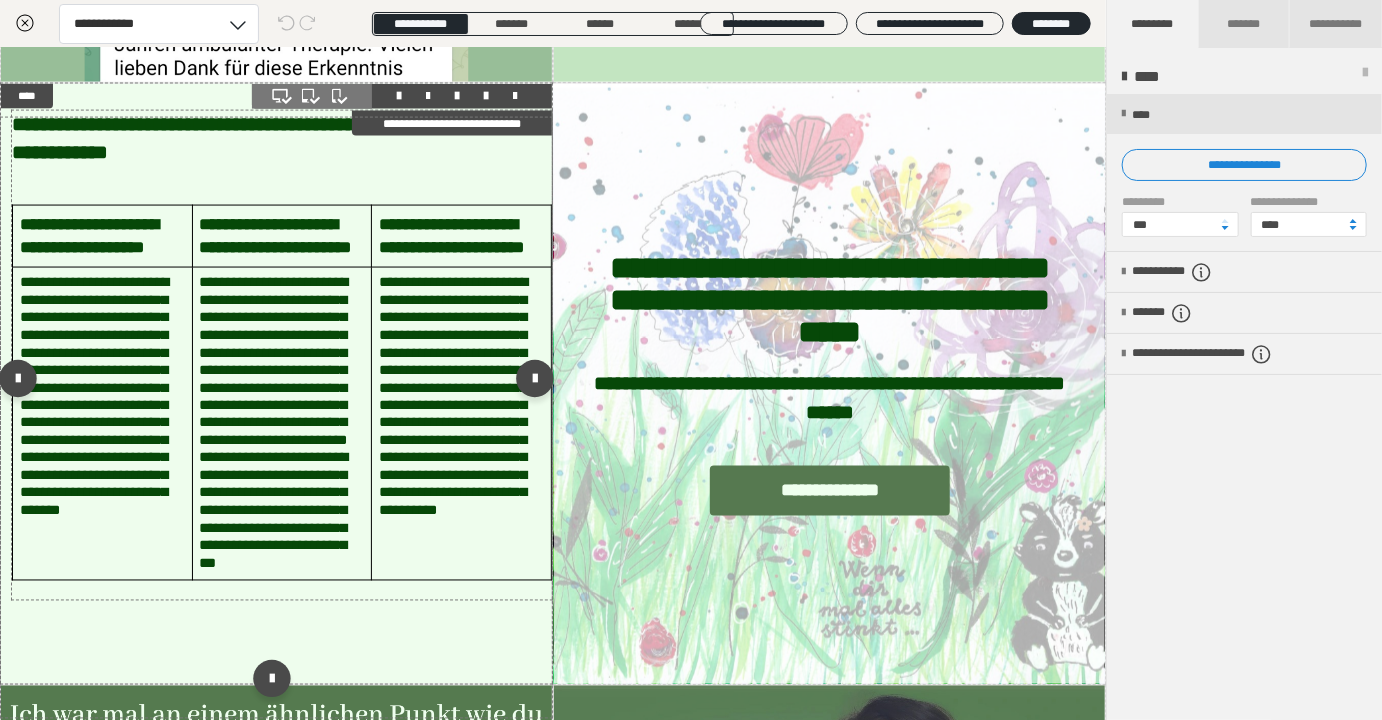 scroll, scrollTop: 4820, scrollLeft: 0, axis: vertical 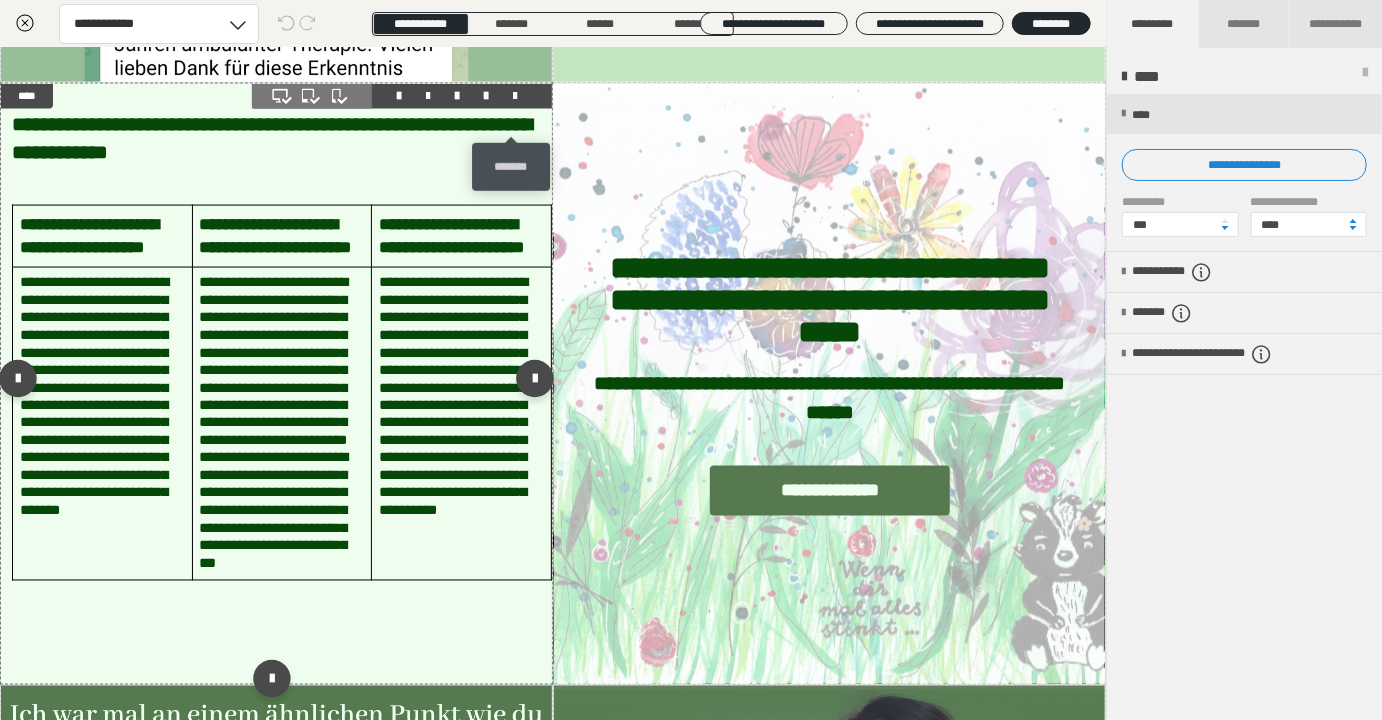 click at bounding box center (515, 96) 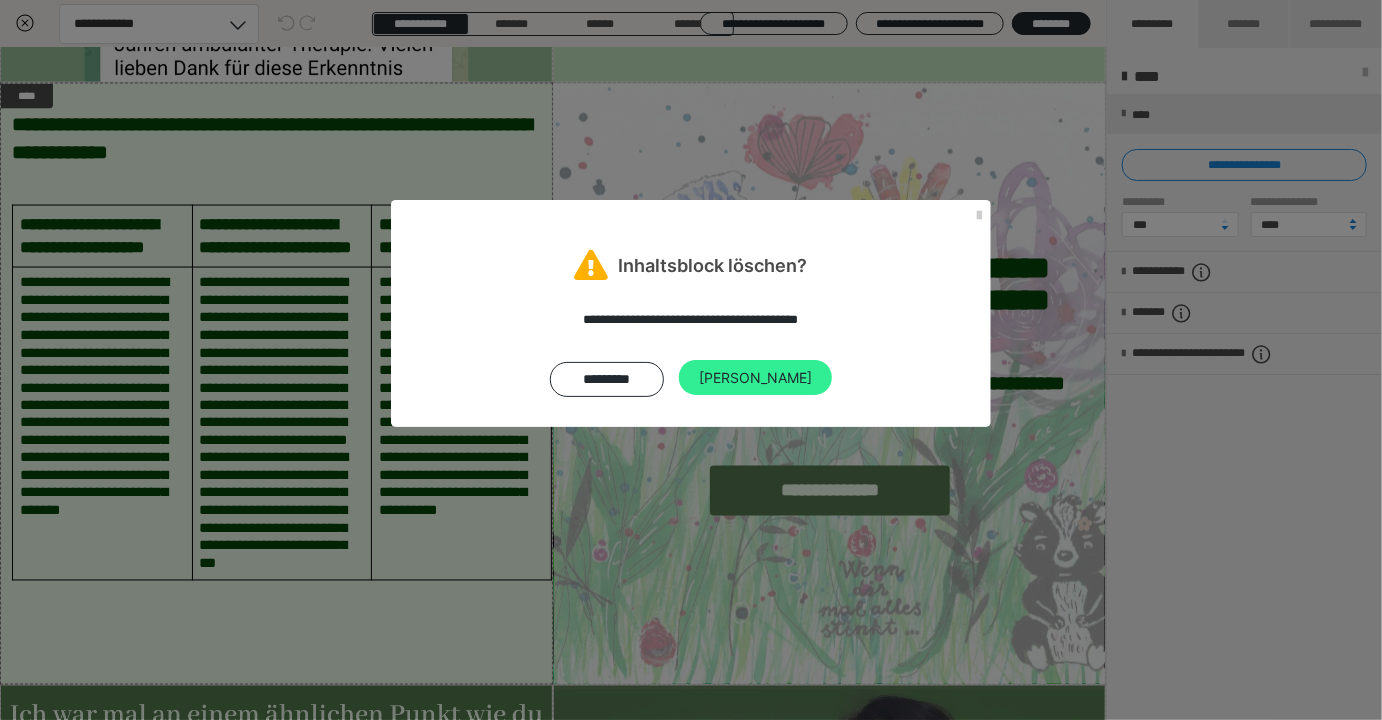 click on "[PERSON_NAME]" at bounding box center [755, 378] 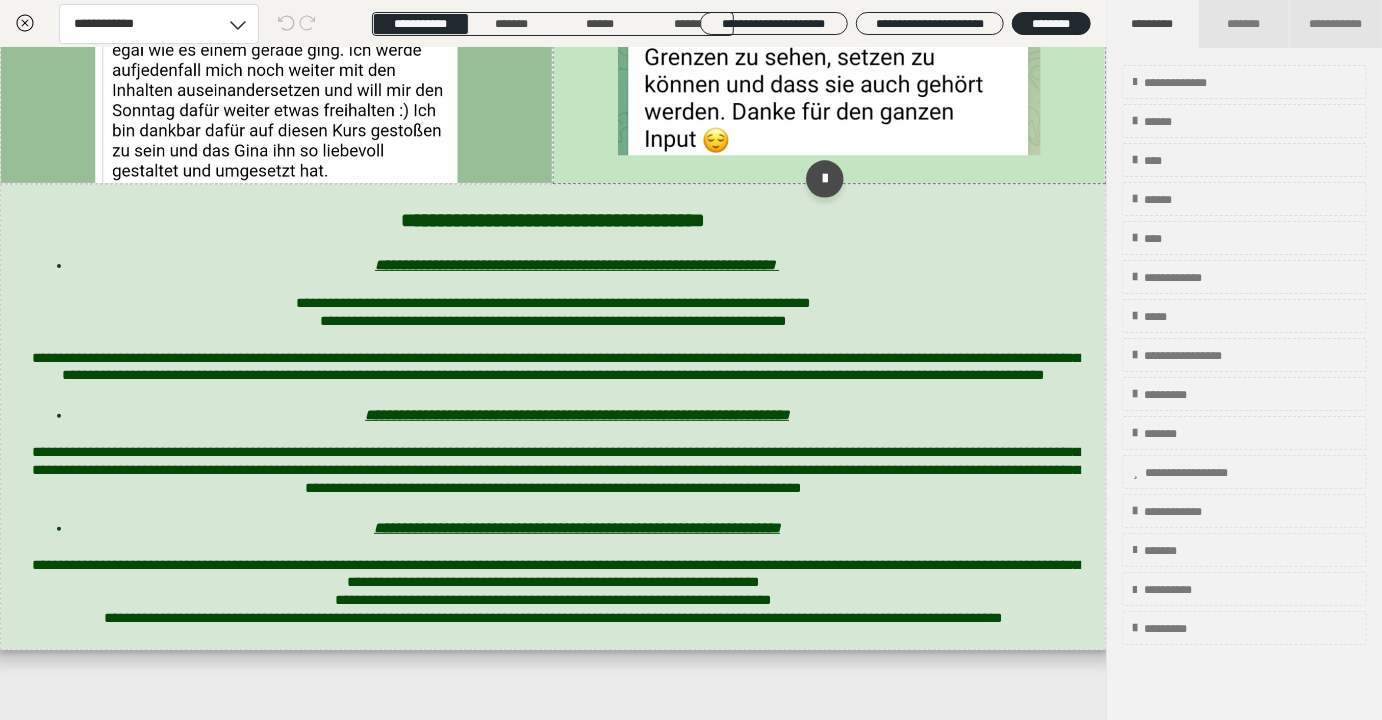 scroll, scrollTop: 7074, scrollLeft: 0, axis: vertical 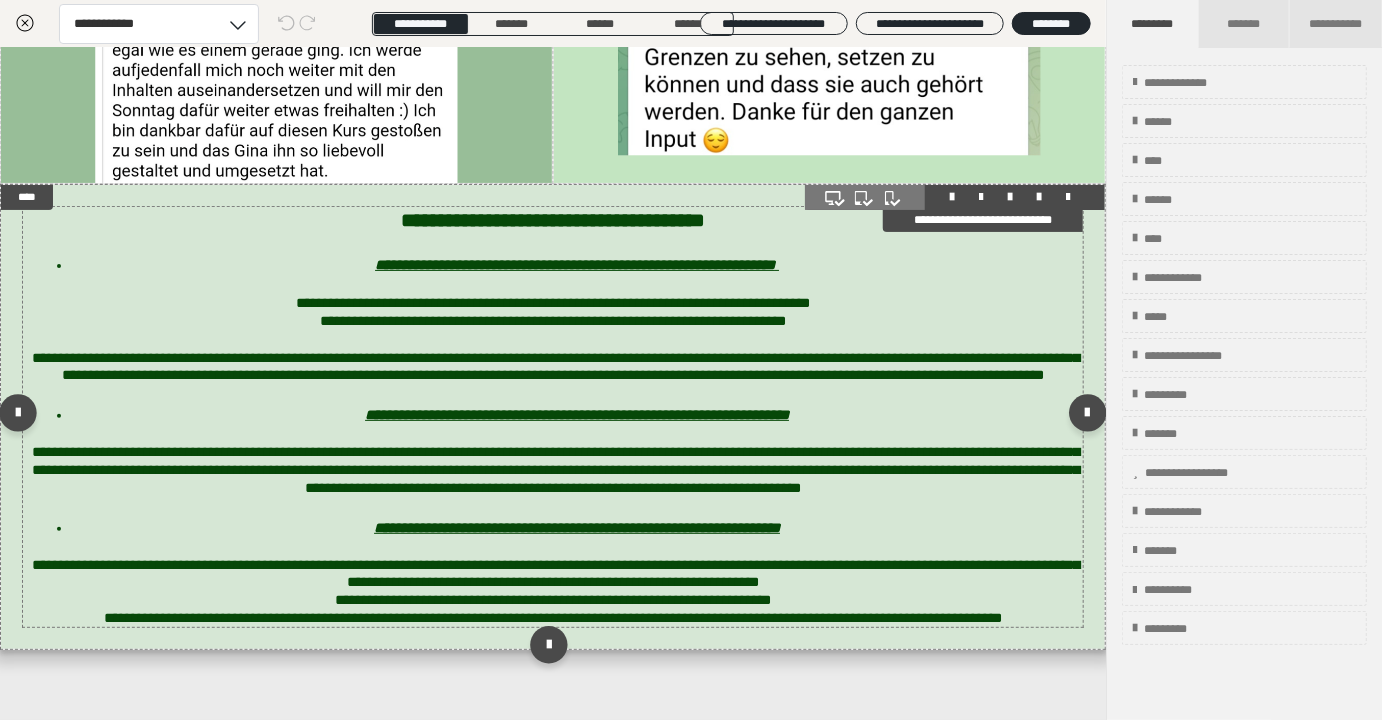 click at bounding box center [553, 395] 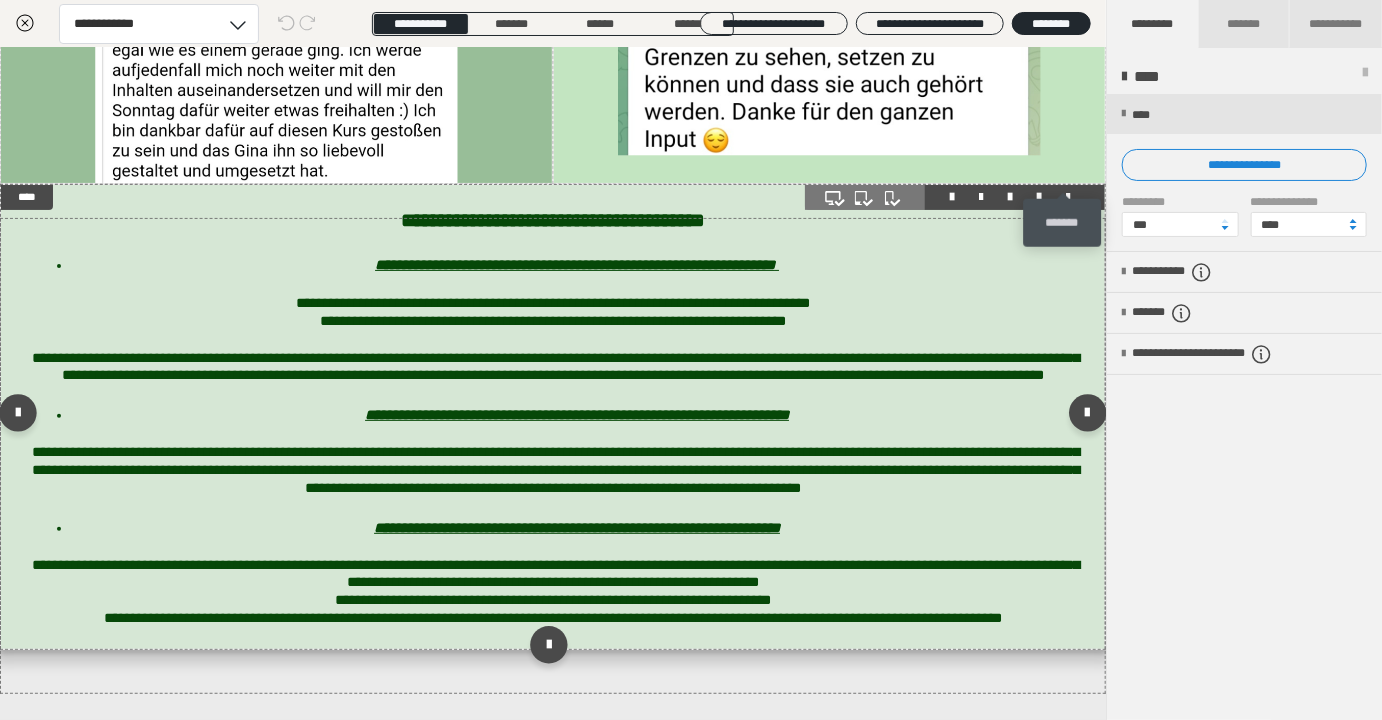 click at bounding box center [1068, 197] 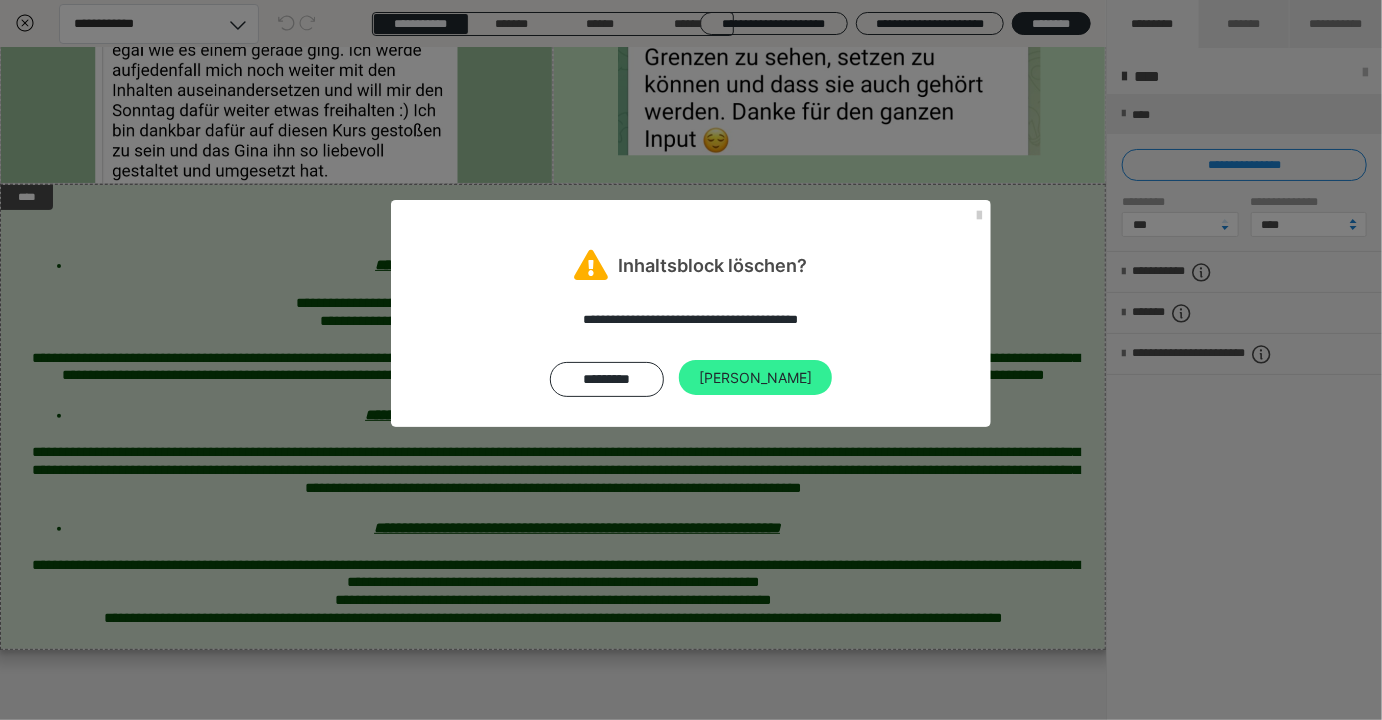 click on "[PERSON_NAME]" at bounding box center (755, 378) 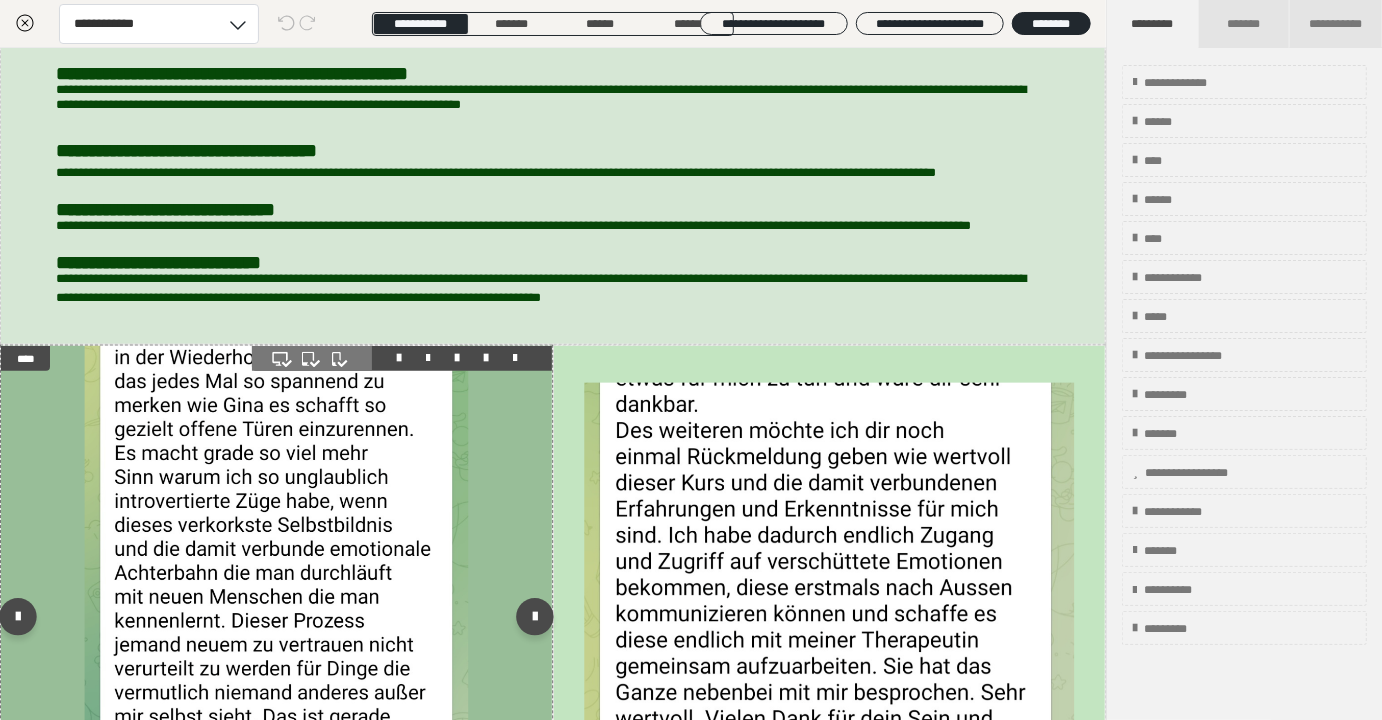 scroll, scrollTop: 4140, scrollLeft: 0, axis: vertical 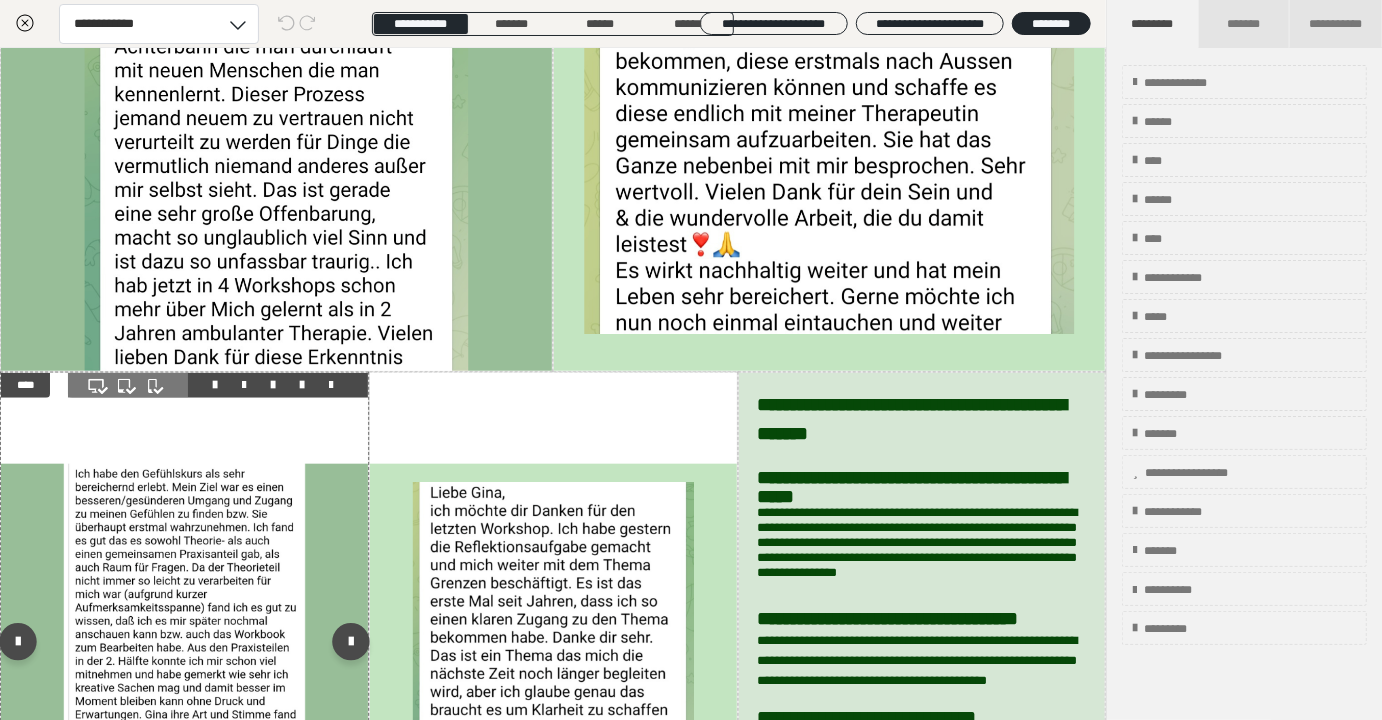 click at bounding box center [184, 647] 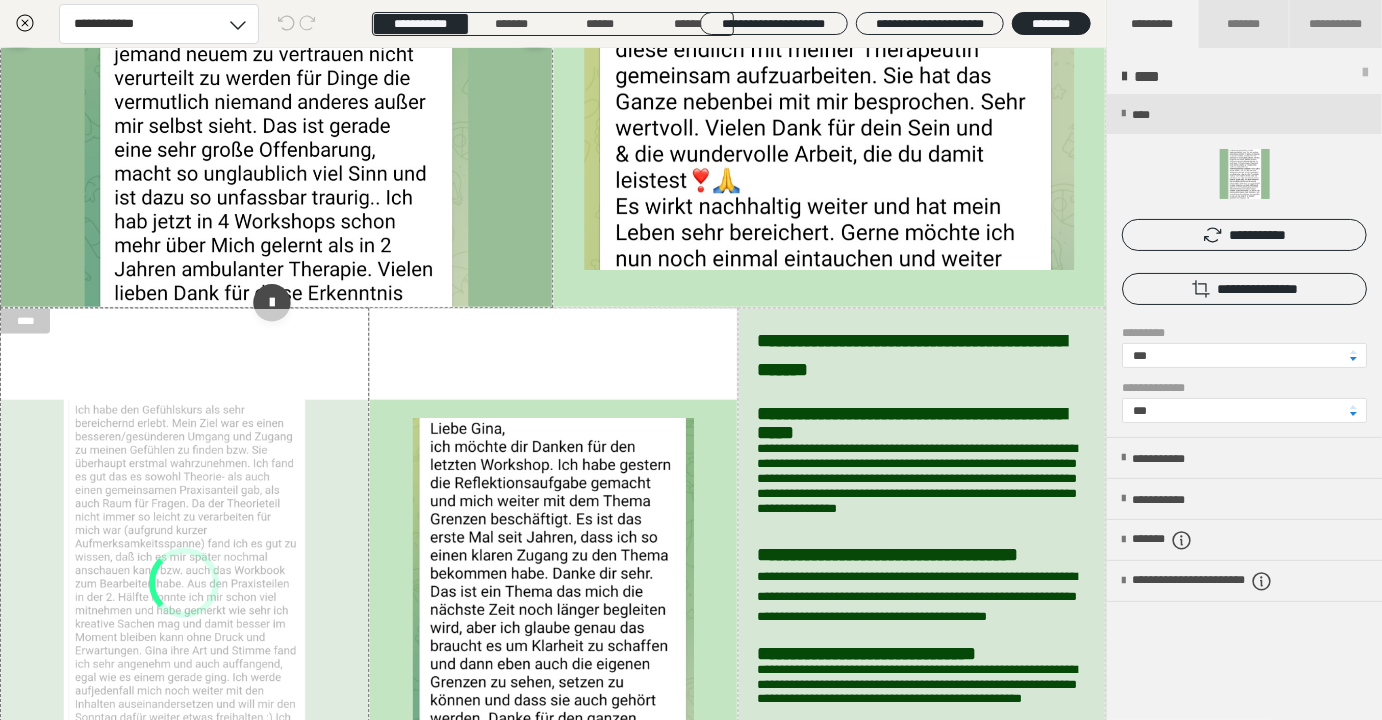 scroll, scrollTop: 4145, scrollLeft: 0, axis: vertical 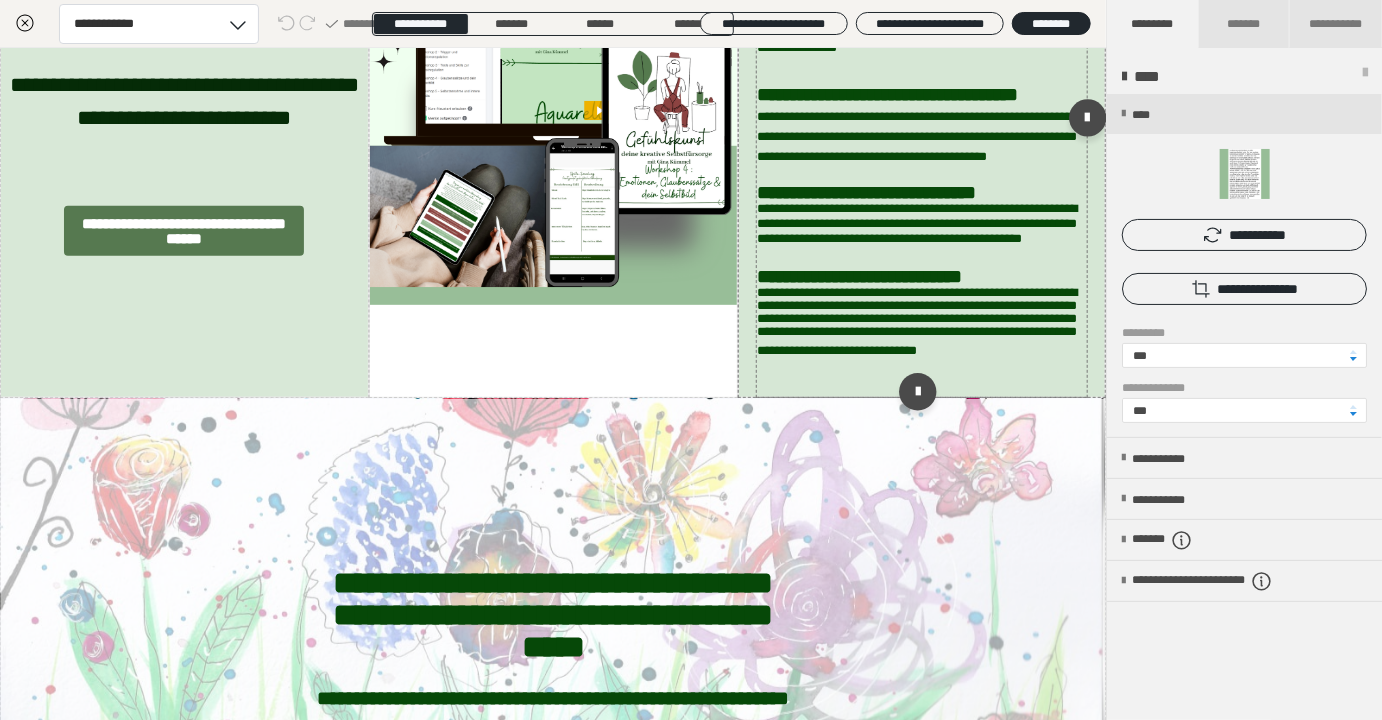 click on "**********" at bounding box center (859, 276) 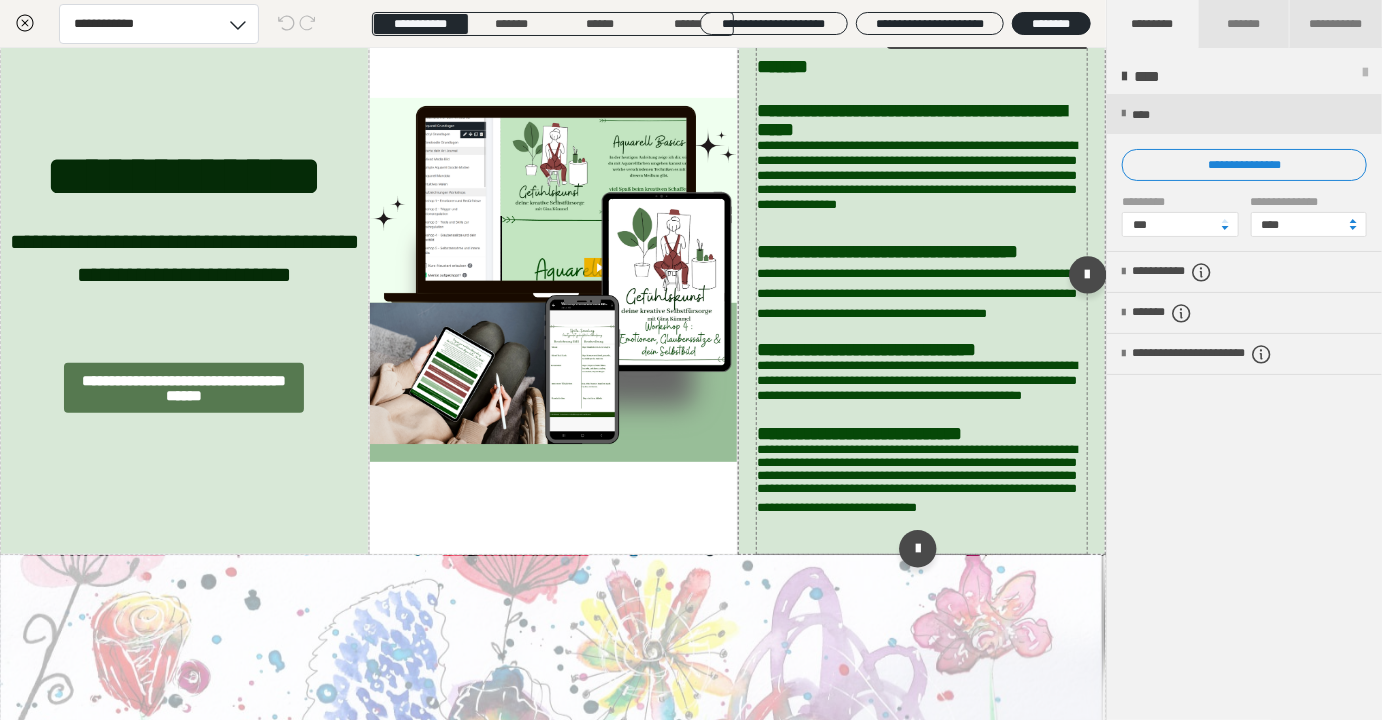 scroll, scrollTop: 3654, scrollLeft: 0, axis: vertical 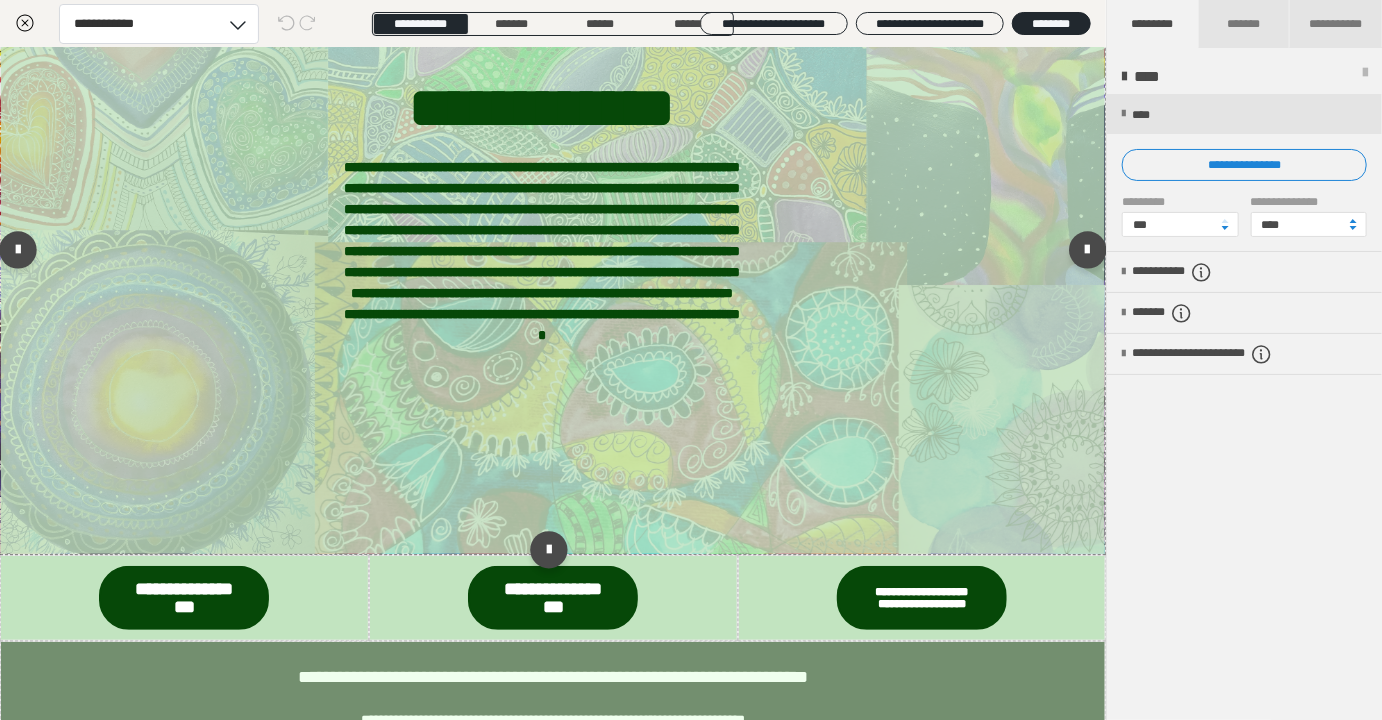 click on "**********" at bounding box center (542, 253) 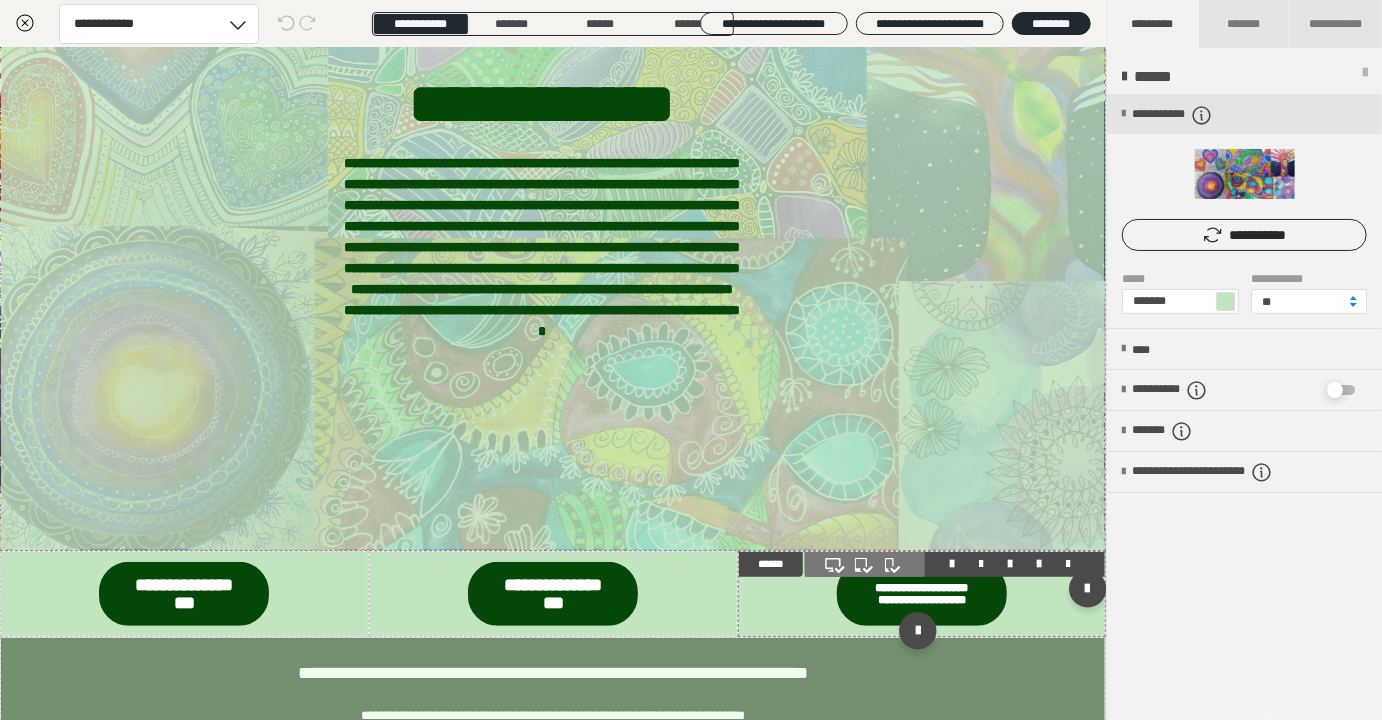 scroll, scrollTop: 95, scrollLeft: 0, axis: vertical 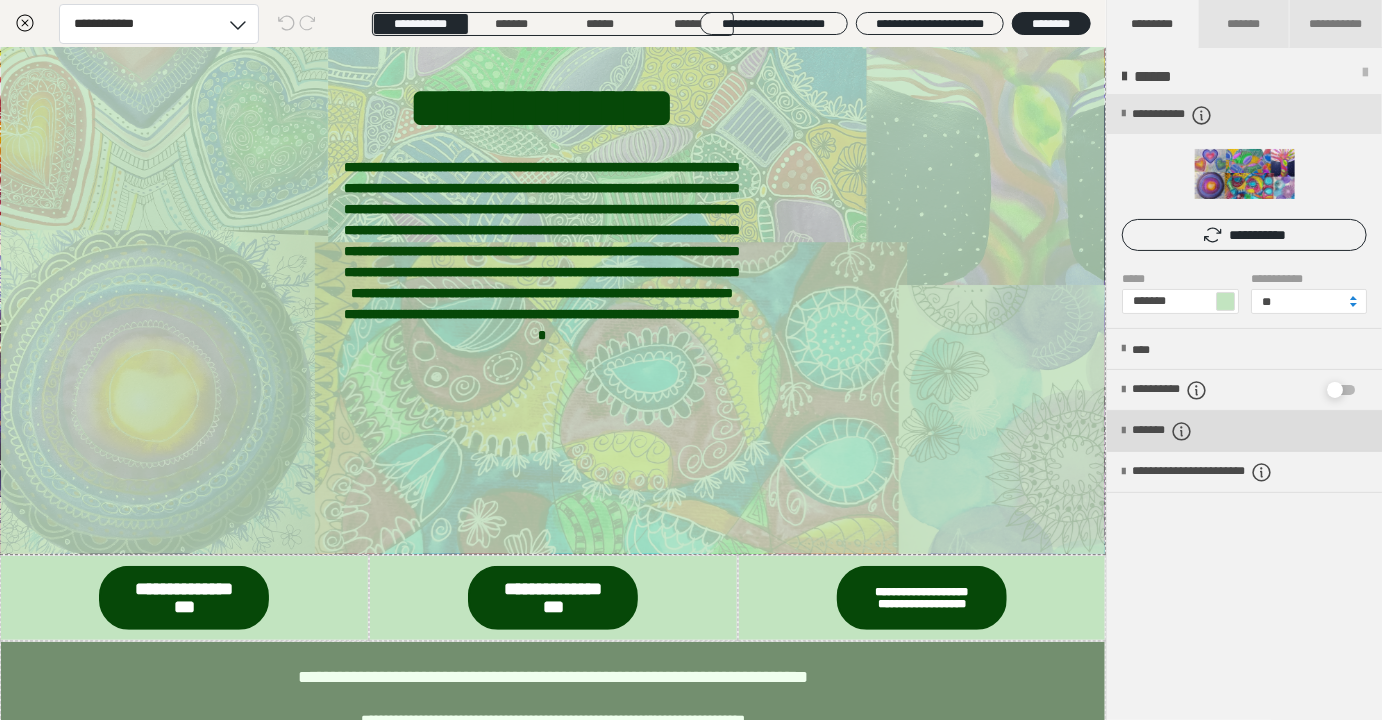 click on "*******" at bounding box center (1179, 431) 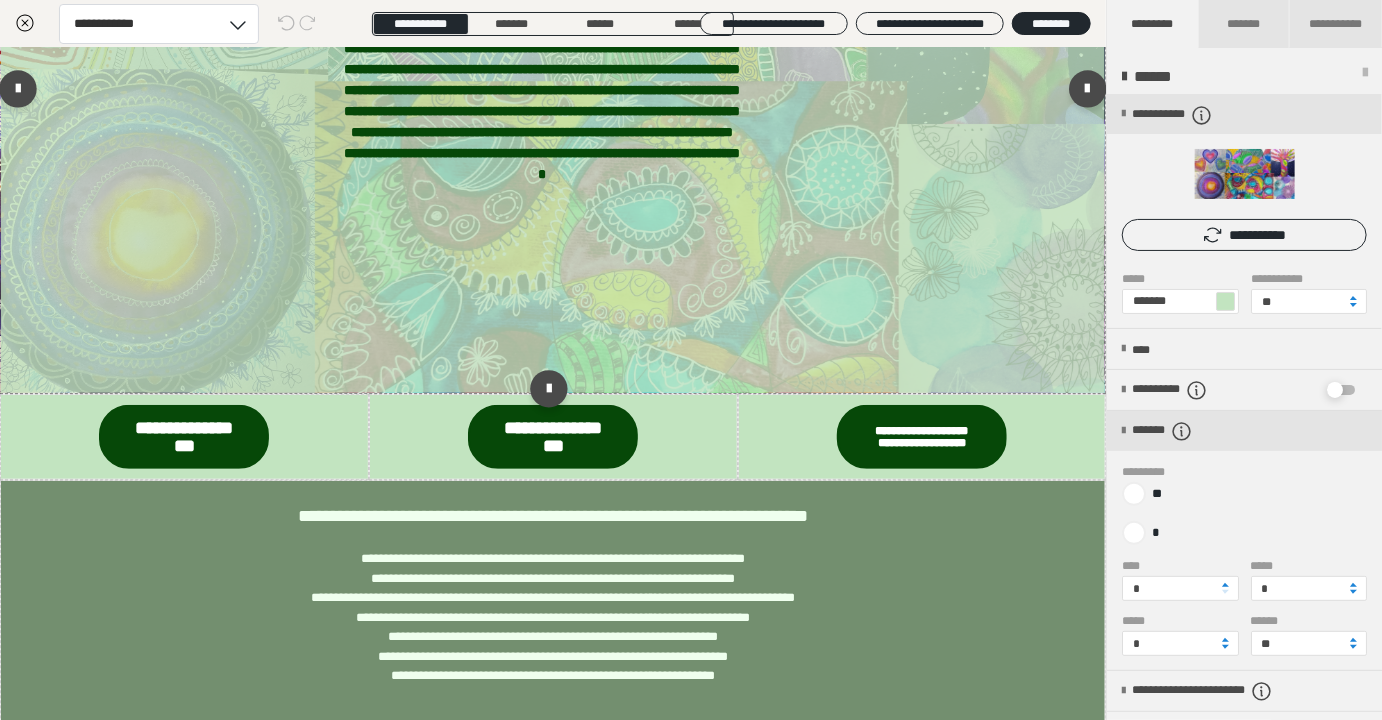 scroll, scrollTop: 378, scrollLeft: 0, axis: vertical 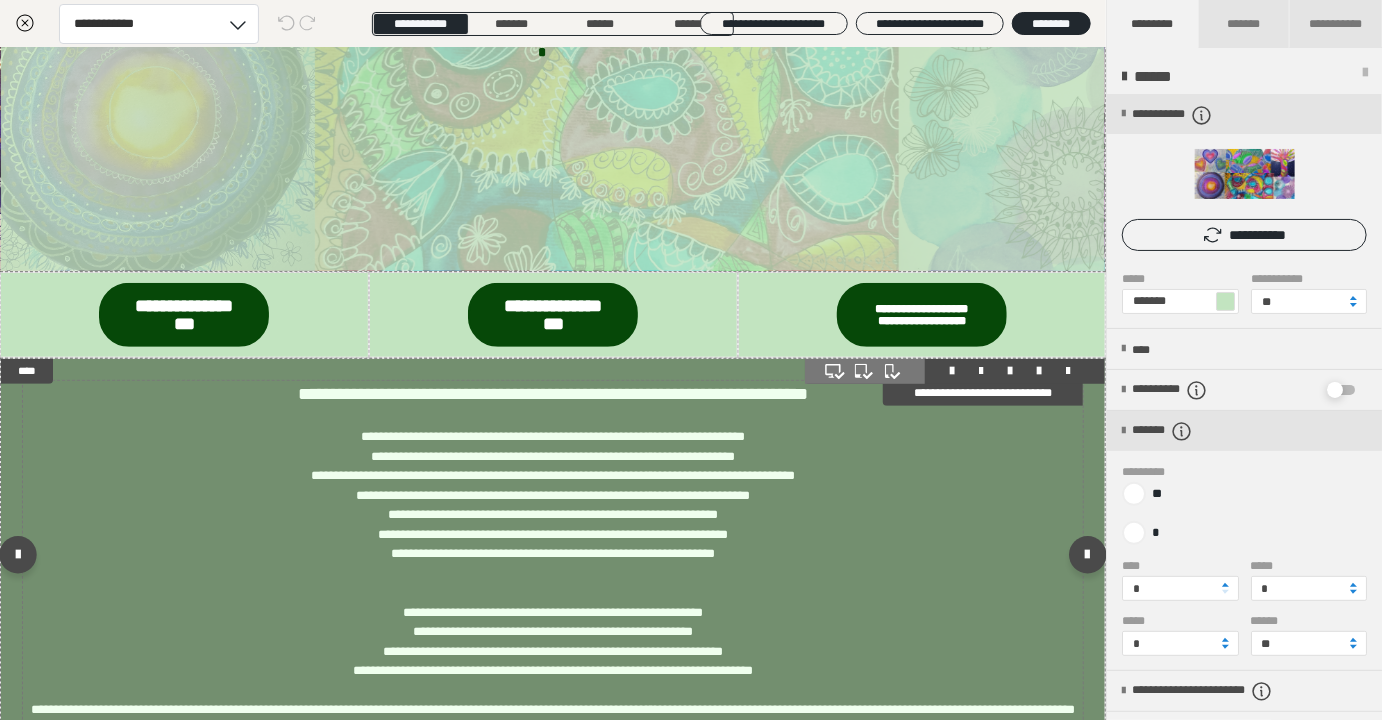 click on "**********" at bounding box center (553, 514) 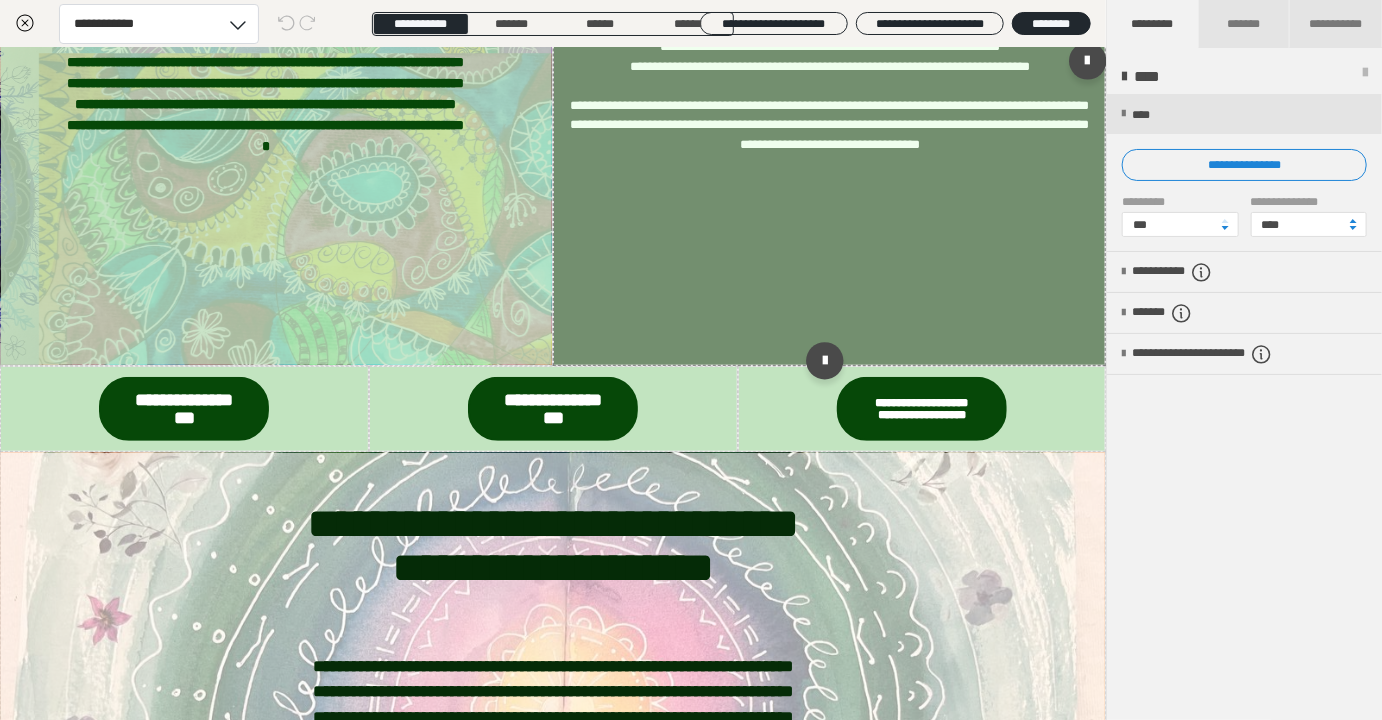 scroll, scrollTop: 0, scrollLeft: 0, axis: both 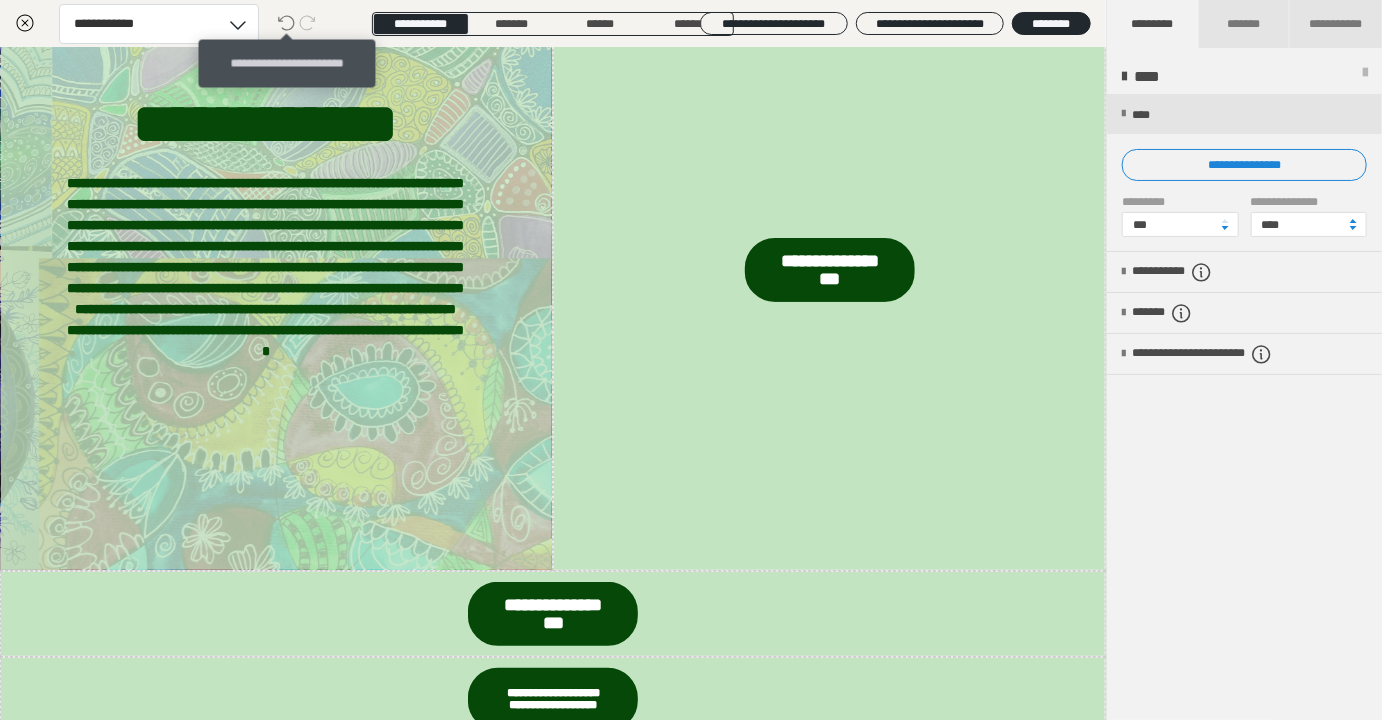 click 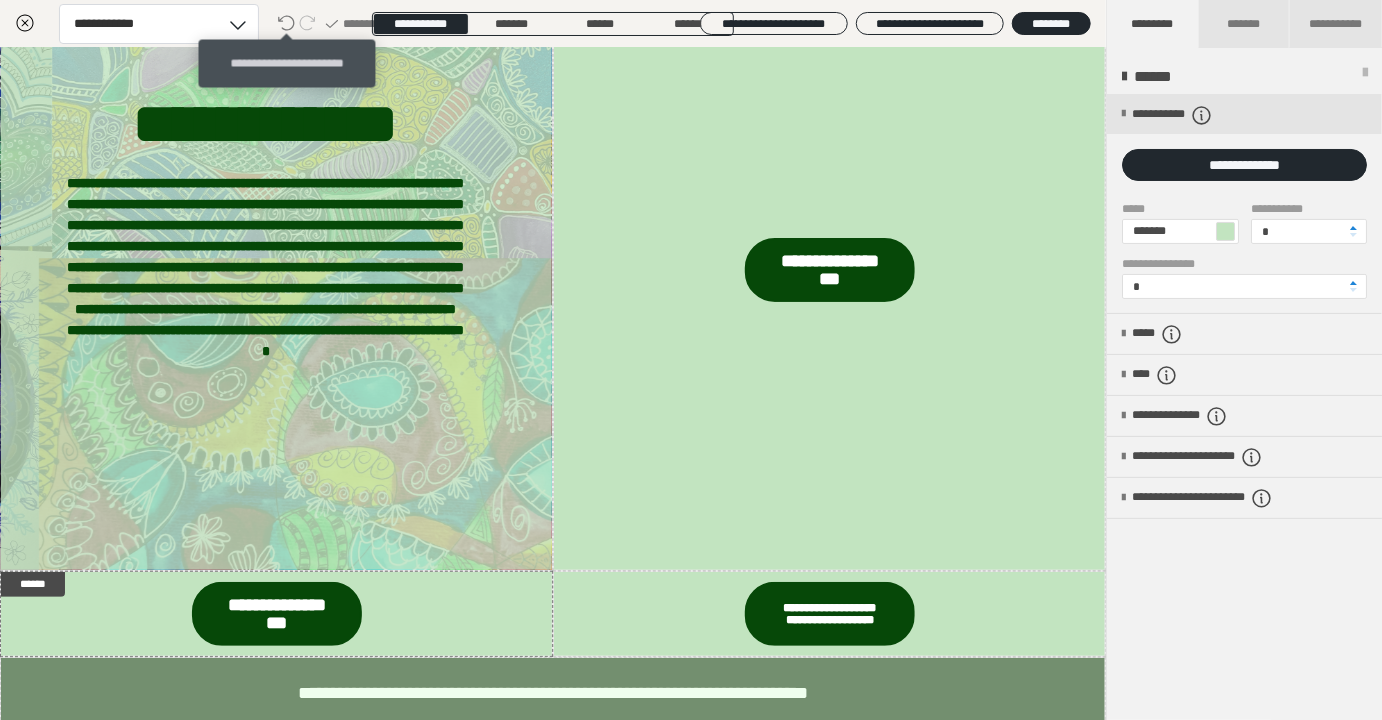 click 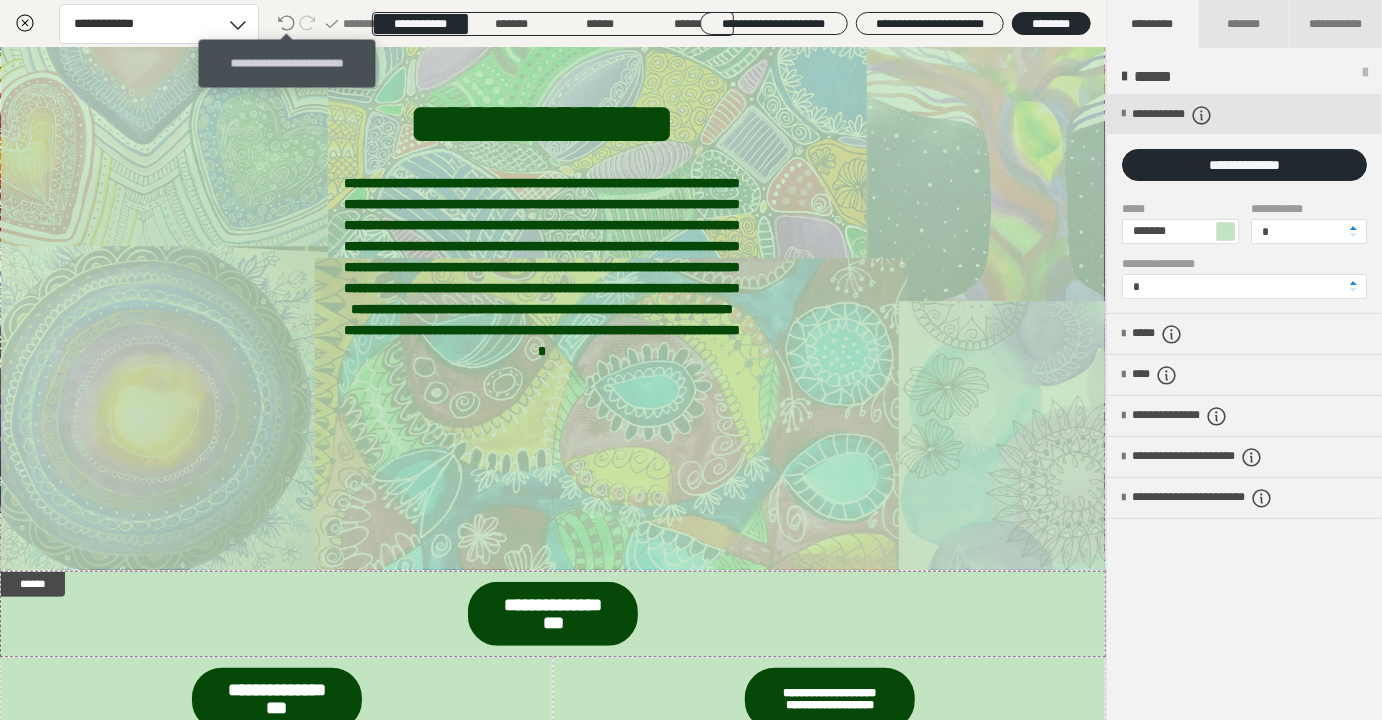 click 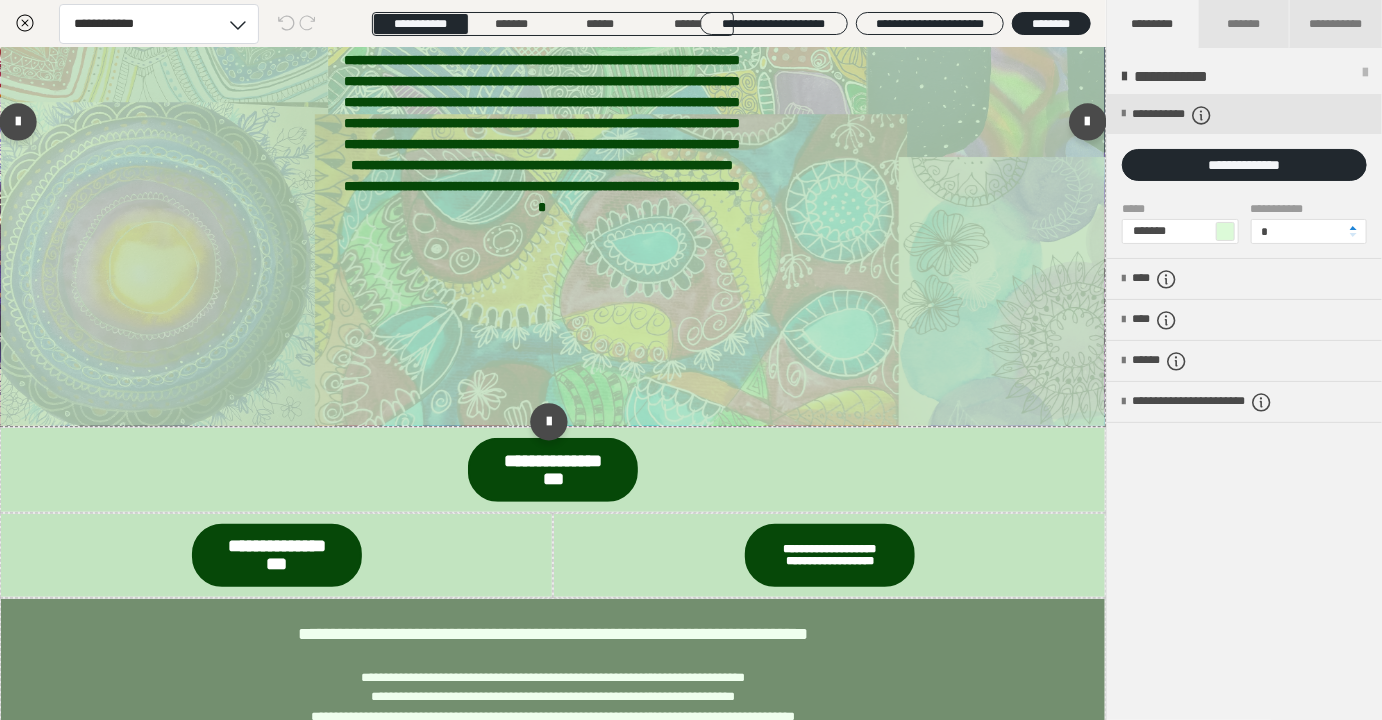 scroll, scrollTop: 363, scrollLeft: 0, axis: vertical 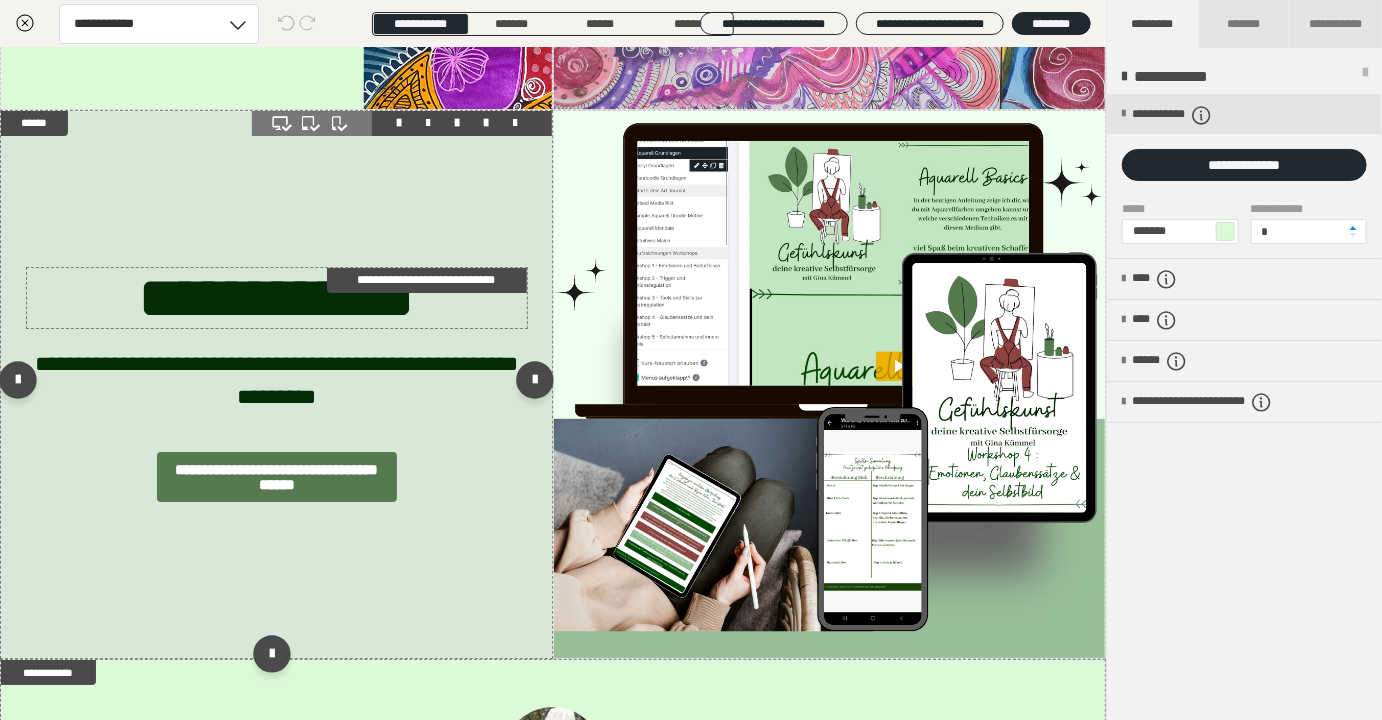 drag, startPoint x: 446, startPoint y: 602, endPoint x: 432, endPoint y: 283, distance: 319.30707 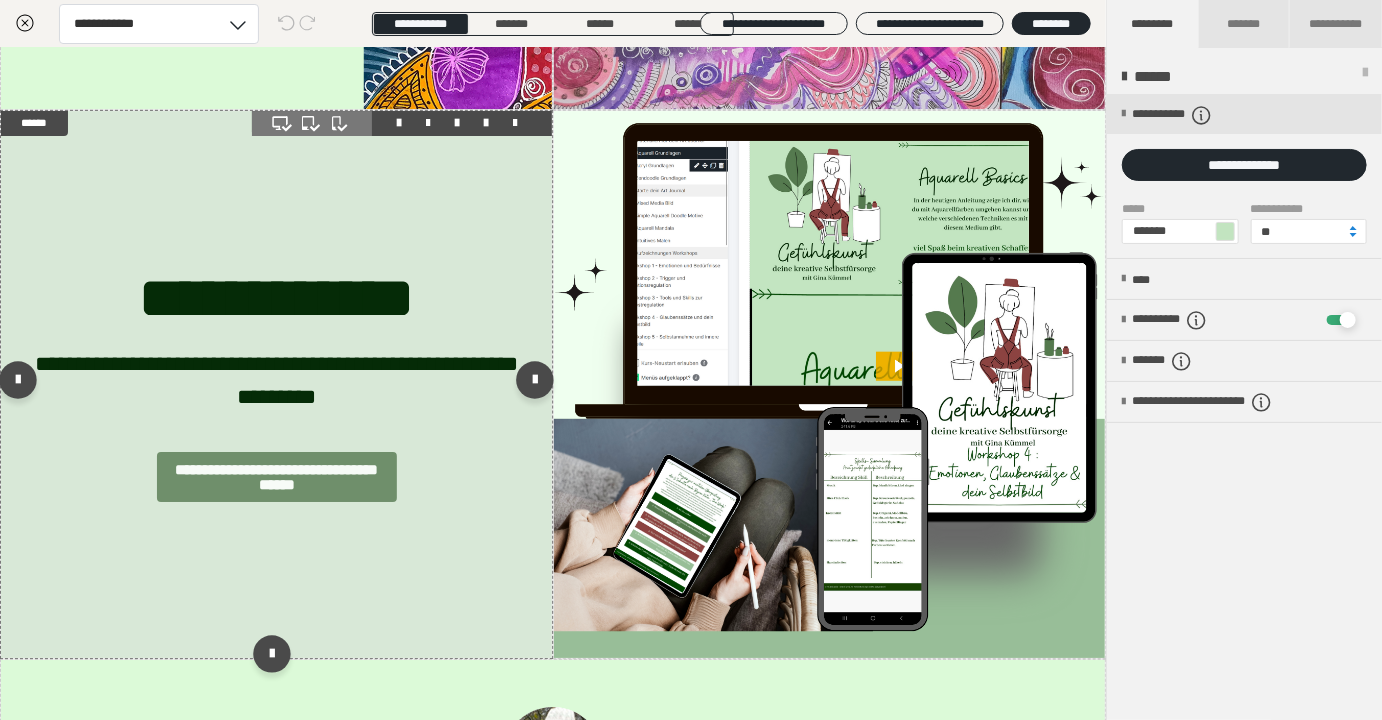 click on "**********" at bounding box center (277, 477) 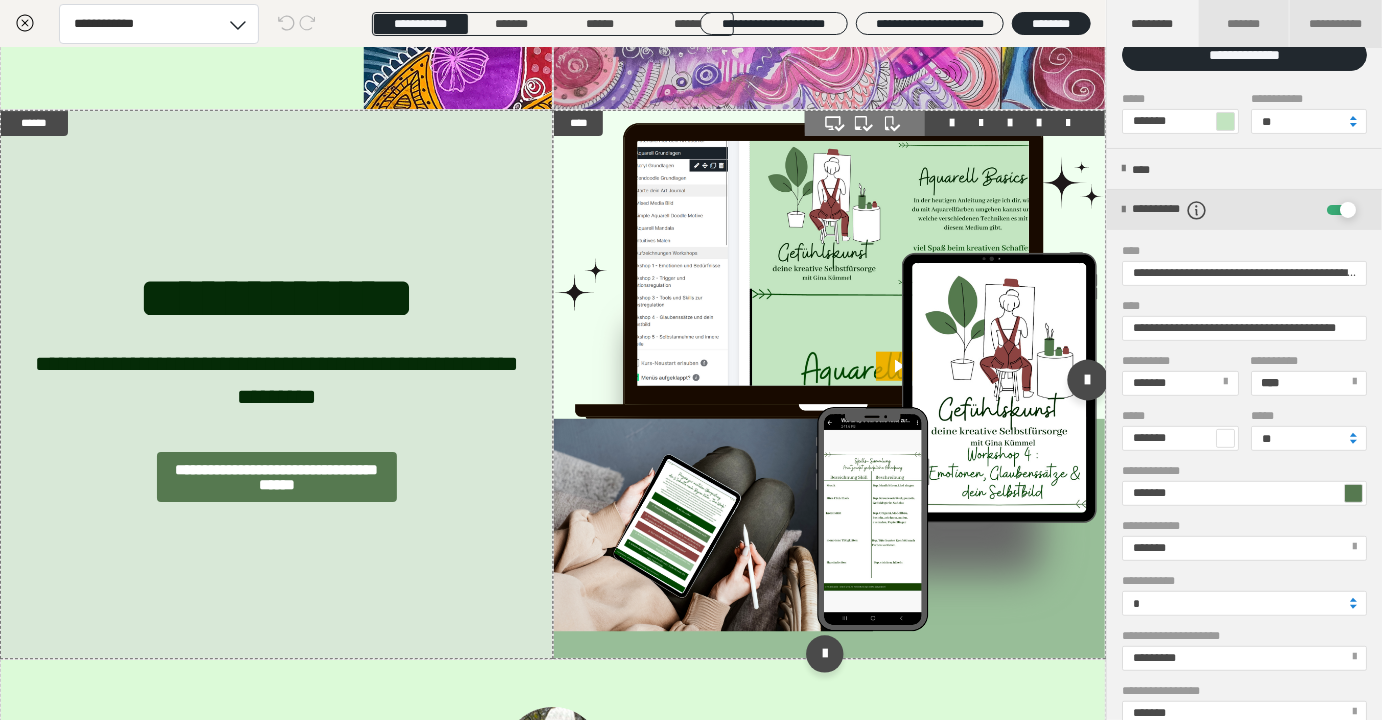 scroll, scrollTop: 189, scrollLeft: 0, axis: vertical 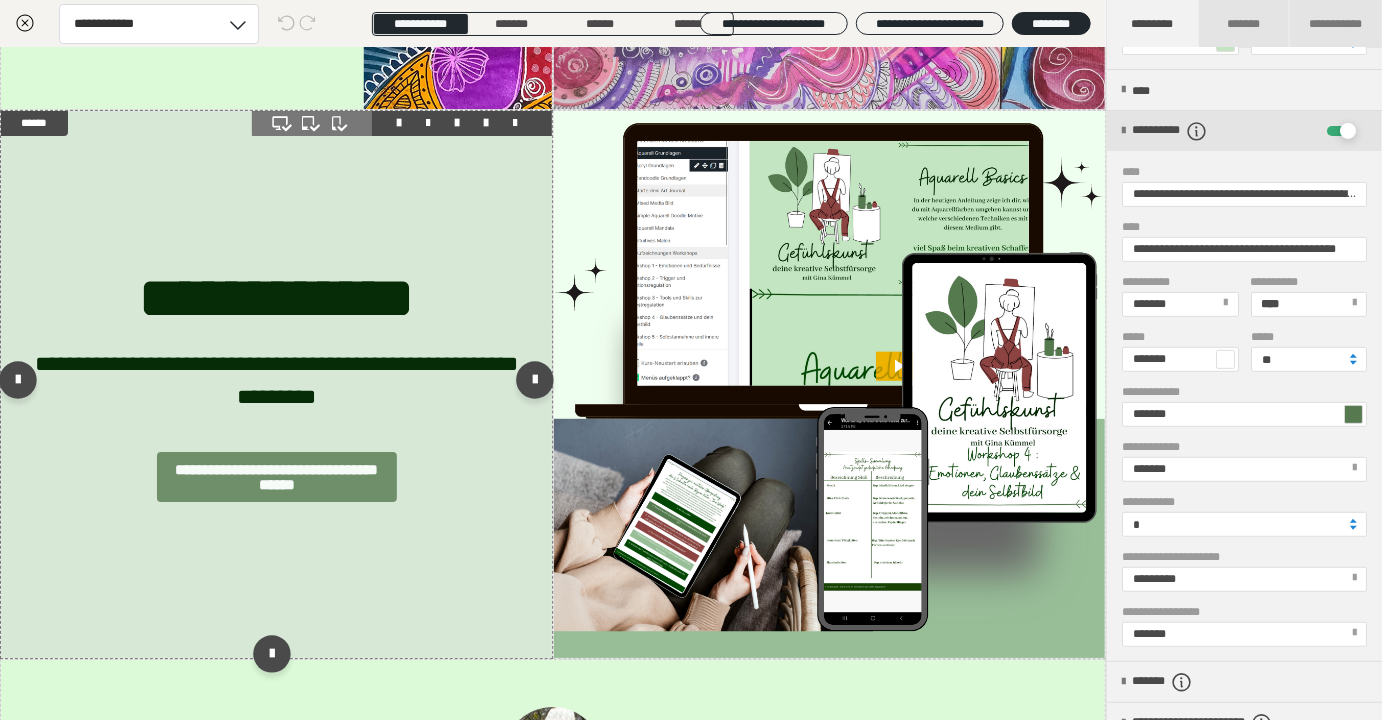 click on "**********" at bounding box center (277, 477) 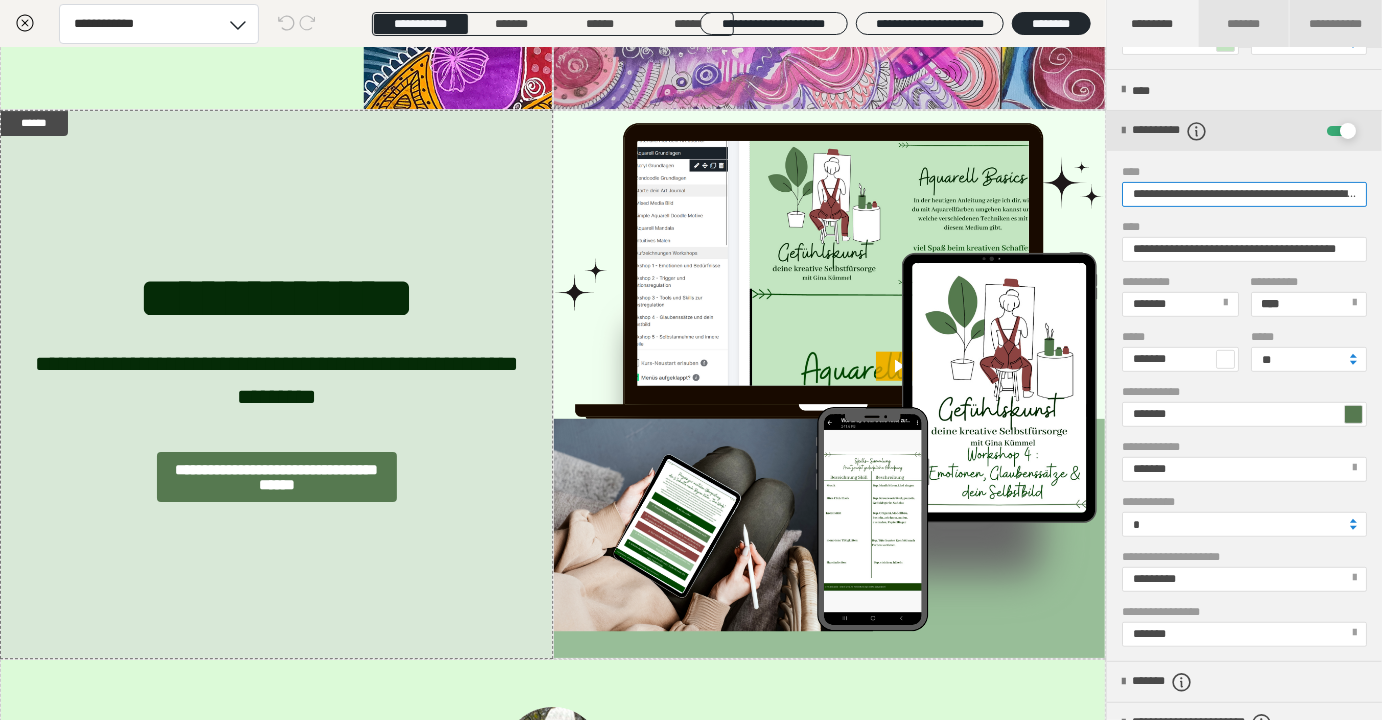 drag, startPoint x: 1133, startPoint y: 191, endPoint x: 1382, endPoint y: 192, distance: 249.00201 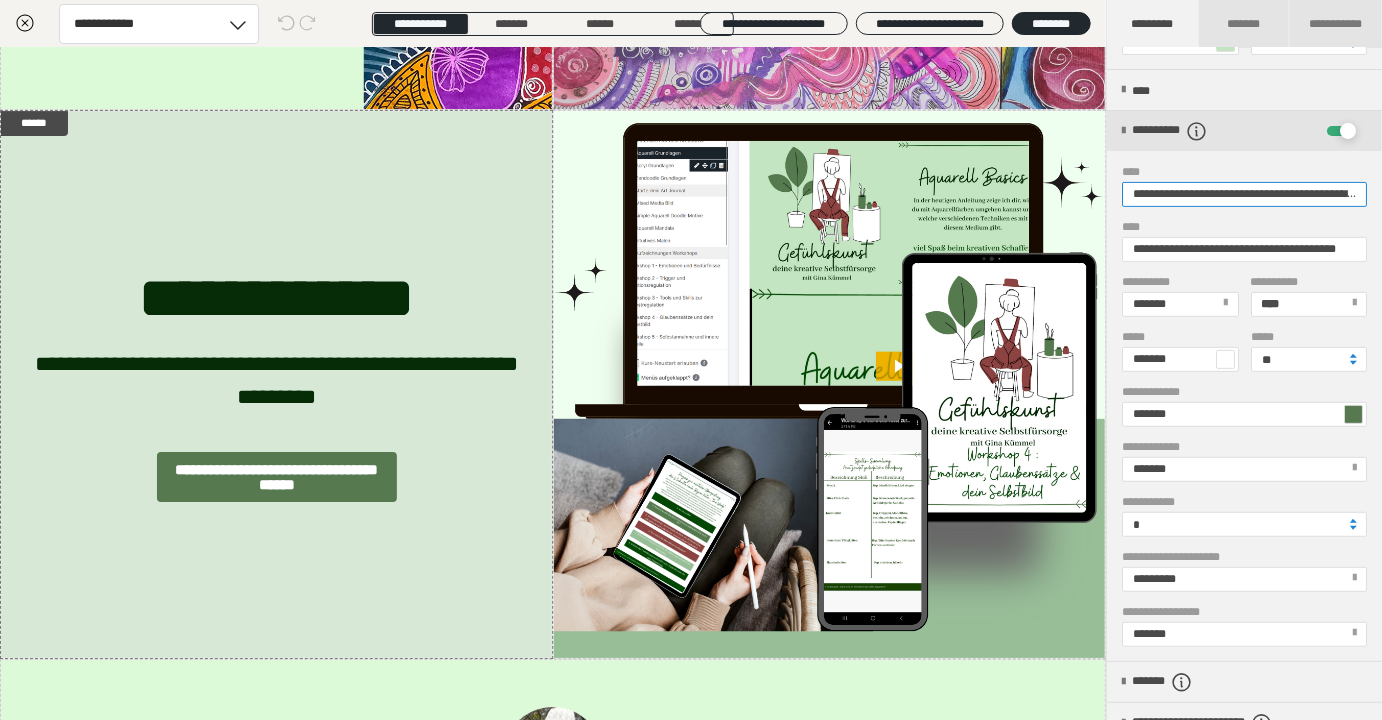 click on "**********" at bounding box center (1244, 386) 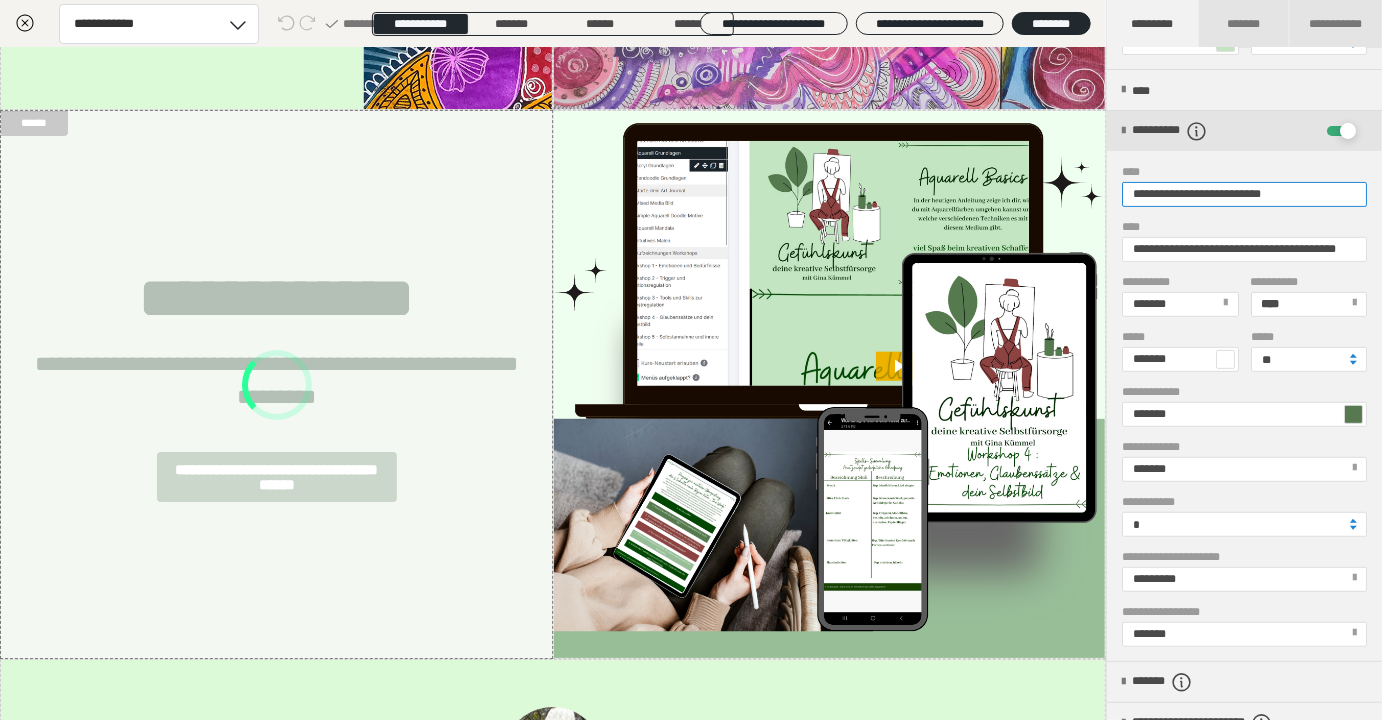 type on "**********" 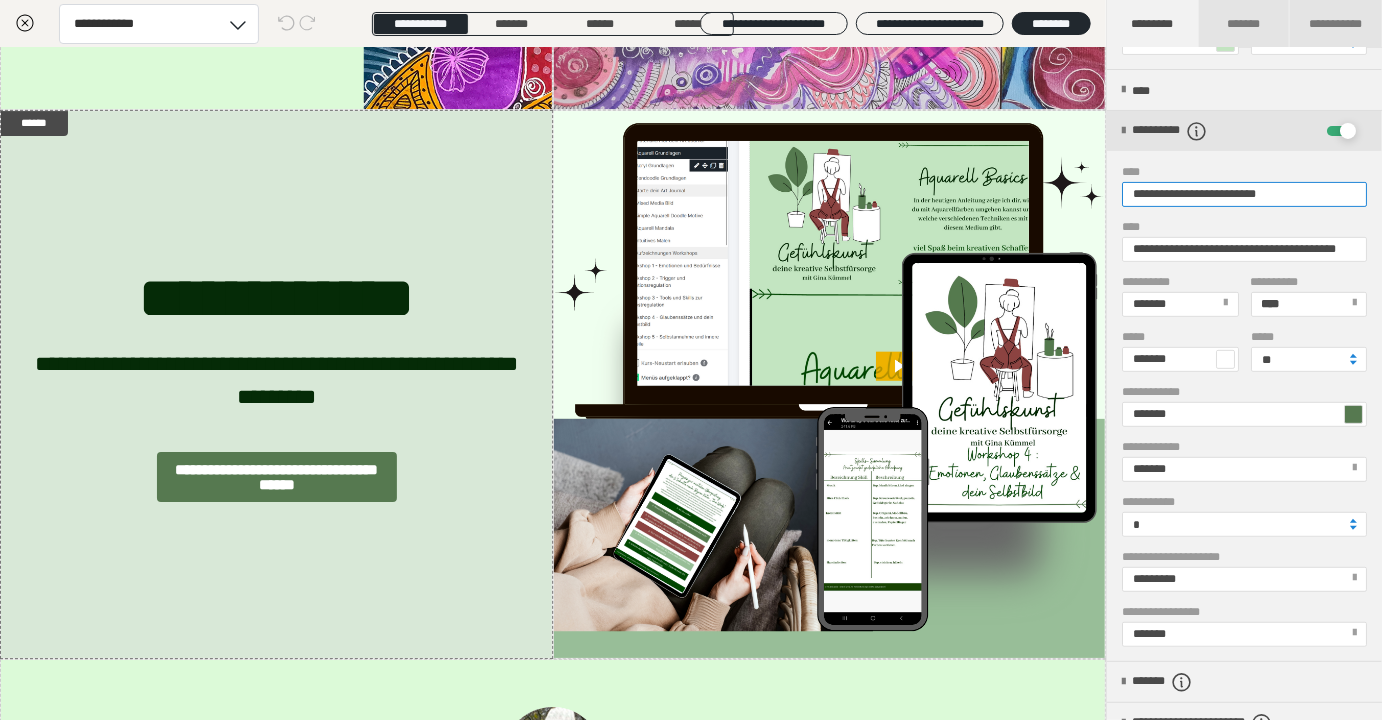 drag, startPoint x: 1321, startPoint y: 193, endPoint x: 1038, endPoint y: 197, distance: 283.02826 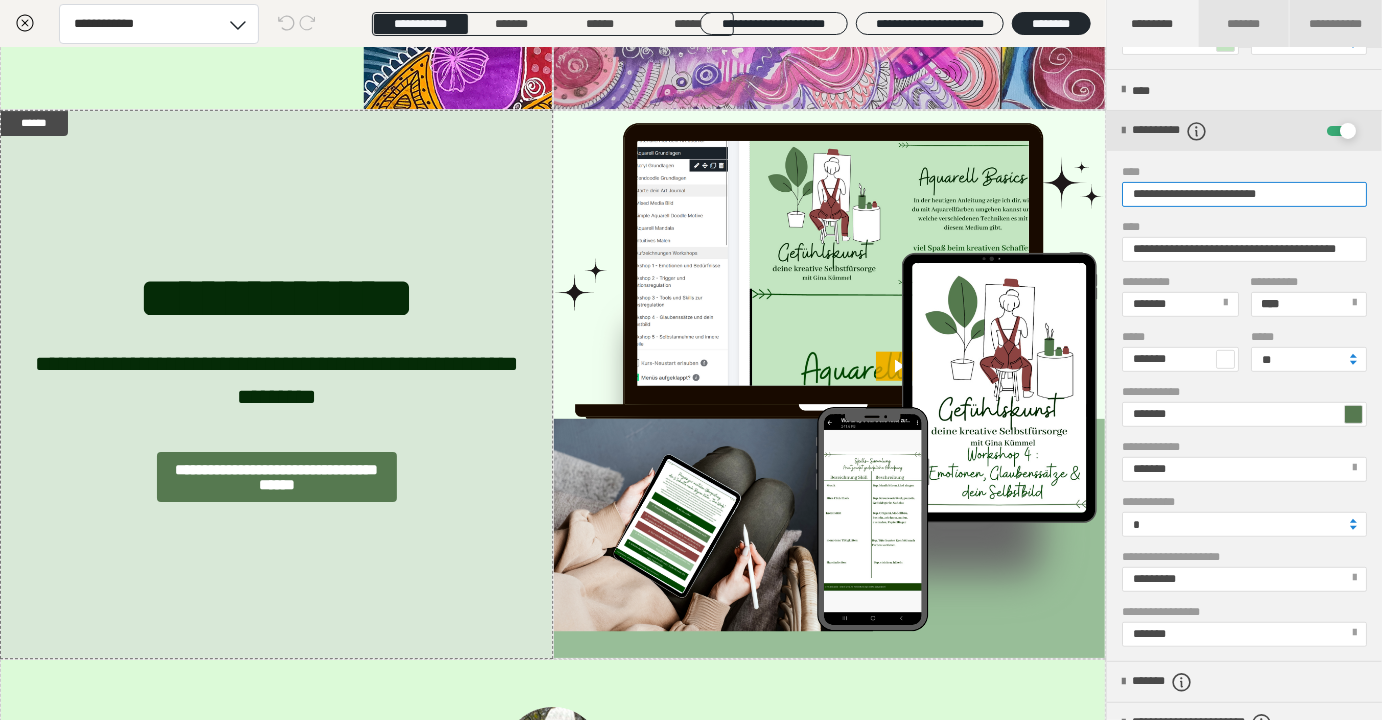 click on "**********" at bounding box center (1244, 194) 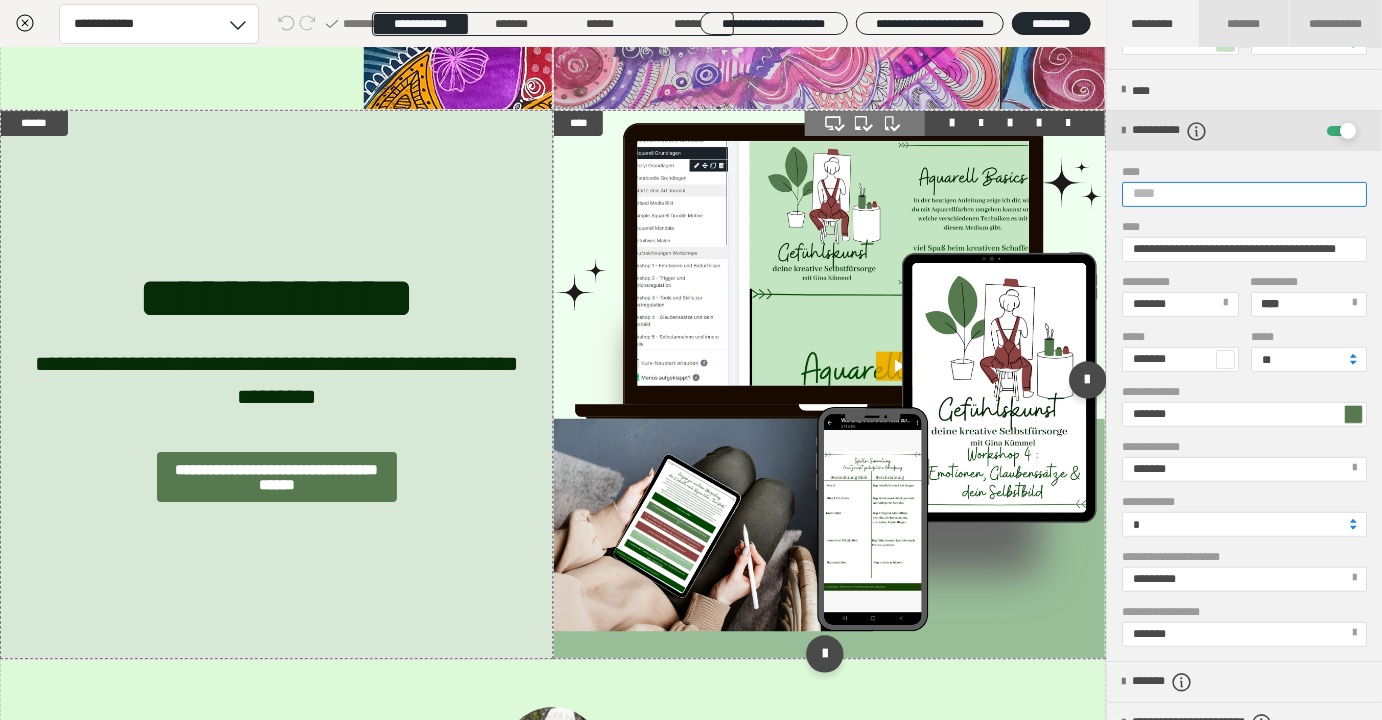 paste on "**********" 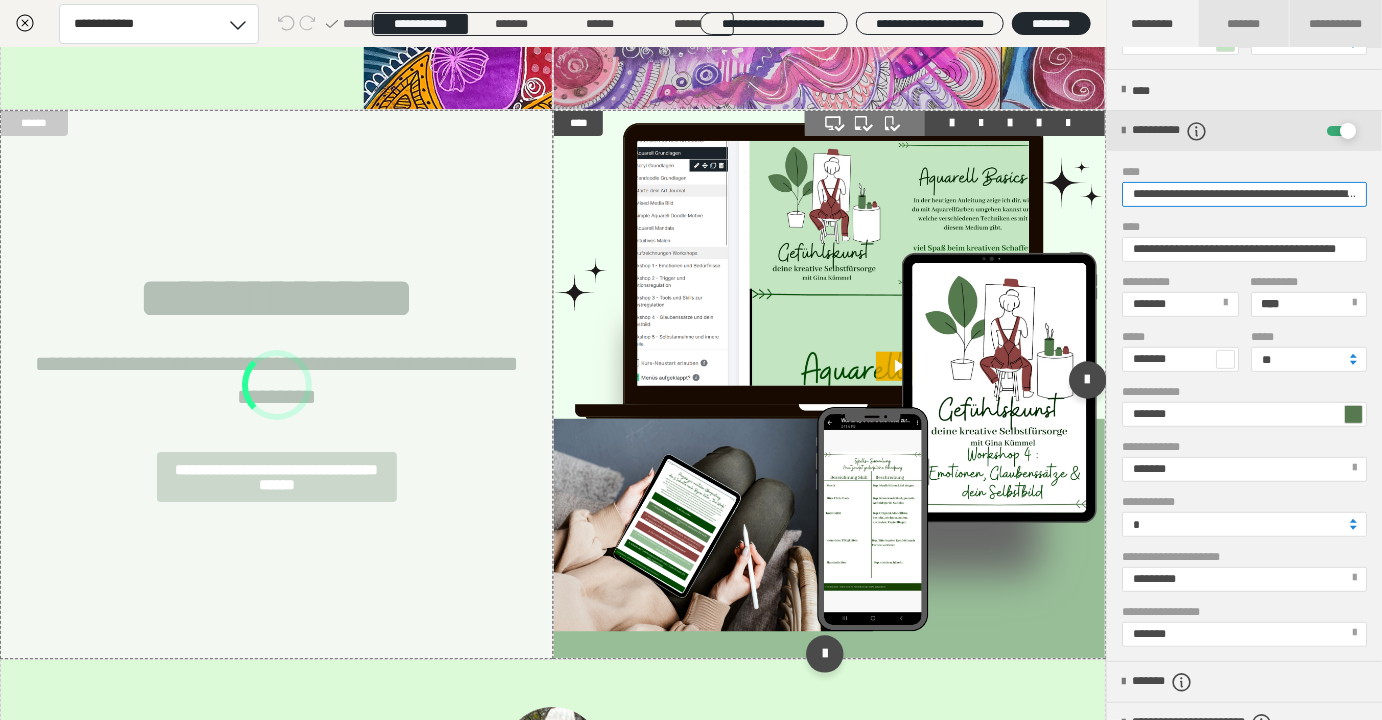 scroll, scrollTop: 0, scrollLeft: 334, axis: horizontal 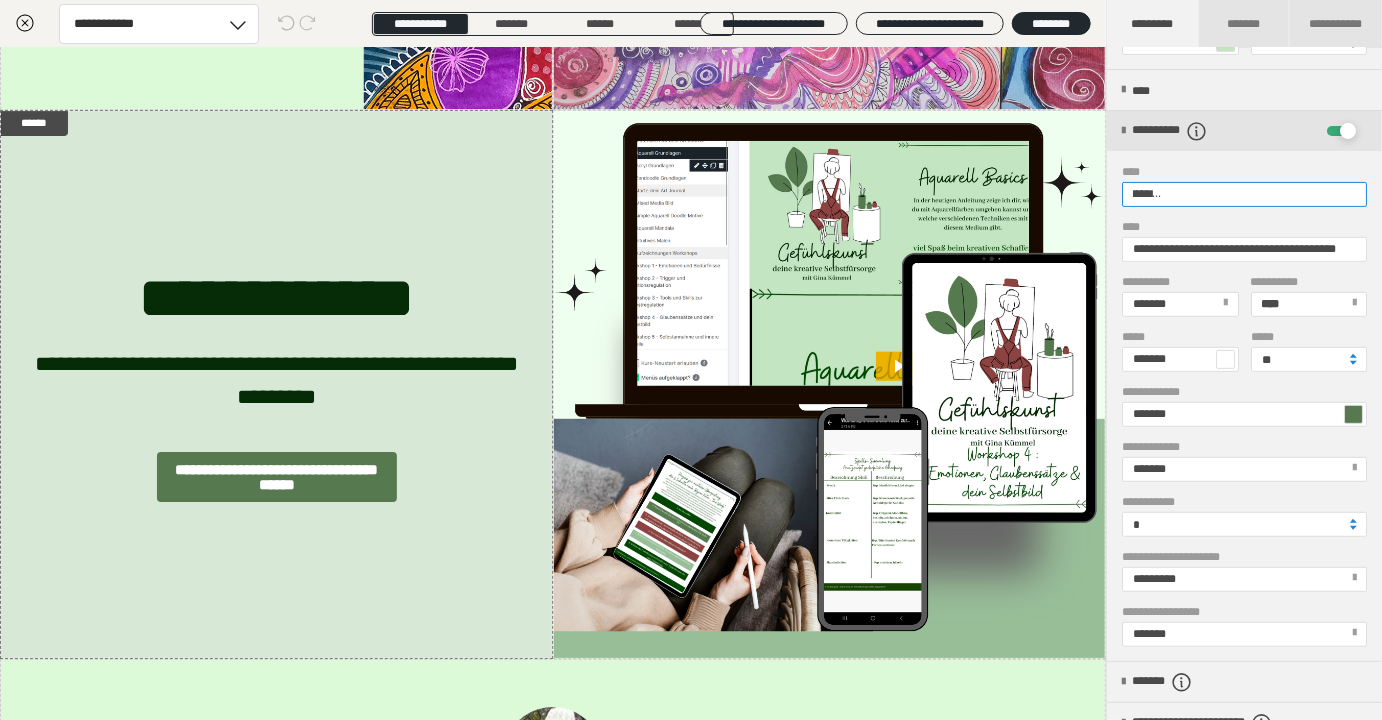 type on "**********" 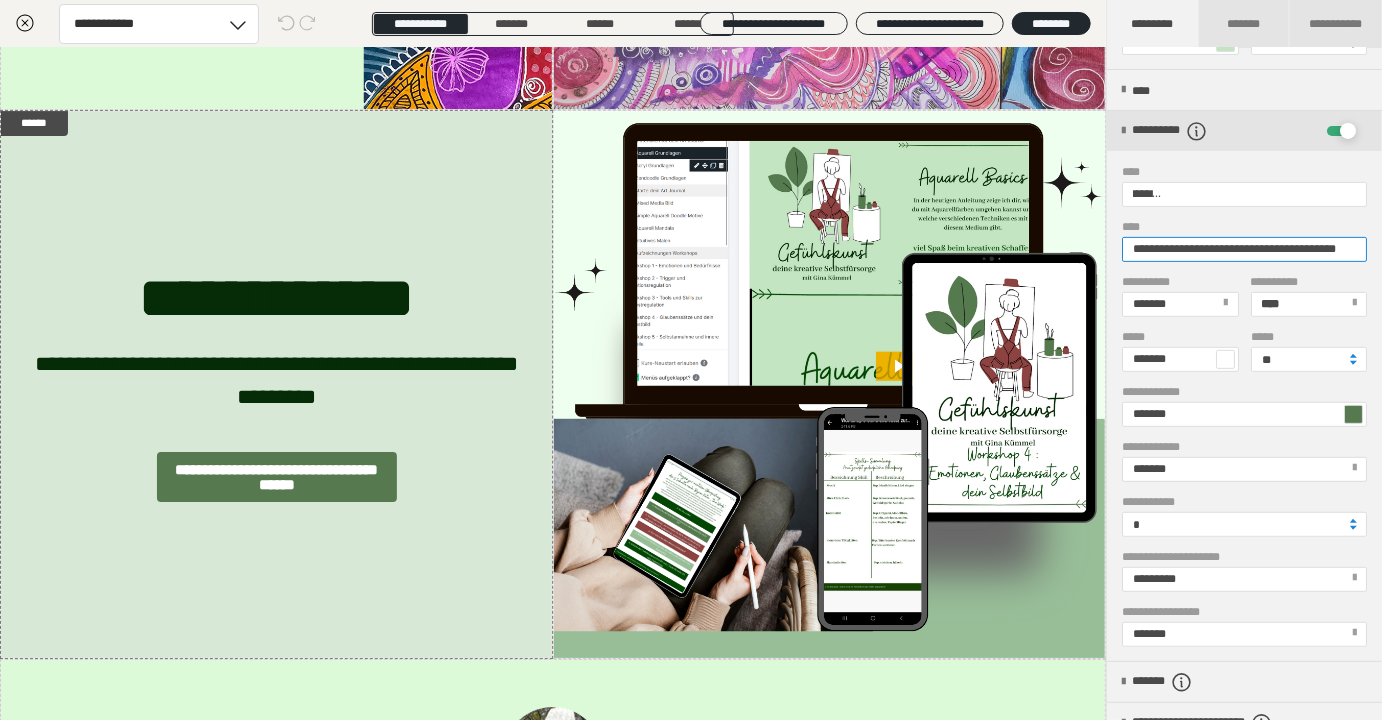 click on "**********" at bounding box center (1244, 249) 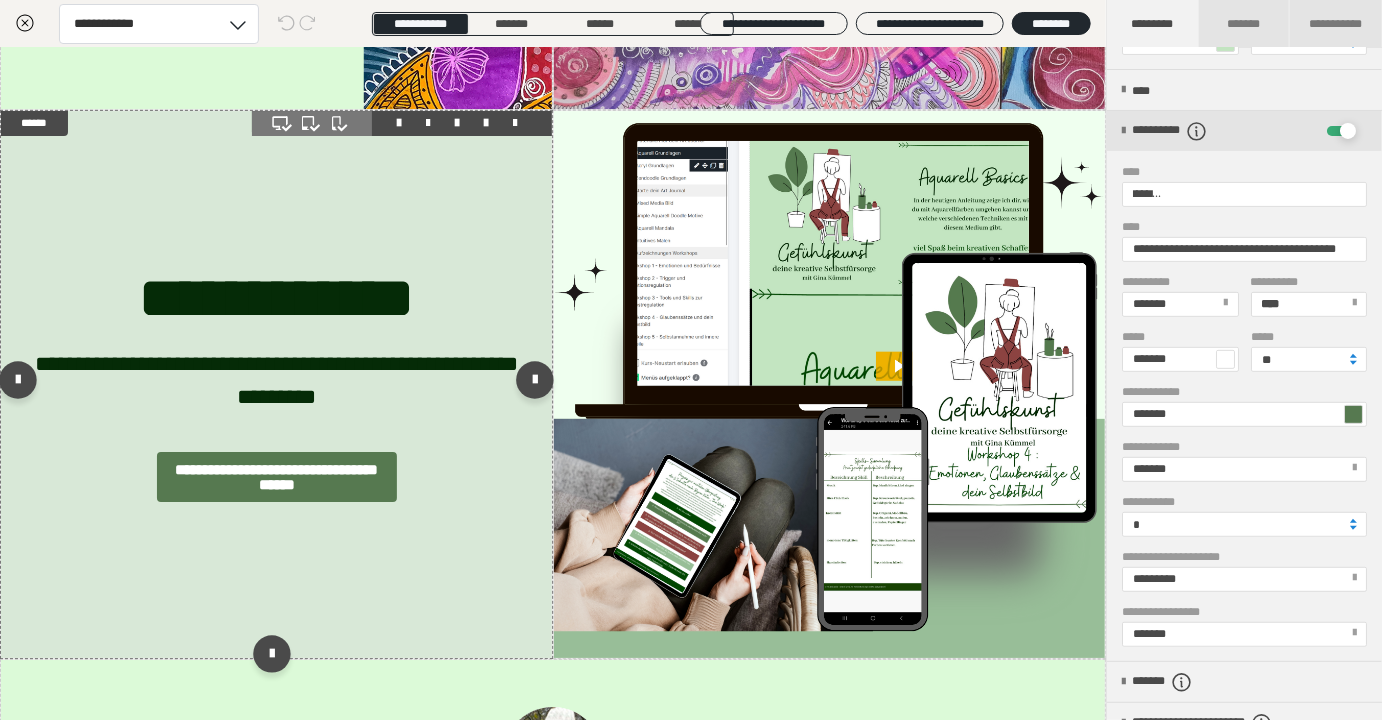 click at bounding box center [276, 385] 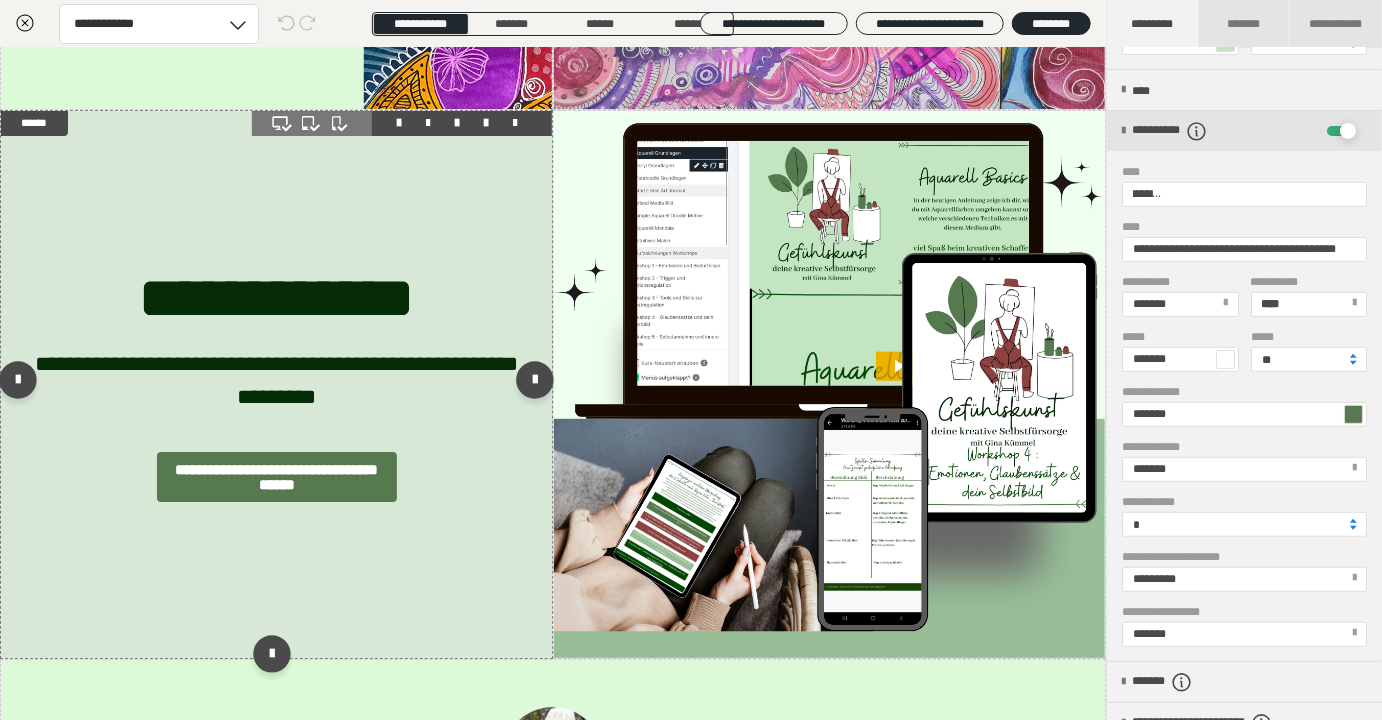 scroll, scrollTop: 0, scrollLeft: 0, axis: both 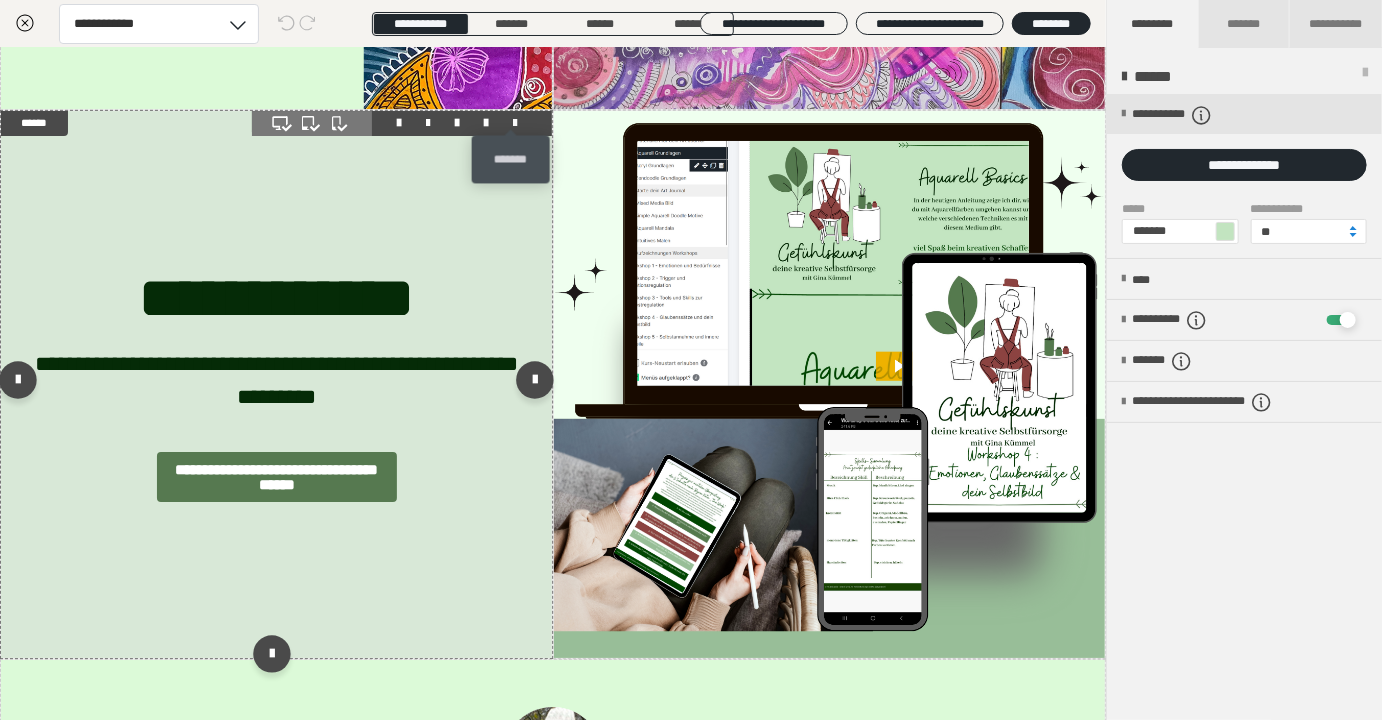 click at bounding box center (515, 123) 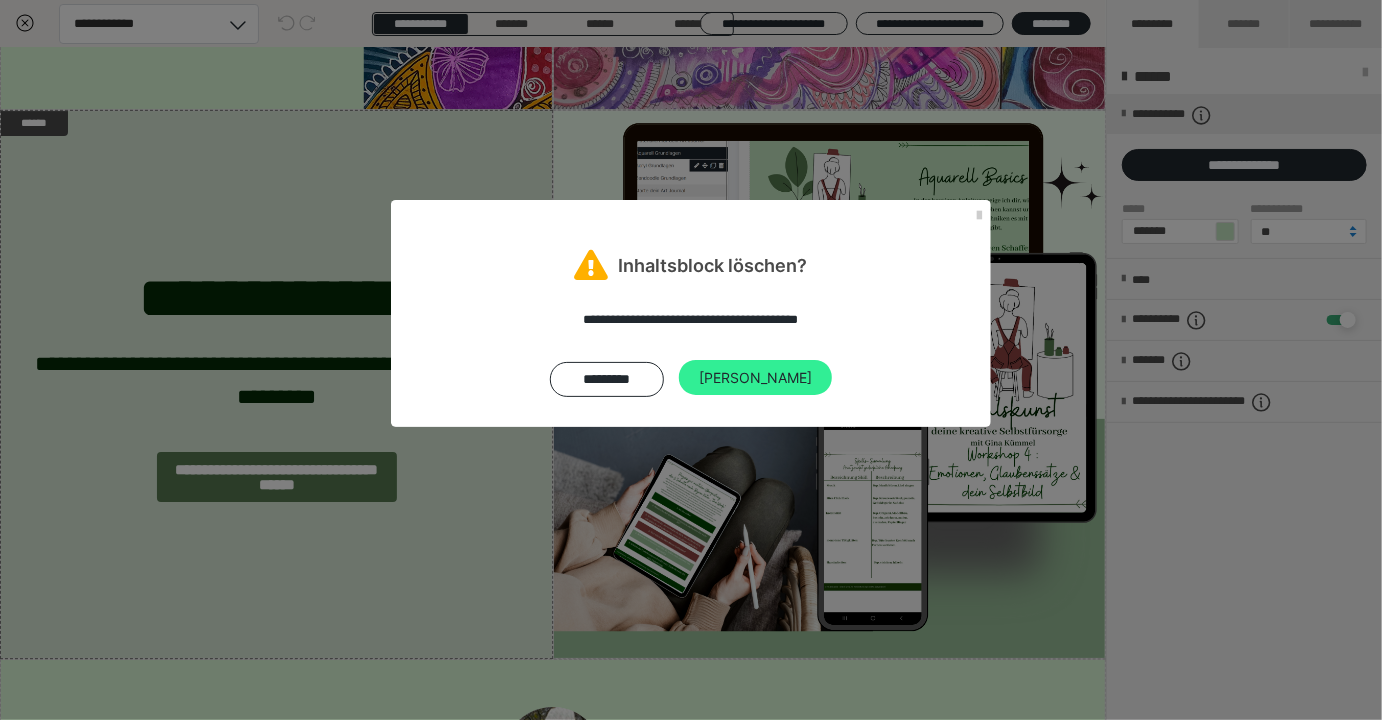 click on "[PERSON_NAME]" at bounding box center (755, 378) 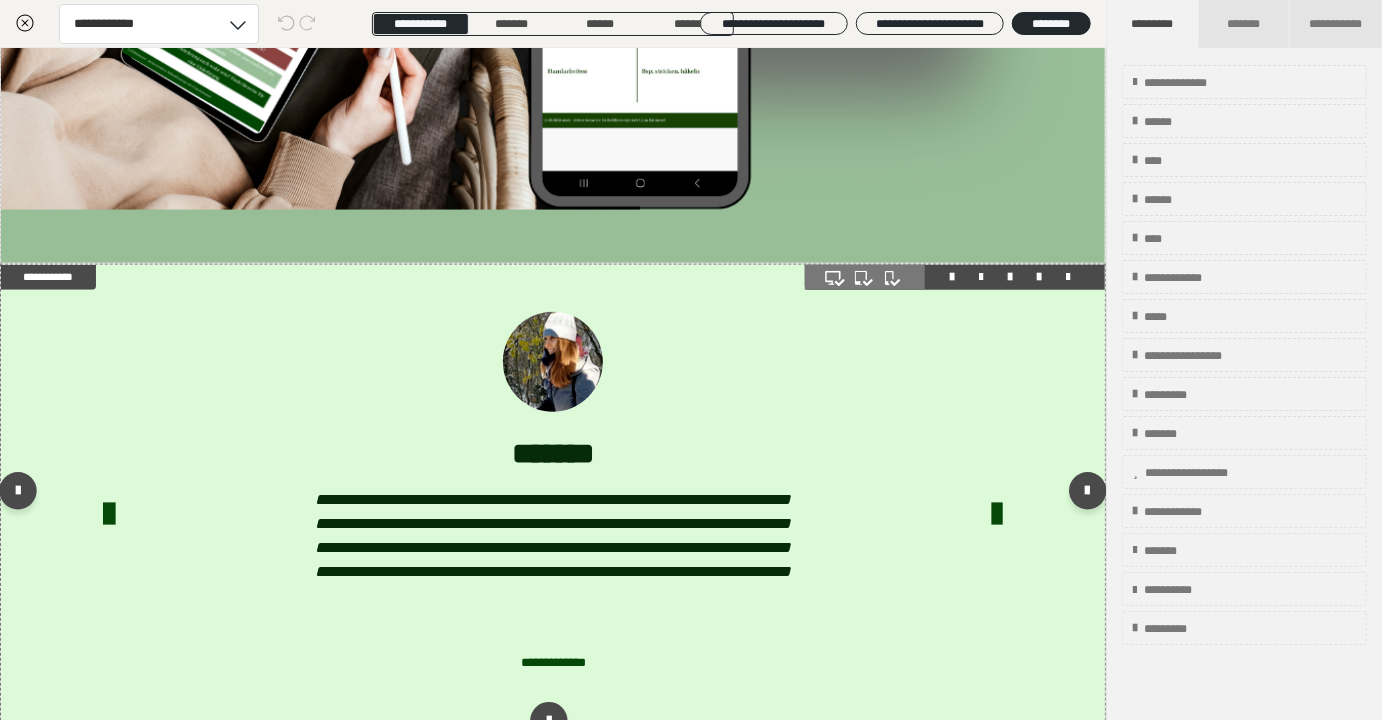 scroll, scrollTop: 4536, scrollLeft: 0, axis: vertical 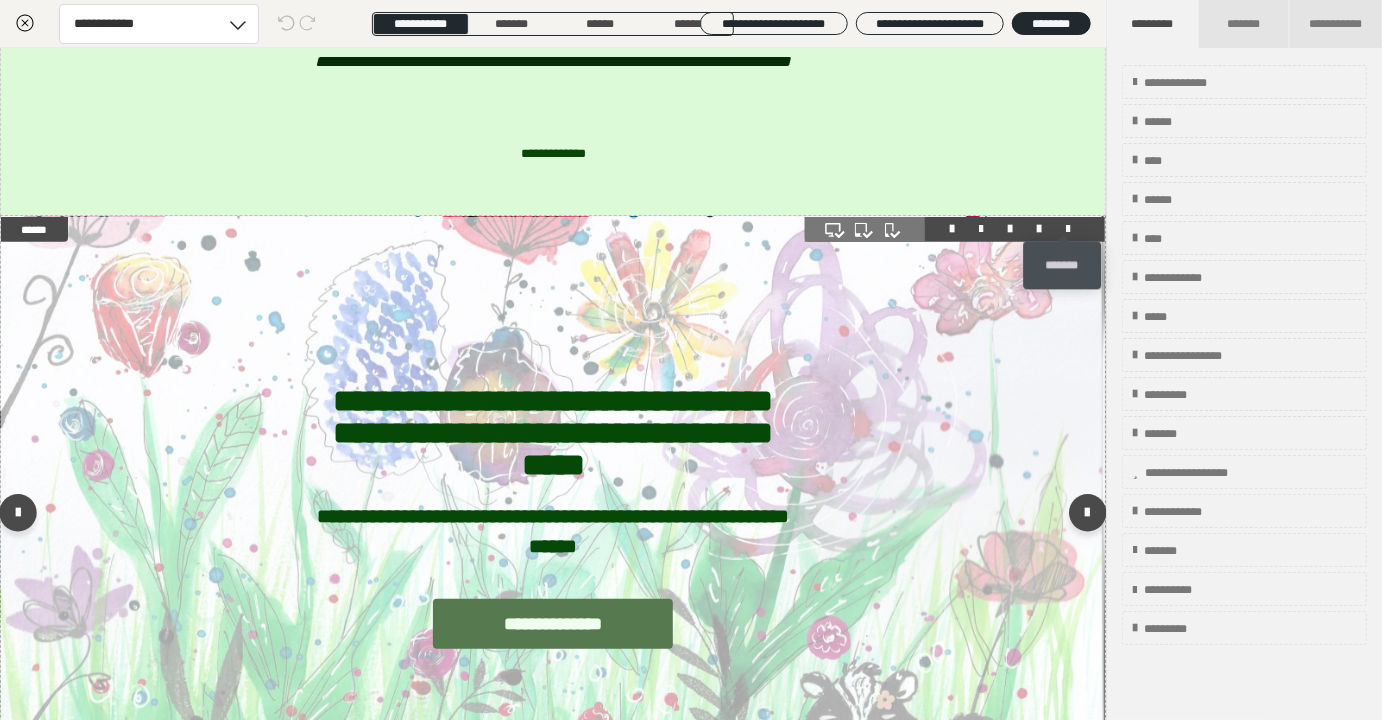 click at bounding box center (1068, 229) 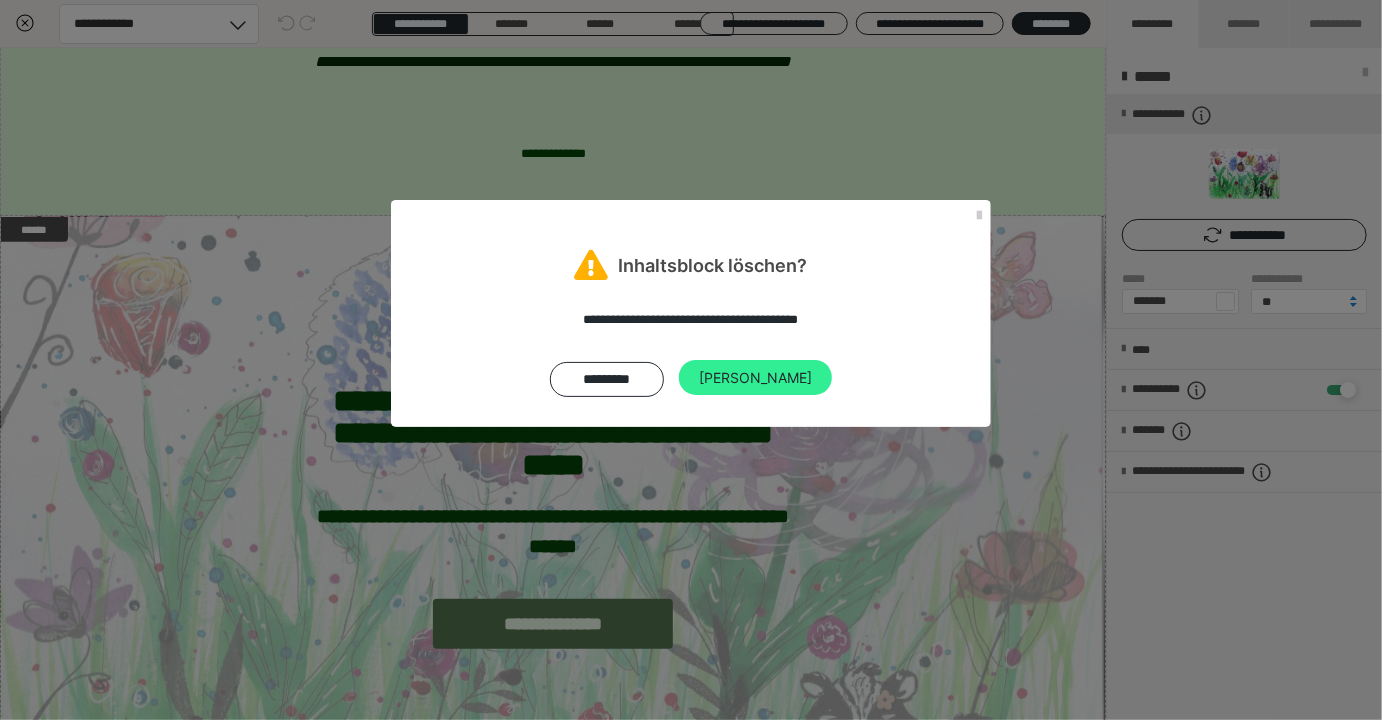 click on "[PERSON_NAME]" at bounding box center (755, 378) 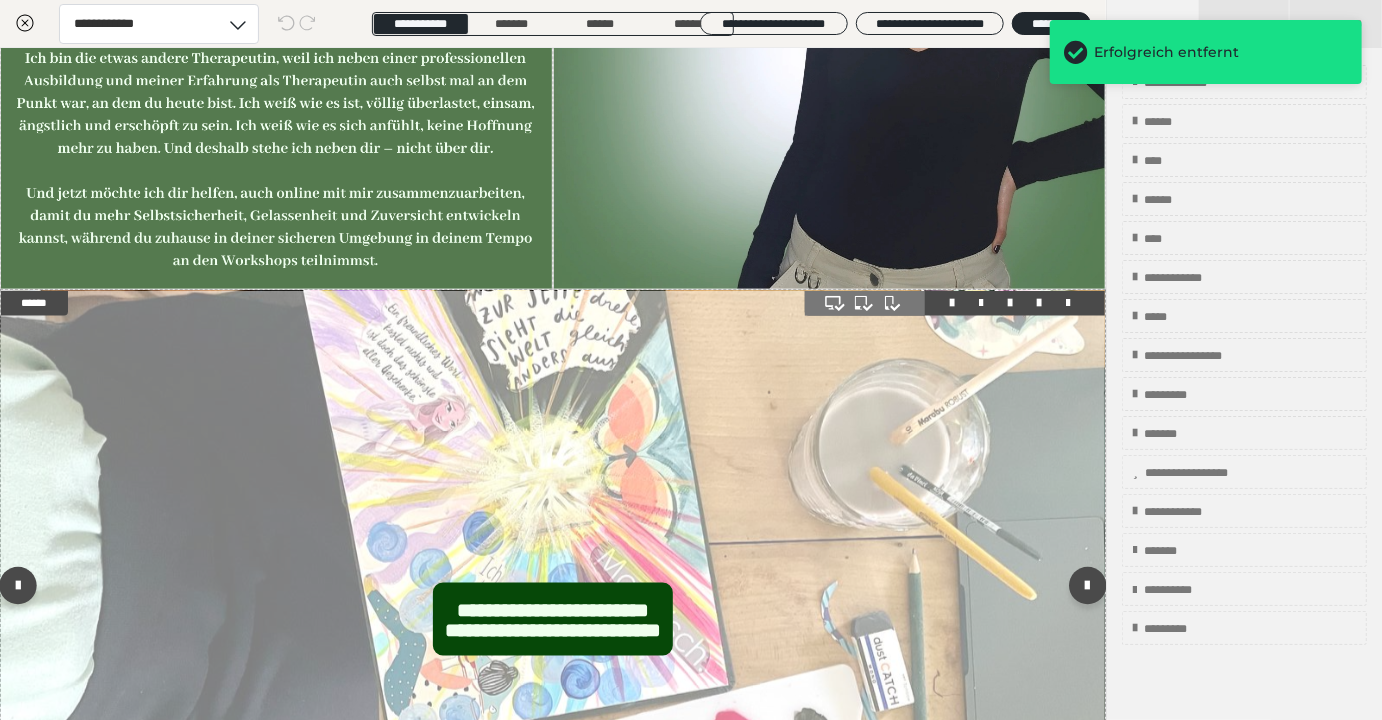 scroll, scrollTop: 4686, scrollLeft: 0, axis: vertical 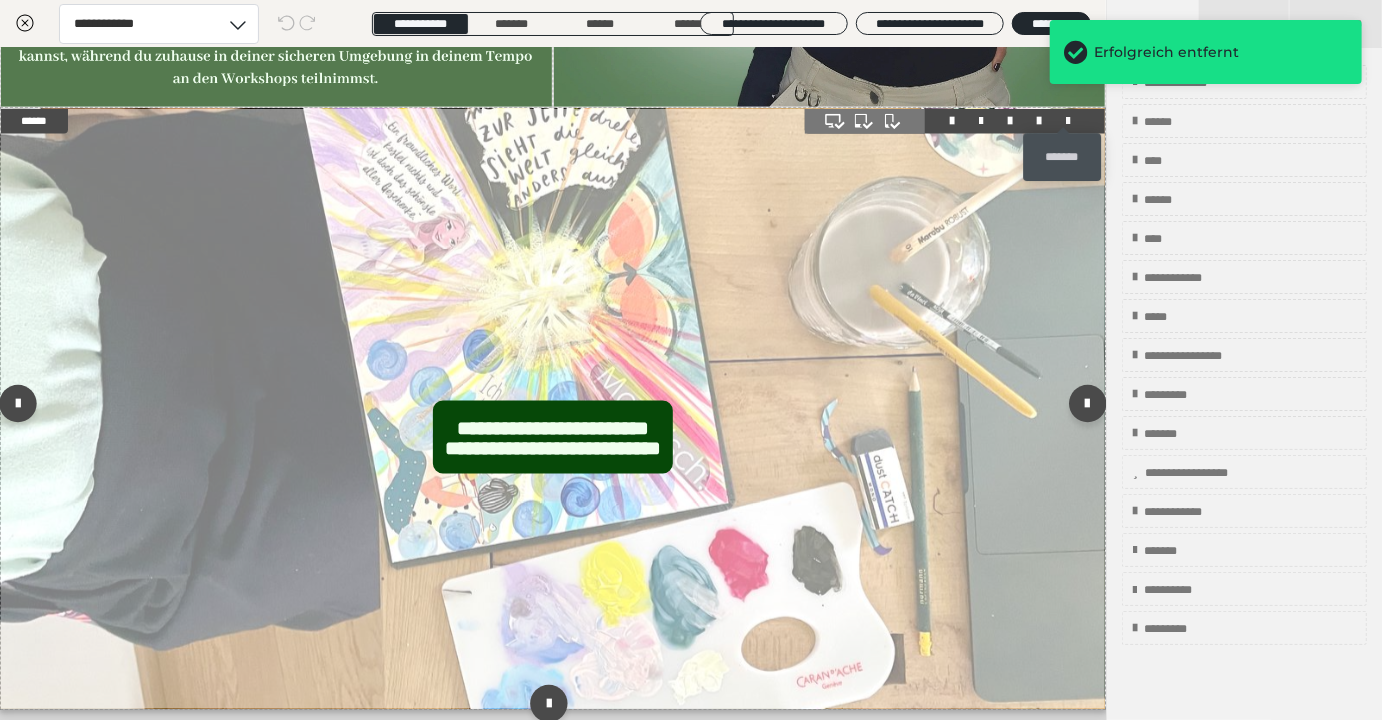 click at bounding box center [1068, 121] 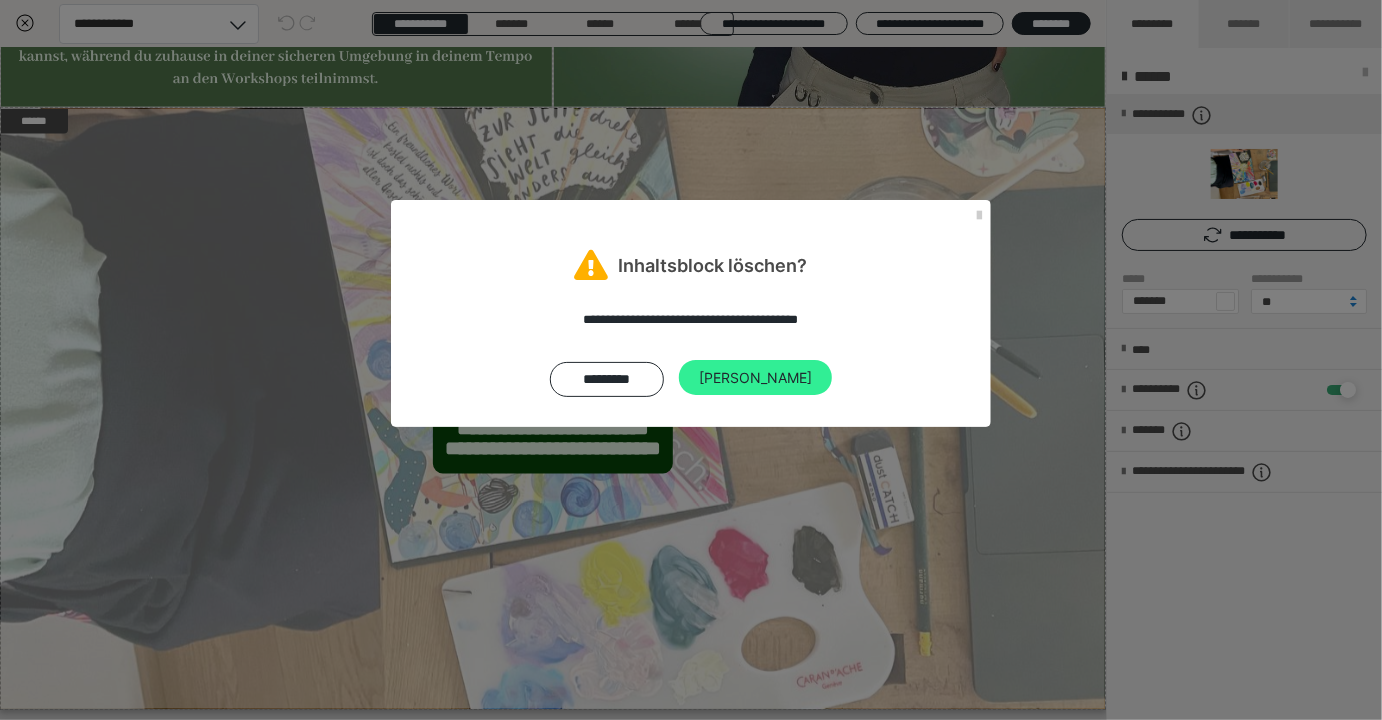 click on "[PERSON_NAME]" at bounding box center [755, 378] 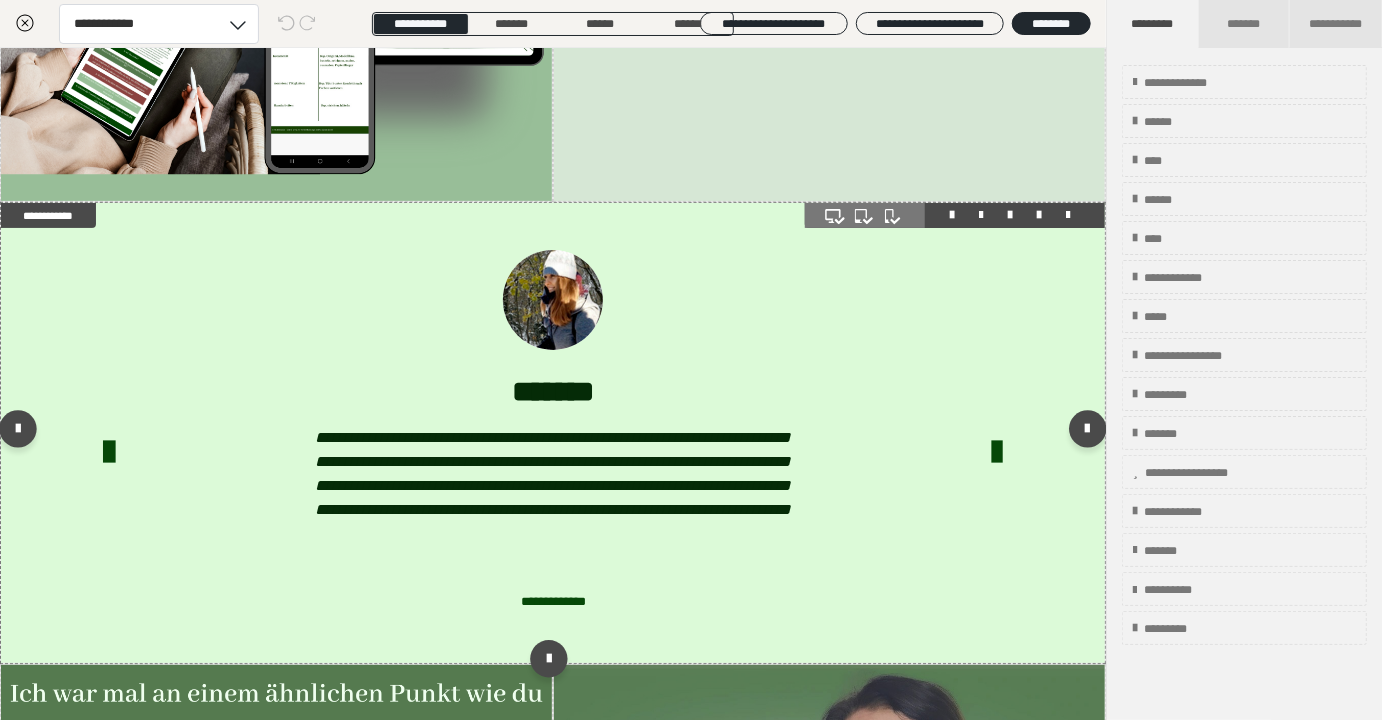 scroll, scrollTop: 3009, scrollLeft: 0, axis: vertical 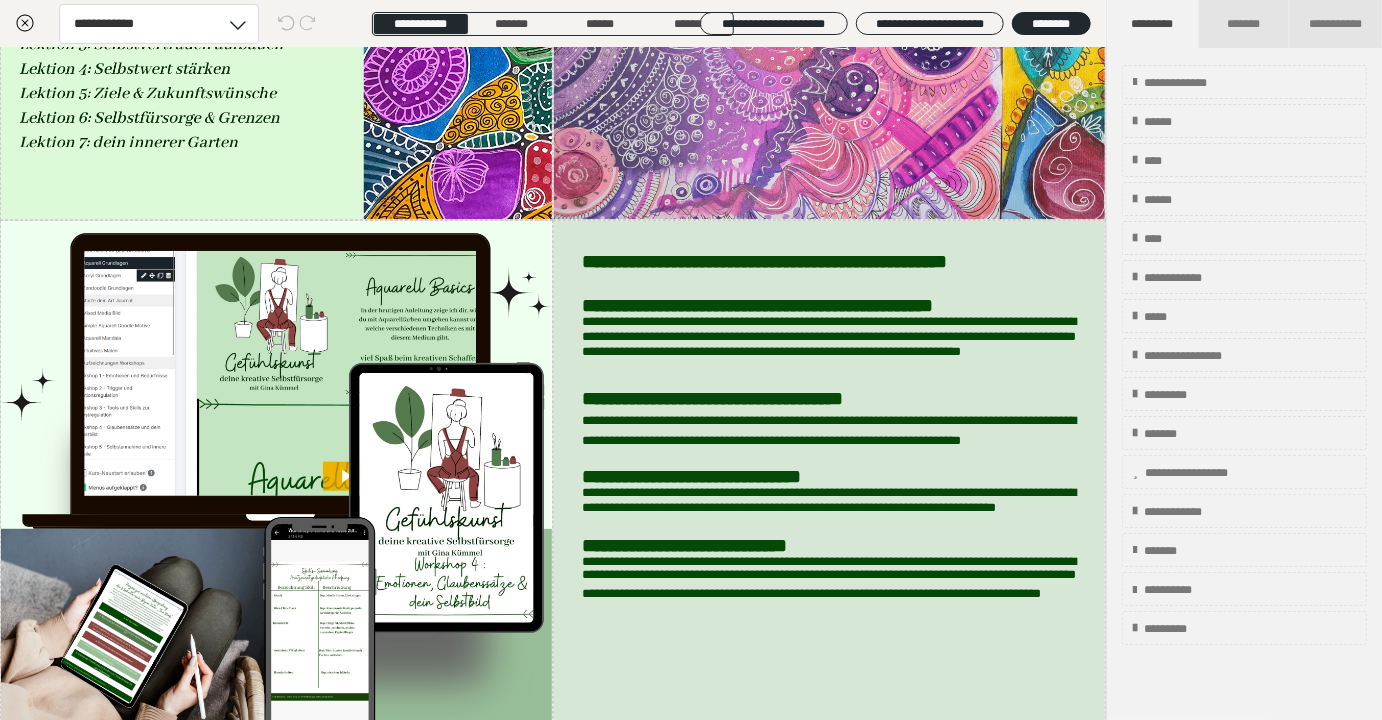 click 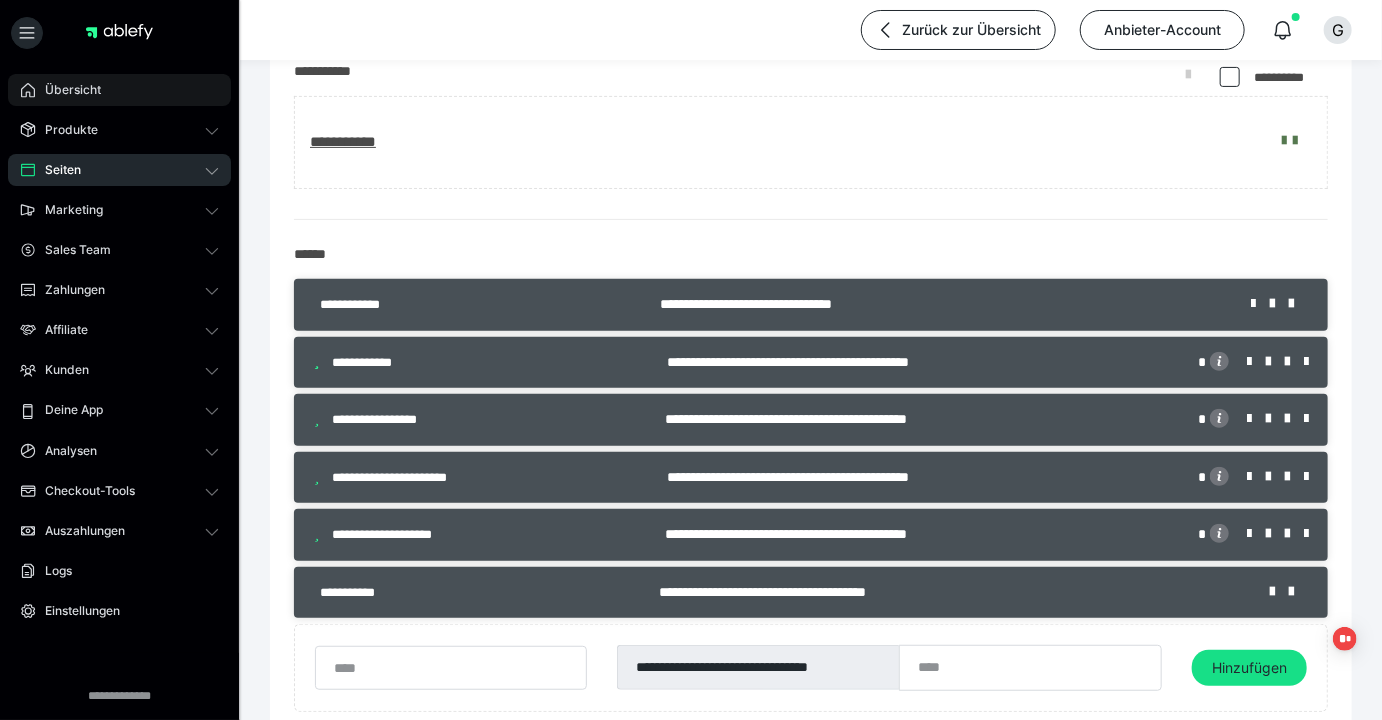 click on "Übersicht" at bounding box center [66, 90] 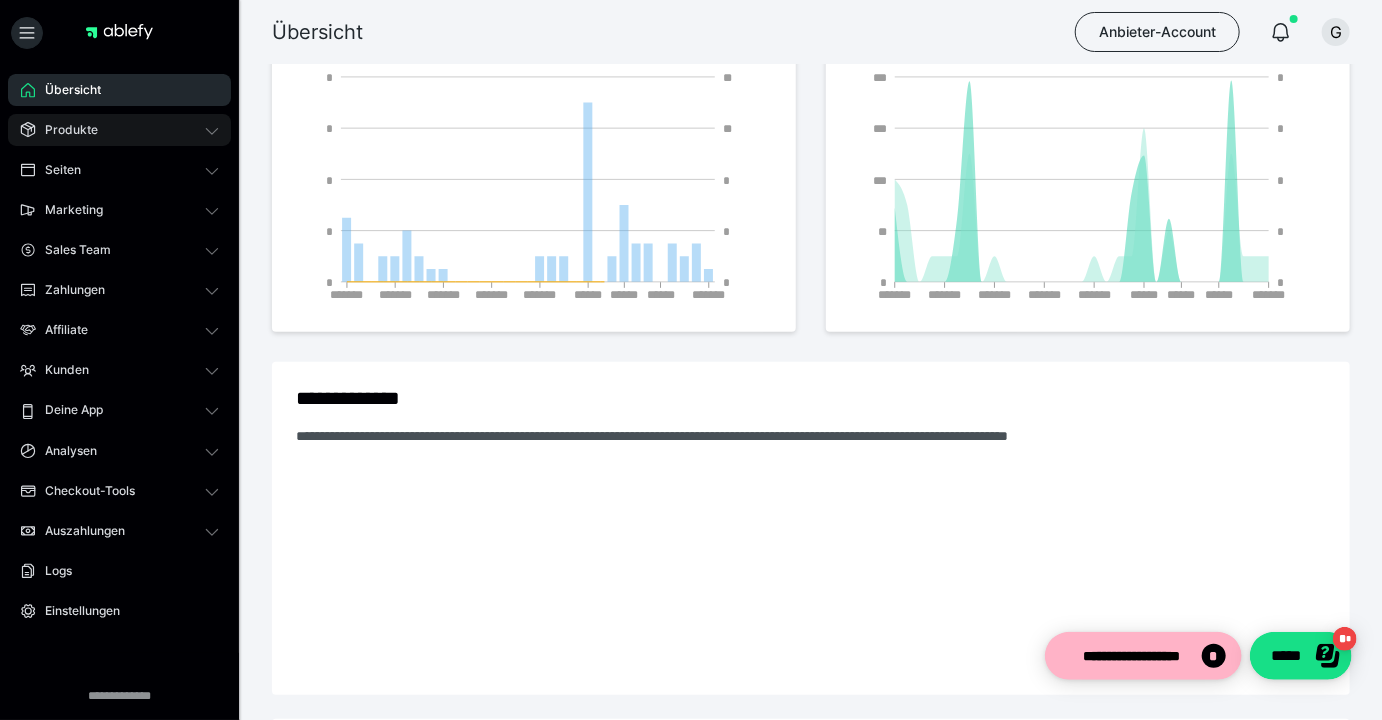 scroll, scrollTop: 0, scrollLeft: 0, axis: both 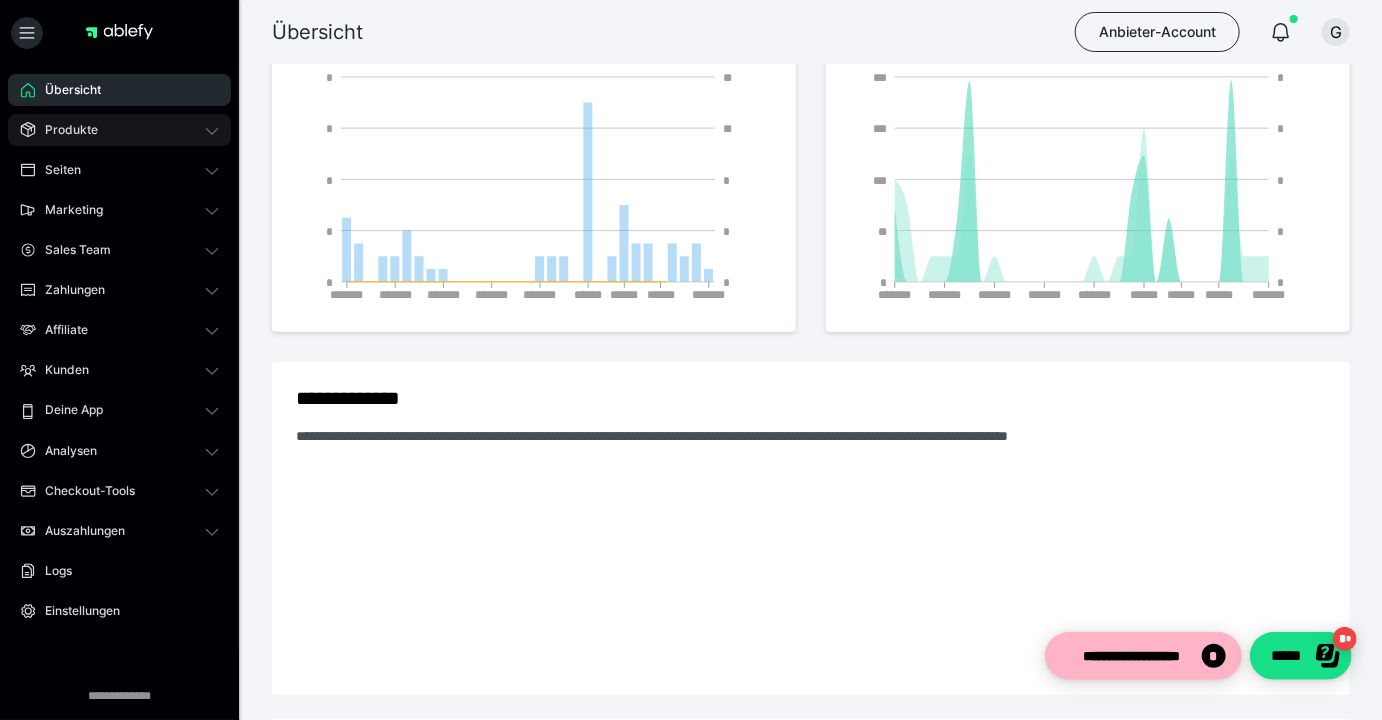 click on "Produkte" at bounding box center [64, 130] 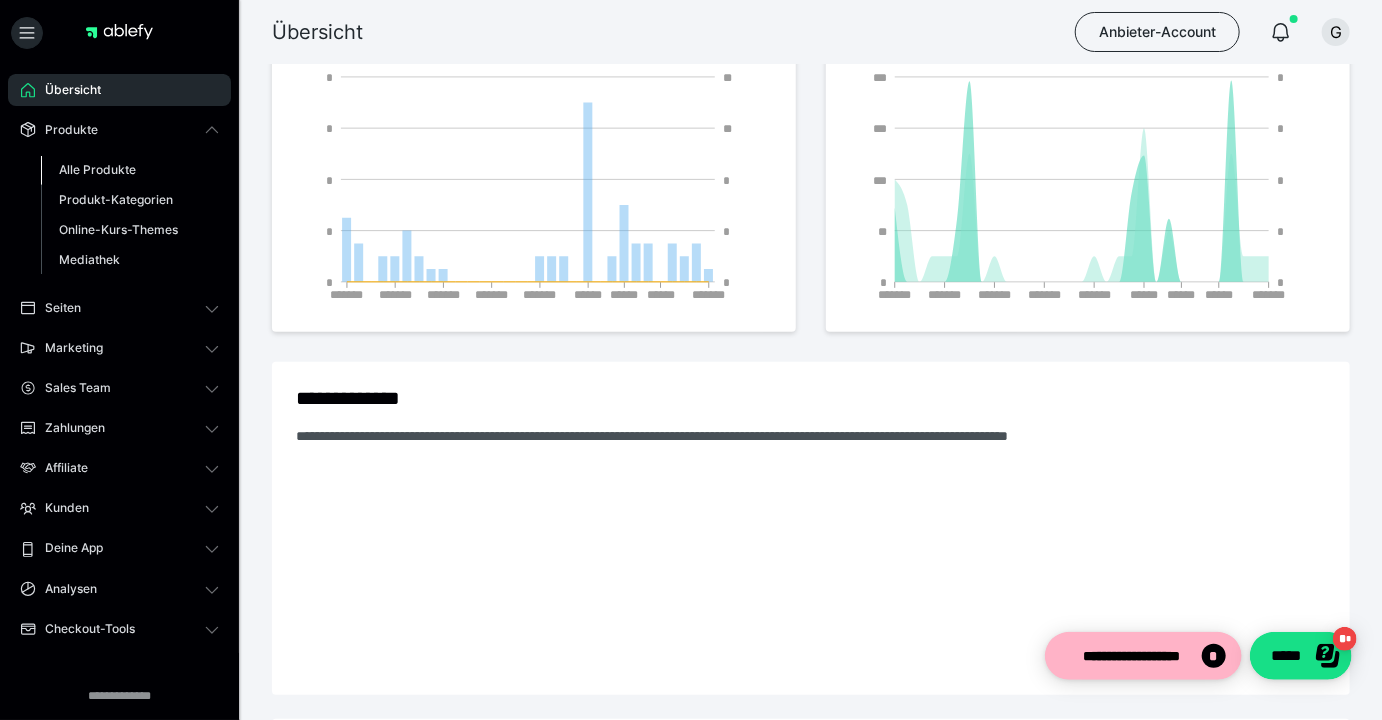 click on "Alle Produkte" at bounding box center [97, 169] 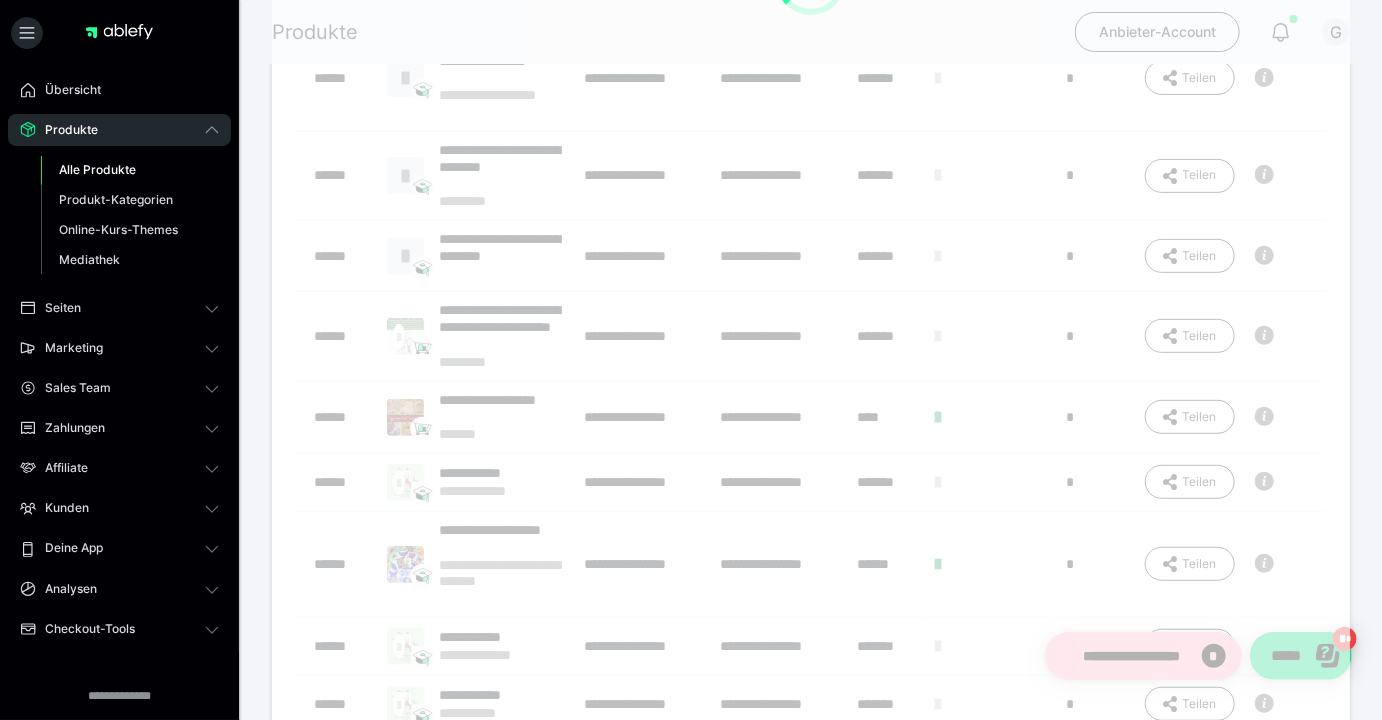 scroll, scrollTop: 0, scrollLeft: 0, axis: both 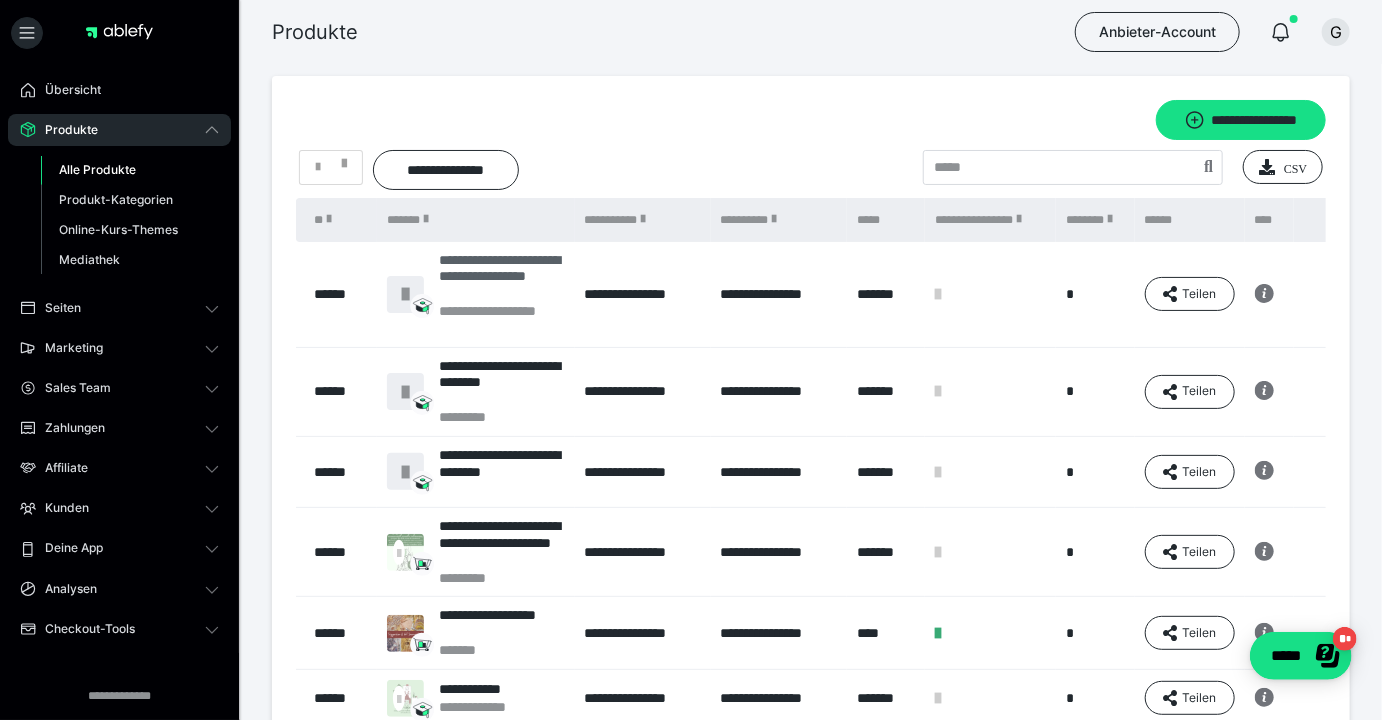 click on "**********" at bounding box center (501, 277) 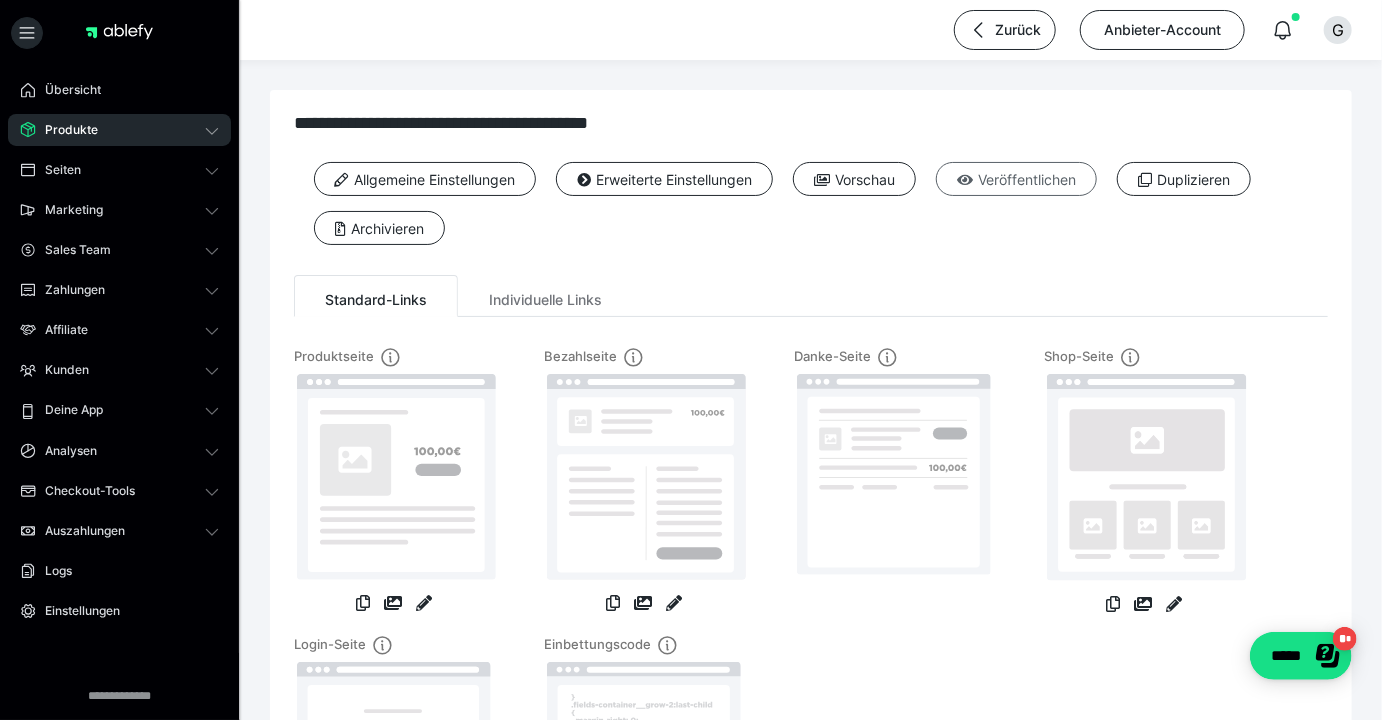 click on "Veröffentlichen" at bounding box center (1016, 179) 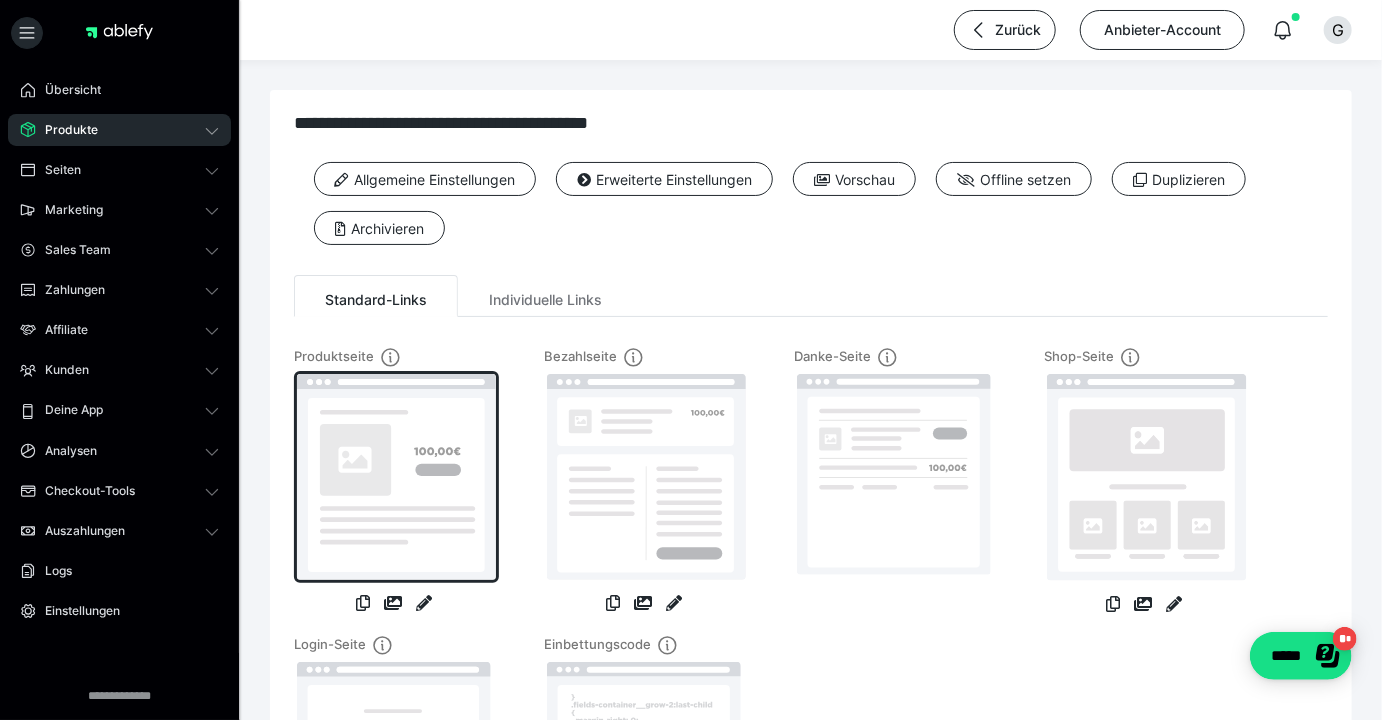 click at bounding box center (396, 477) 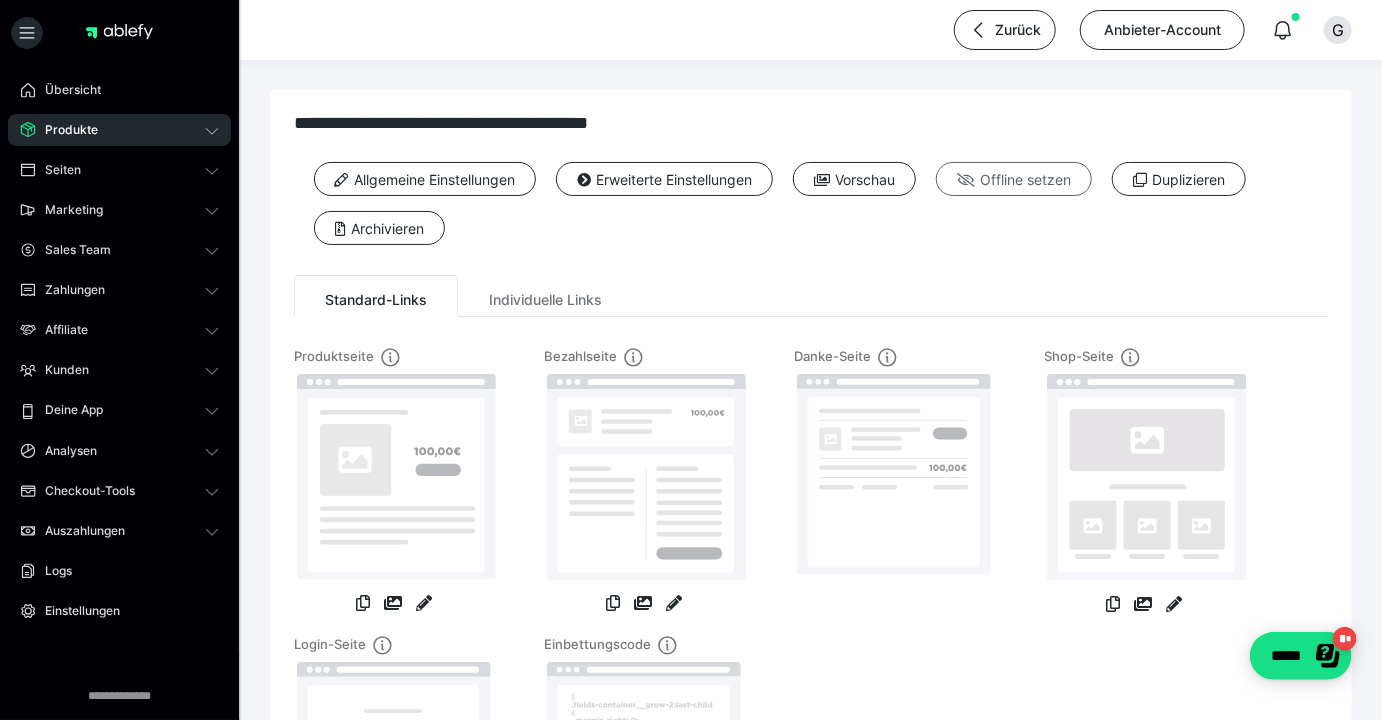 click on "Offline setzen" at bounding box center [1014, 179] 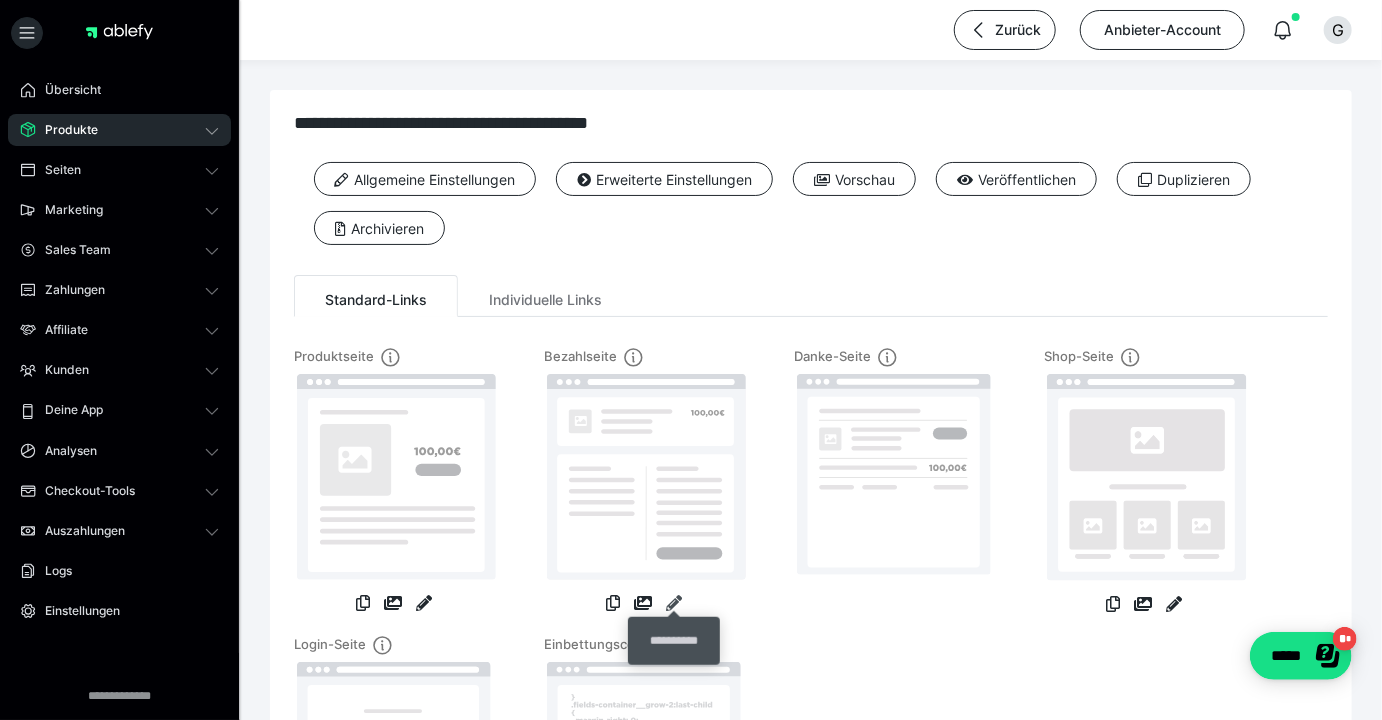 click at bounding box center [674, 603] 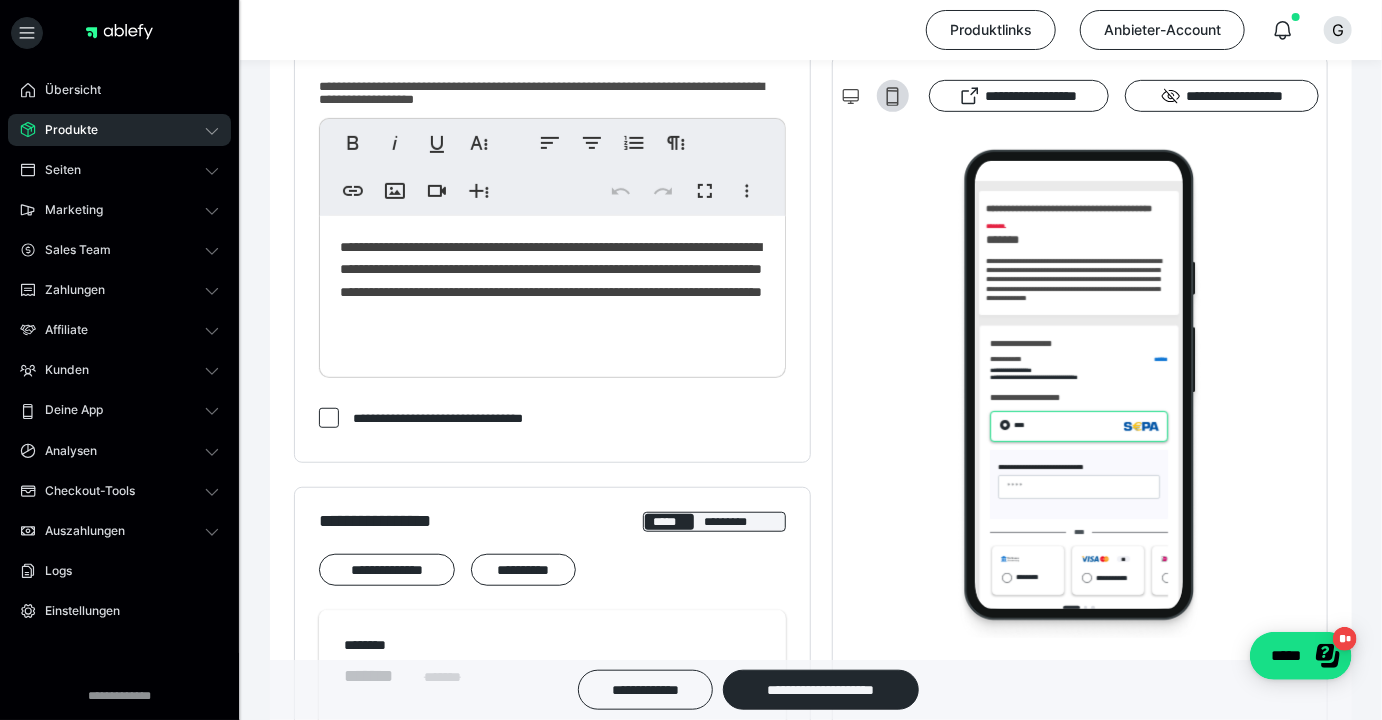 scroll, scrollTop: 0, scrollLeft: 0, axis: both 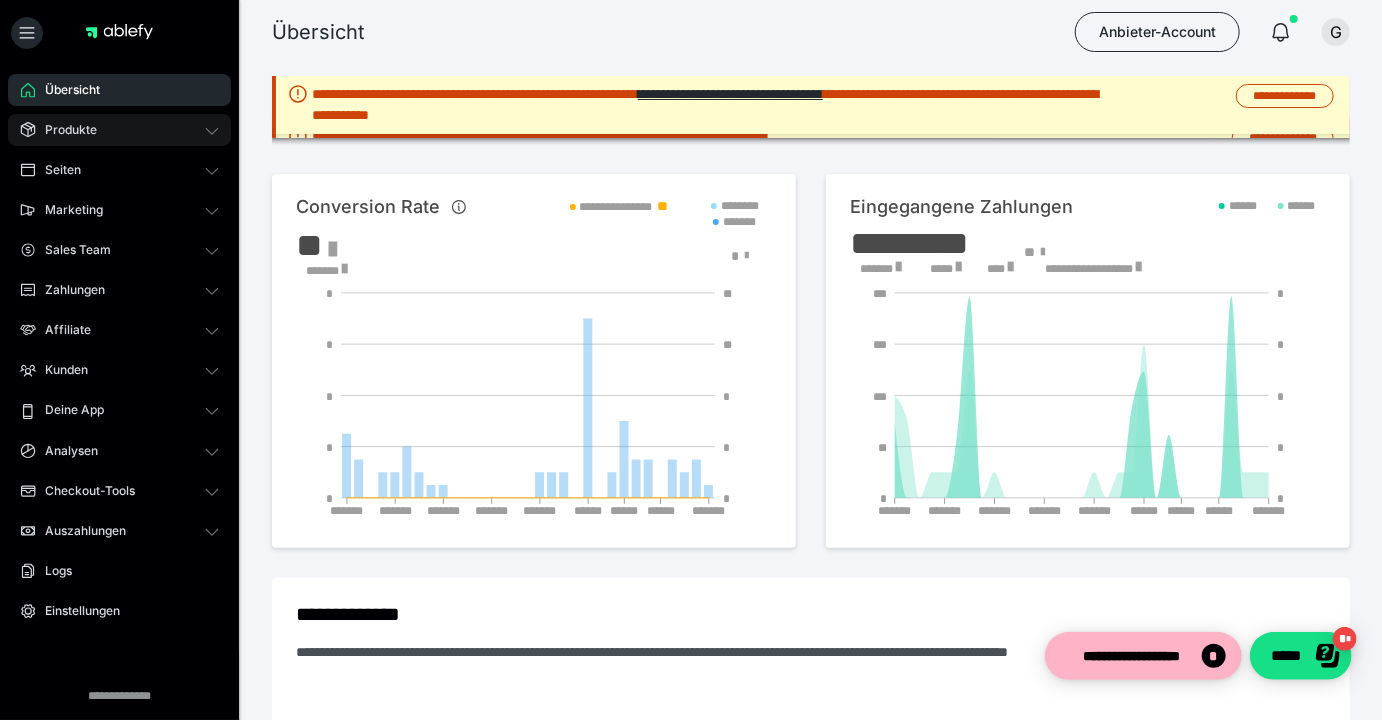 click on "Produkte" at bounding box center (119, 130) 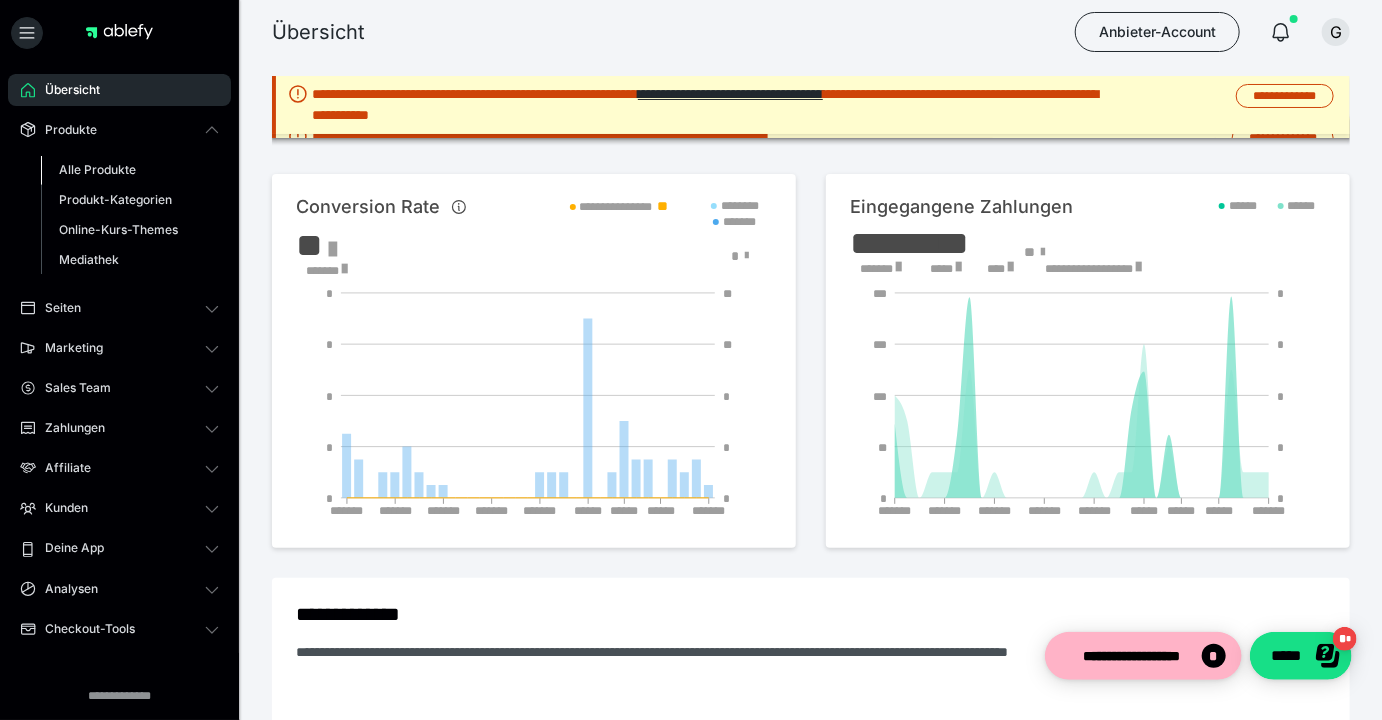 click on "Alle Produkte" at bounding box center [97, 169] 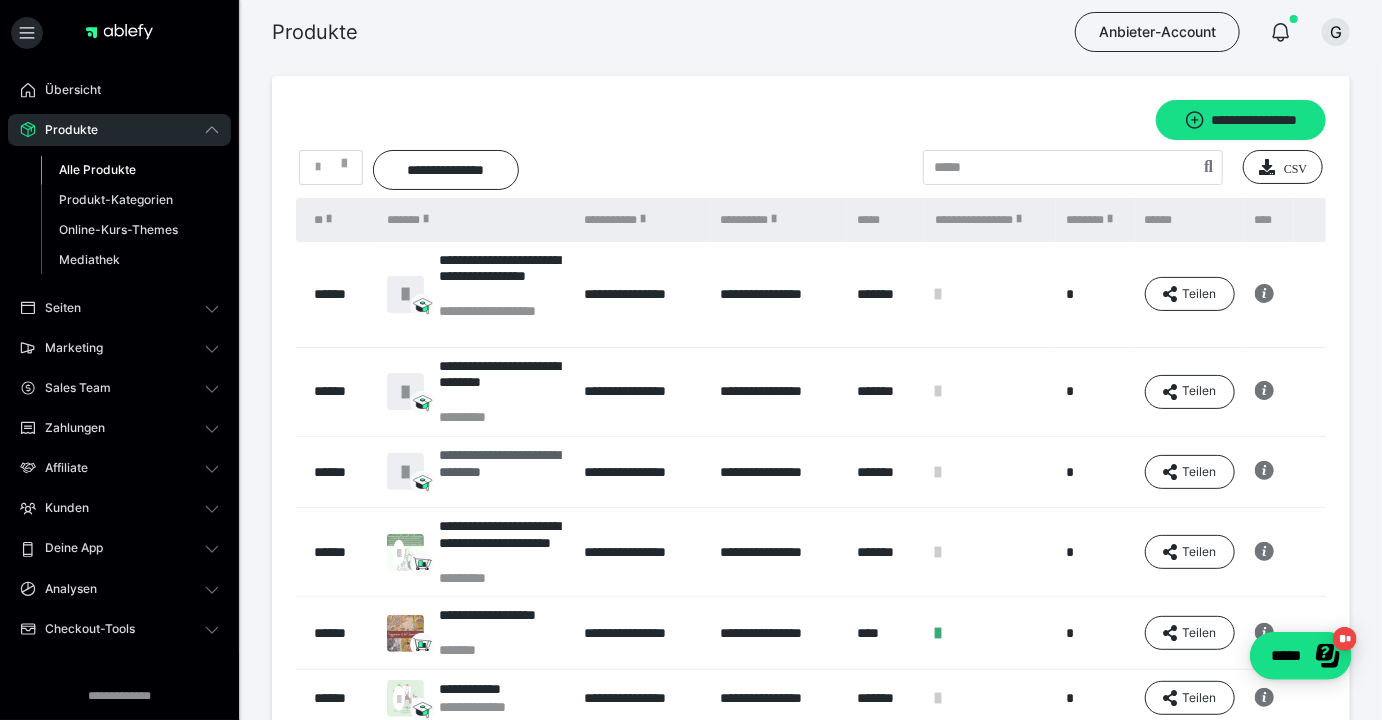 click on "**********" at bounding box center [501, 472] 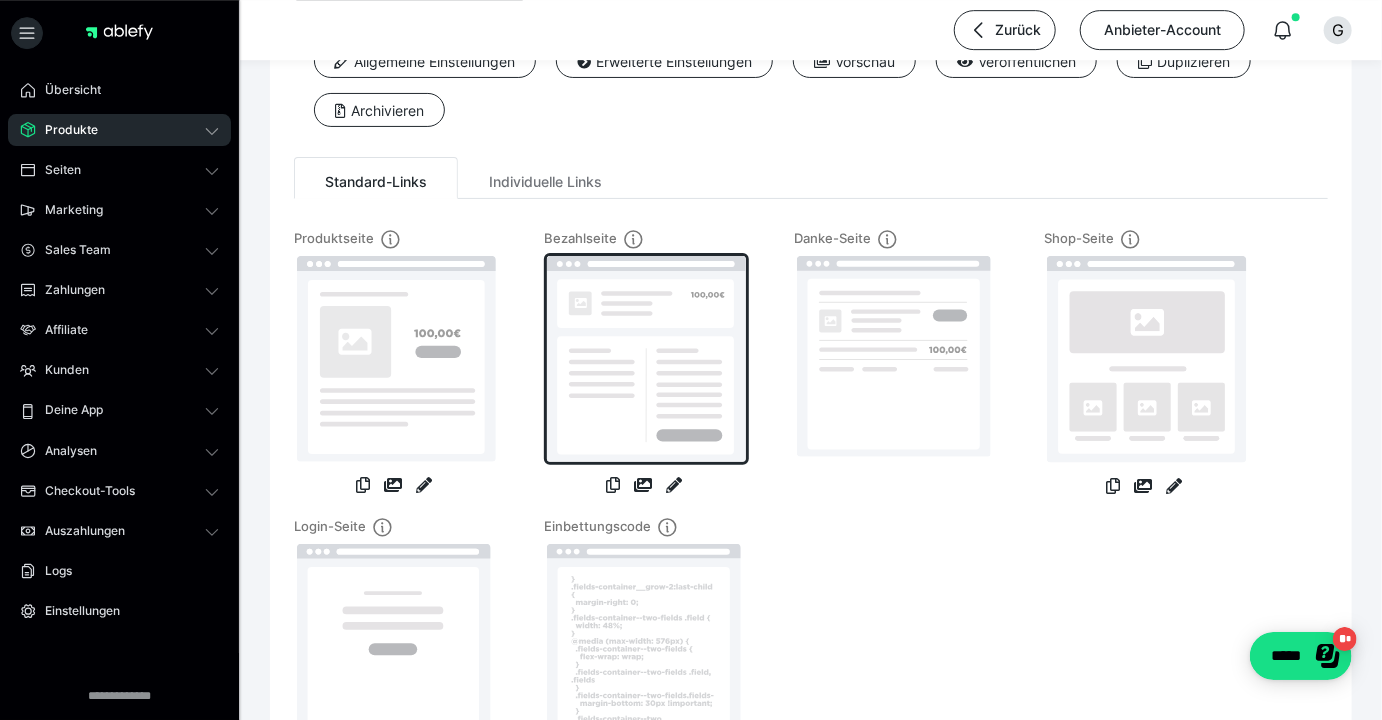 scroll, scrollTop: 108, scrollLeft: 0, axis: vertical 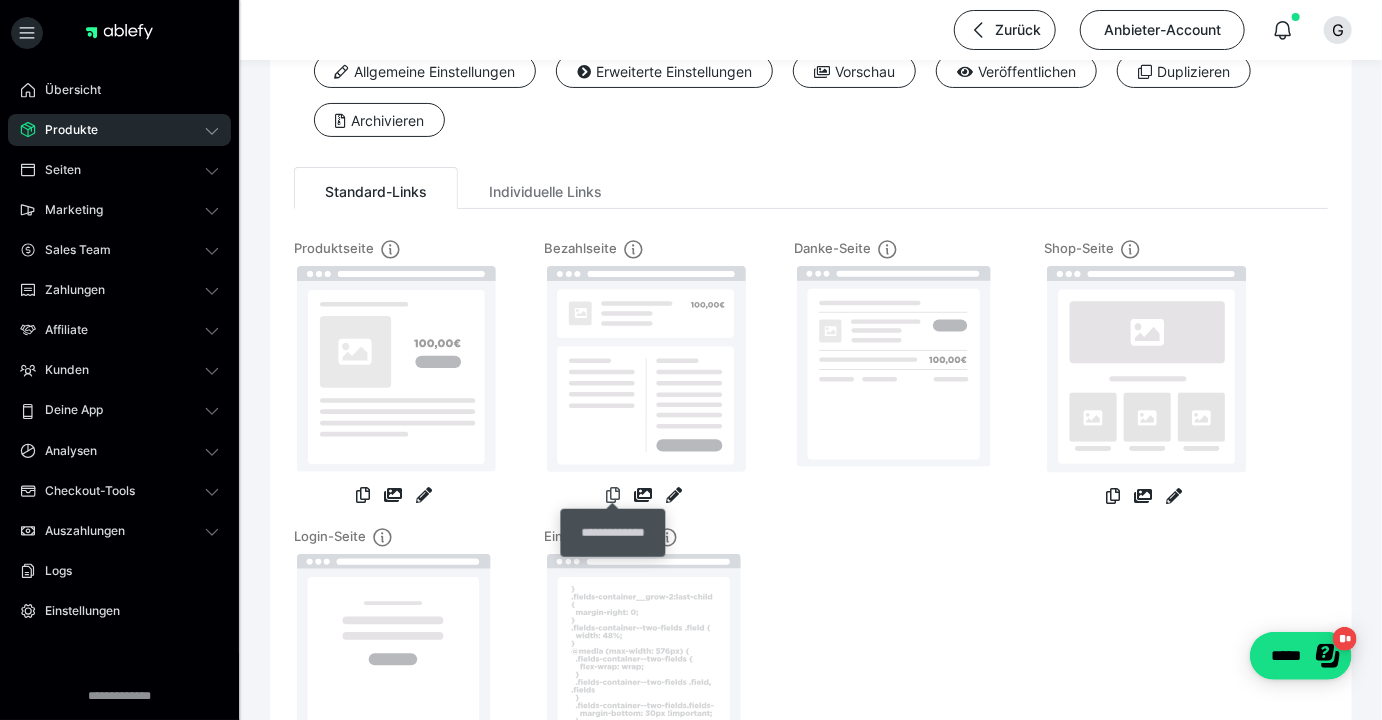 click at bounding box center (613, 495) 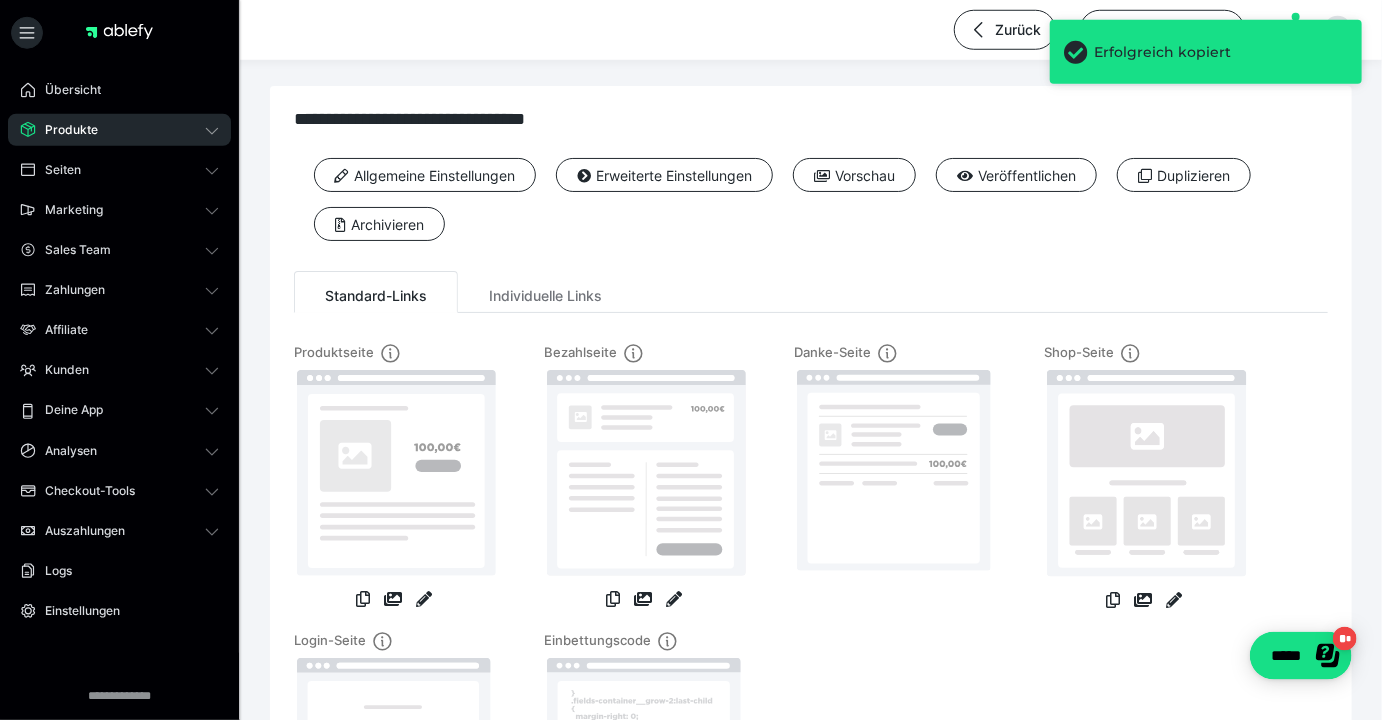 scroll, scrollTop: 0, scrollLeft: 0, axis: both 